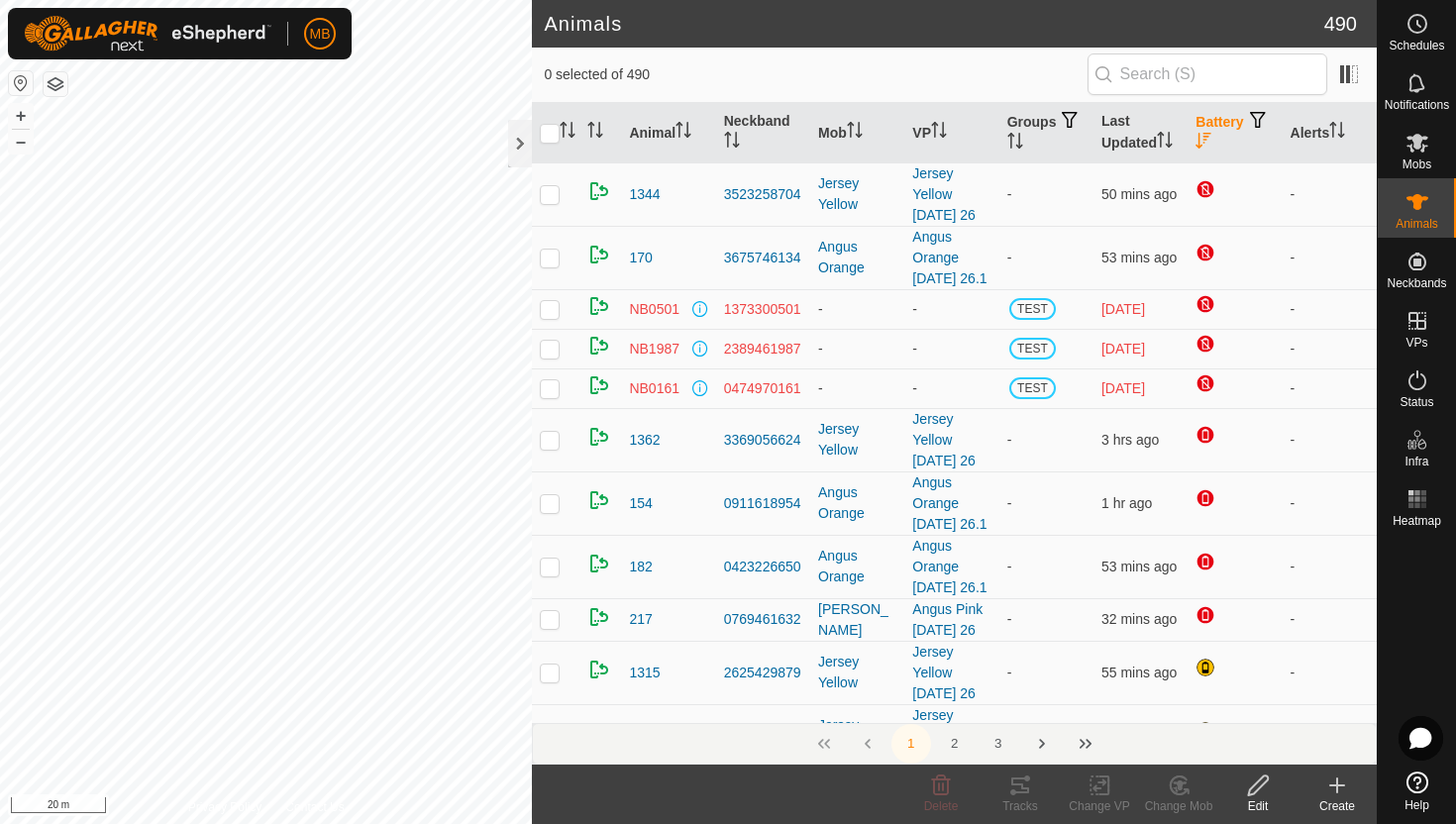 scroll, scrollTop: 0, scrollLeft: 0, axis: both 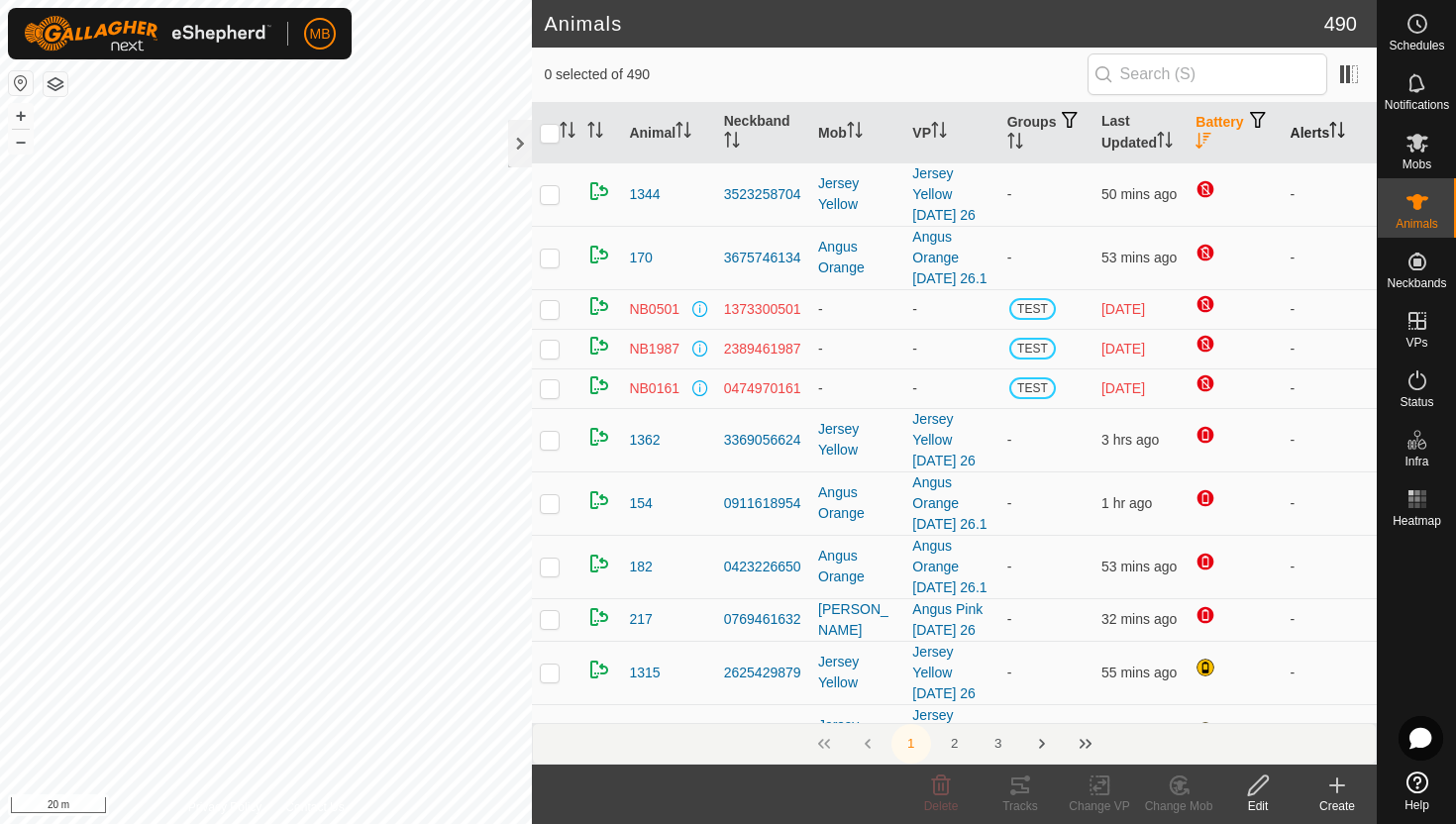 click 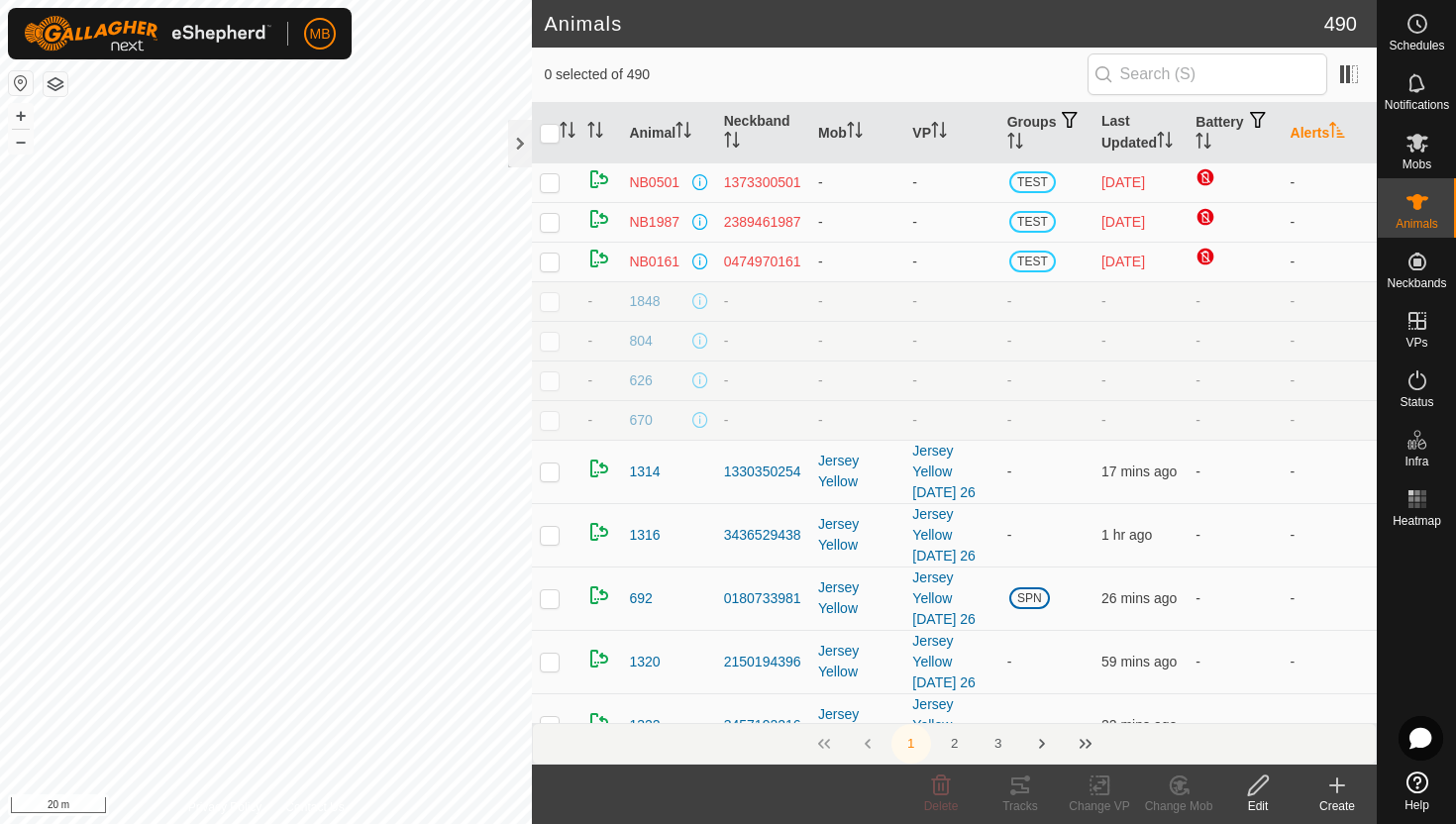 click 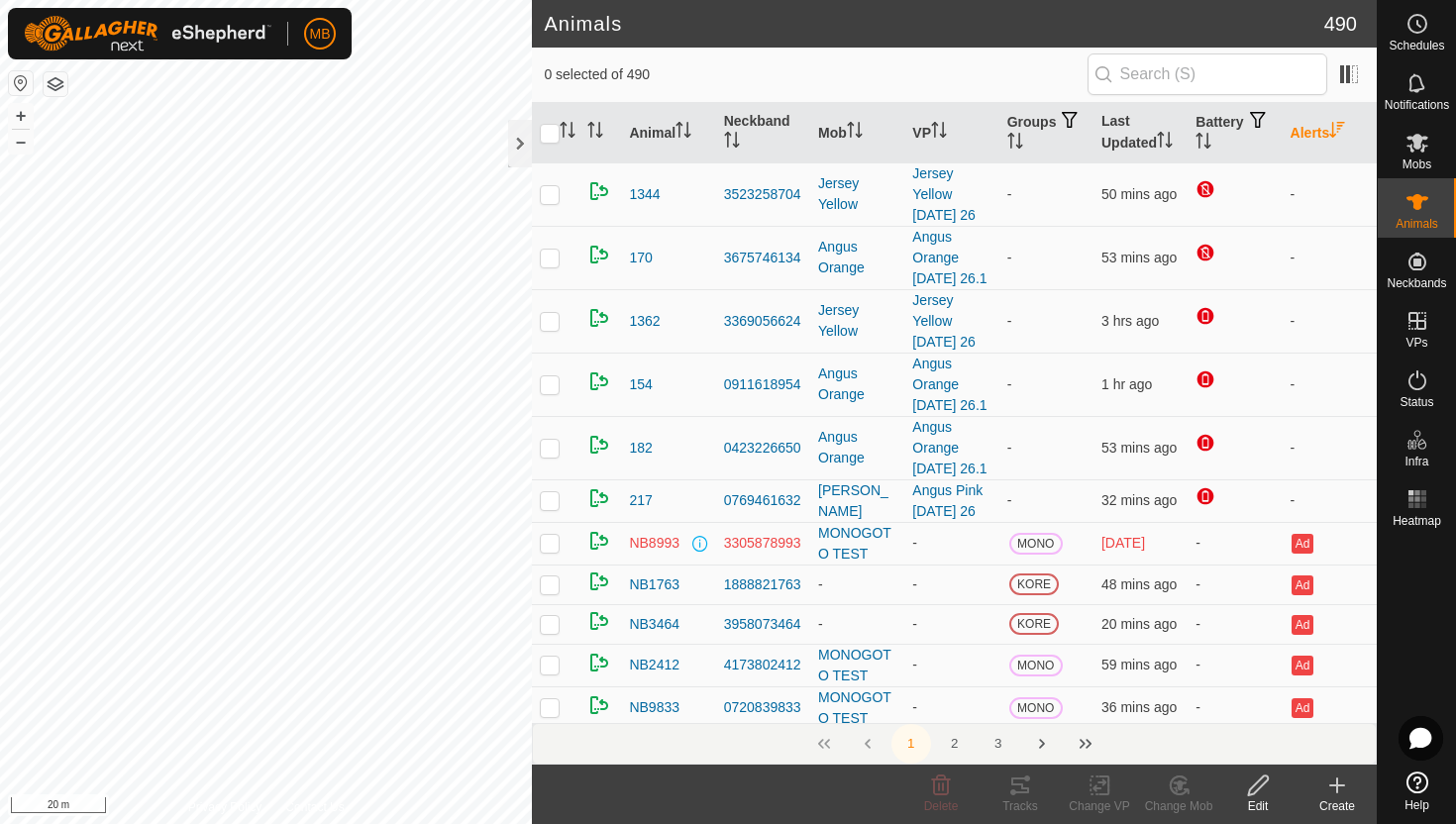 click 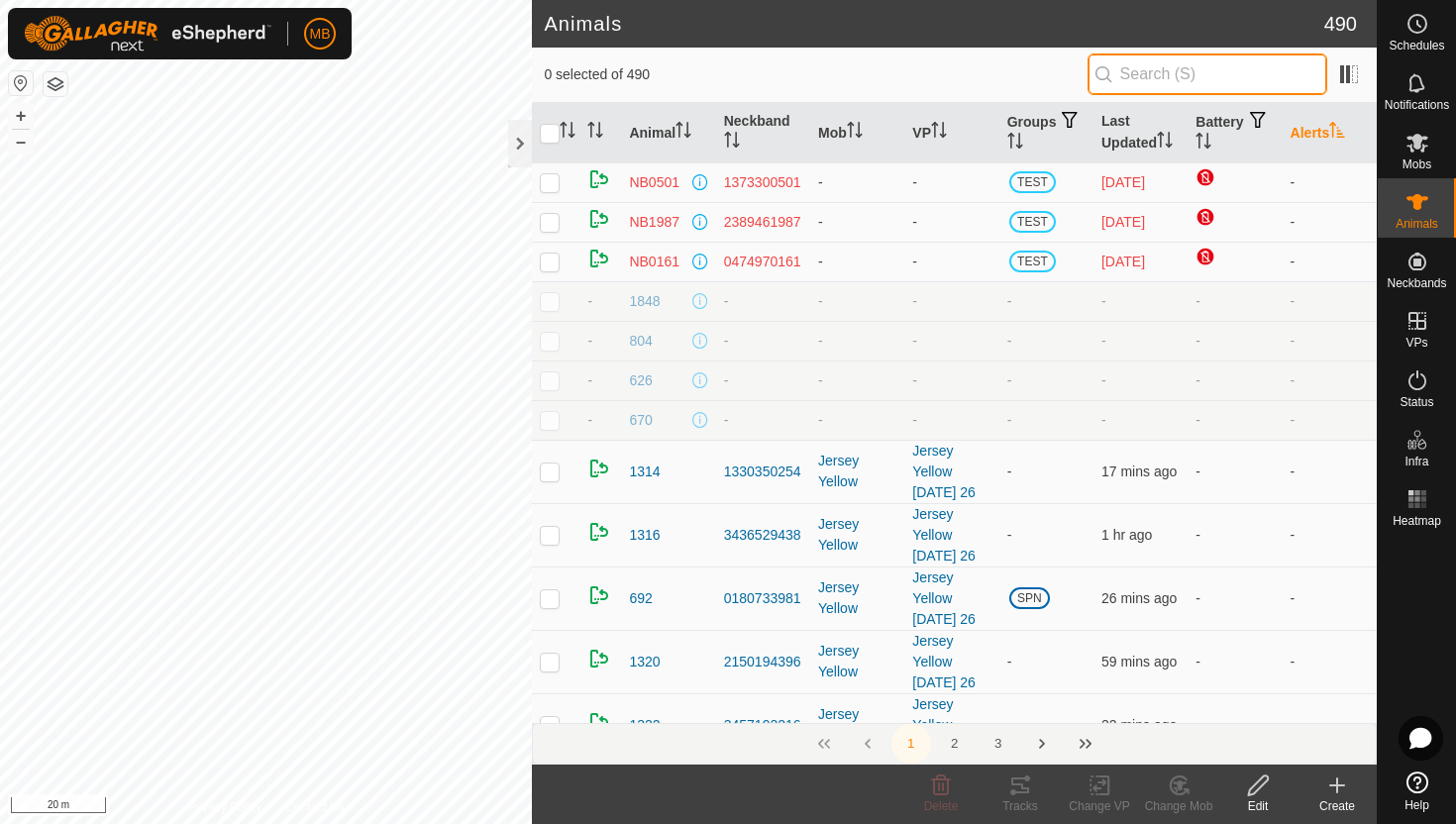 click at bounding box center (1207, 74) 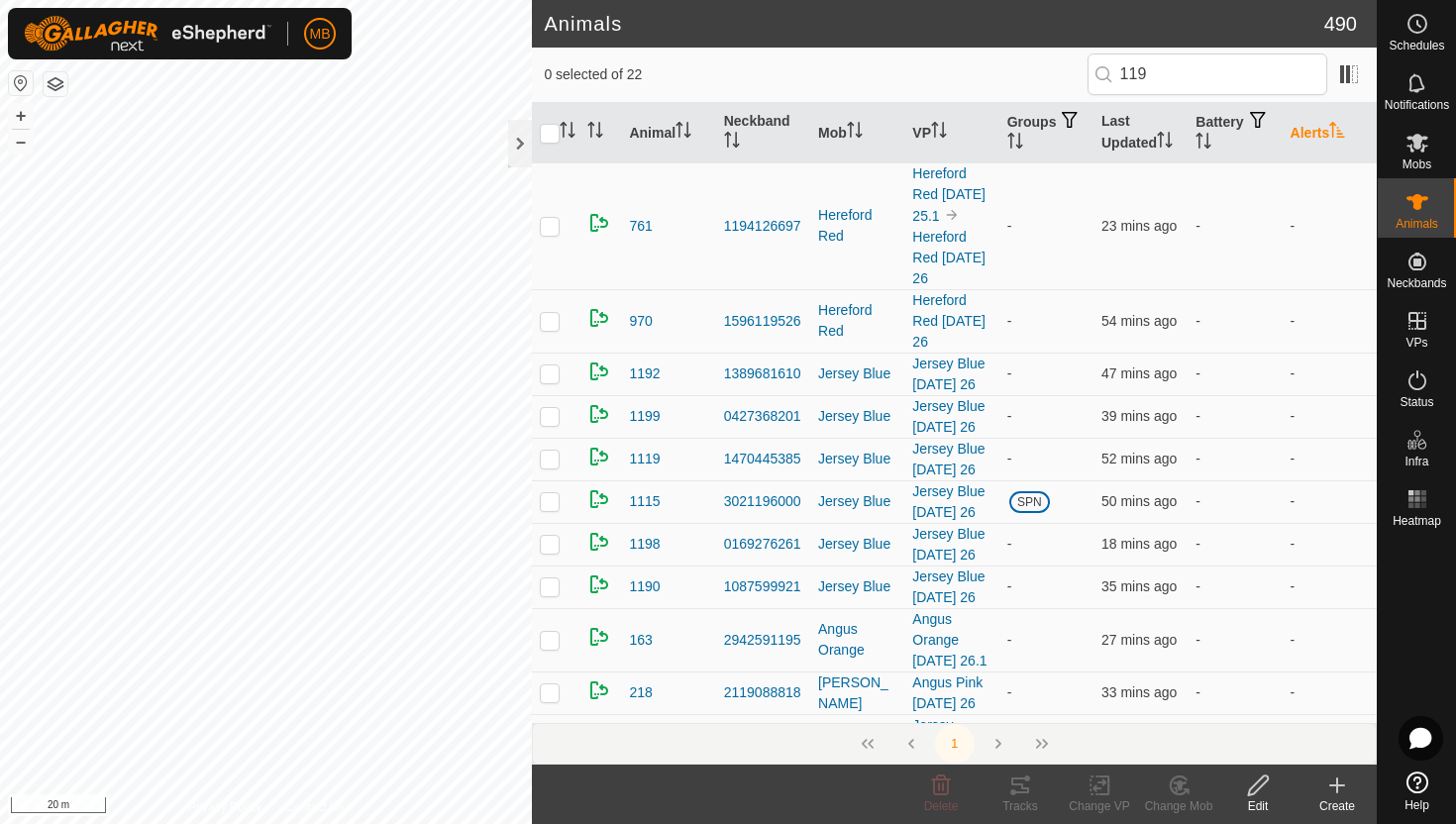click 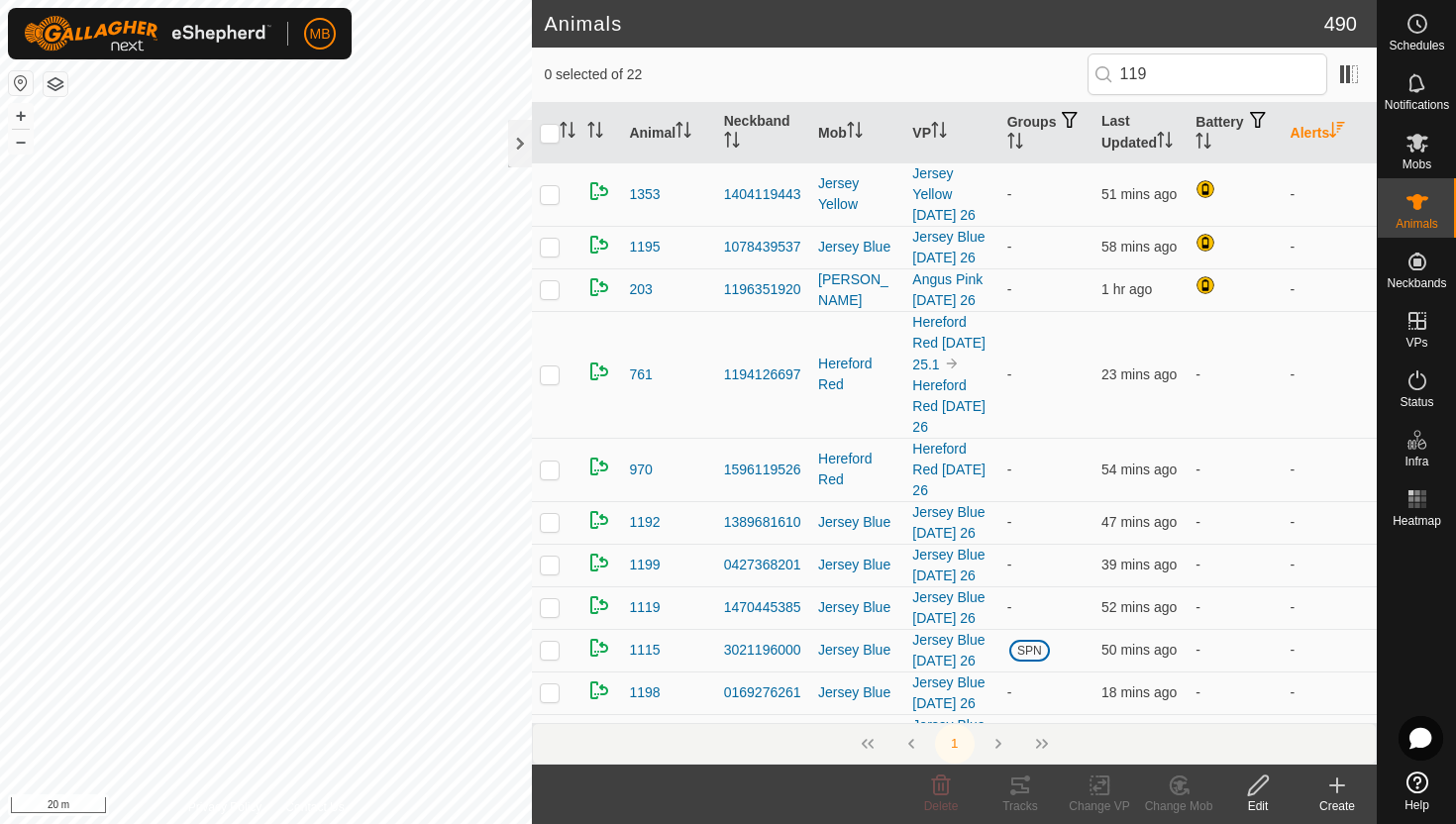 click 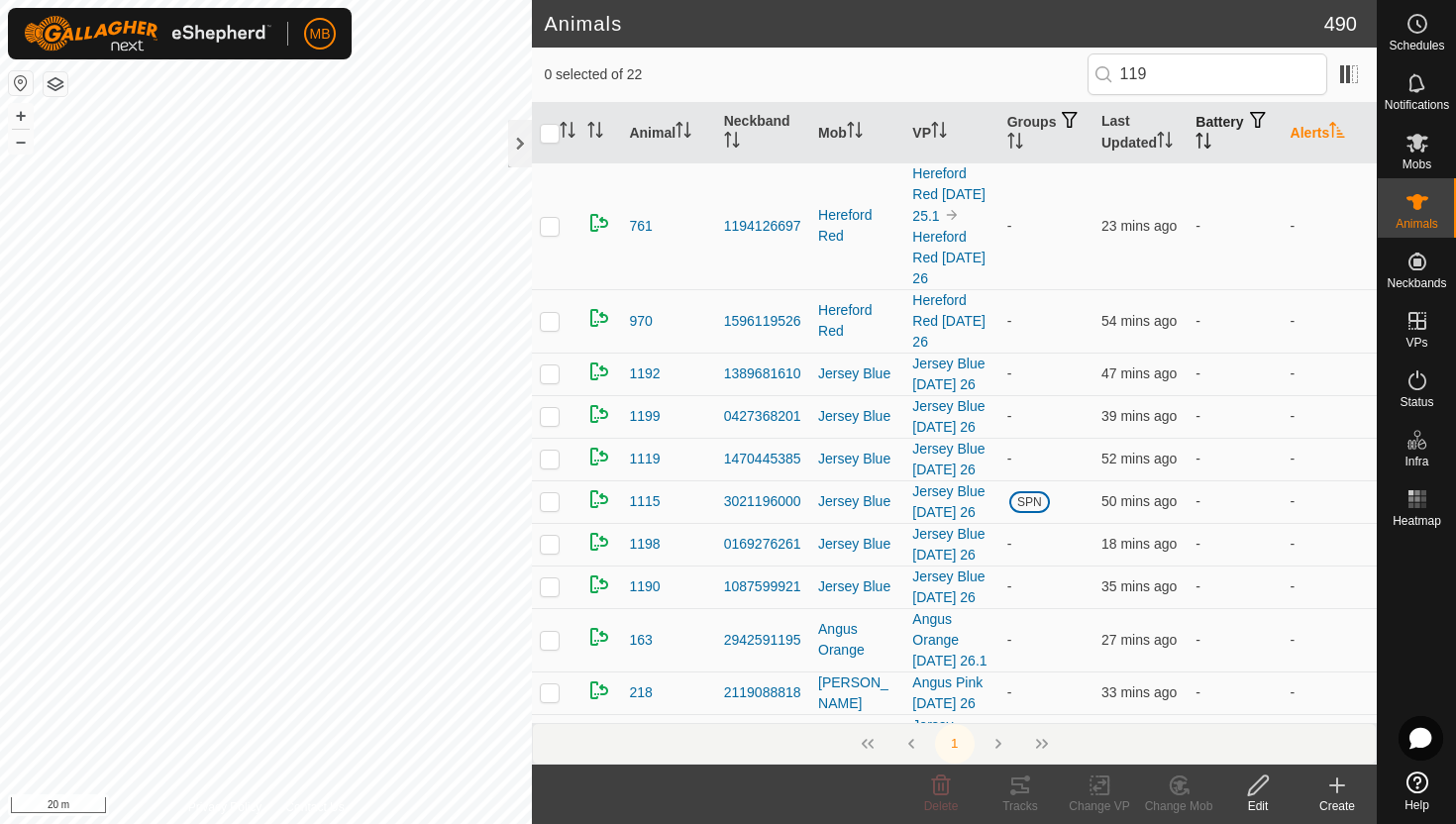 click 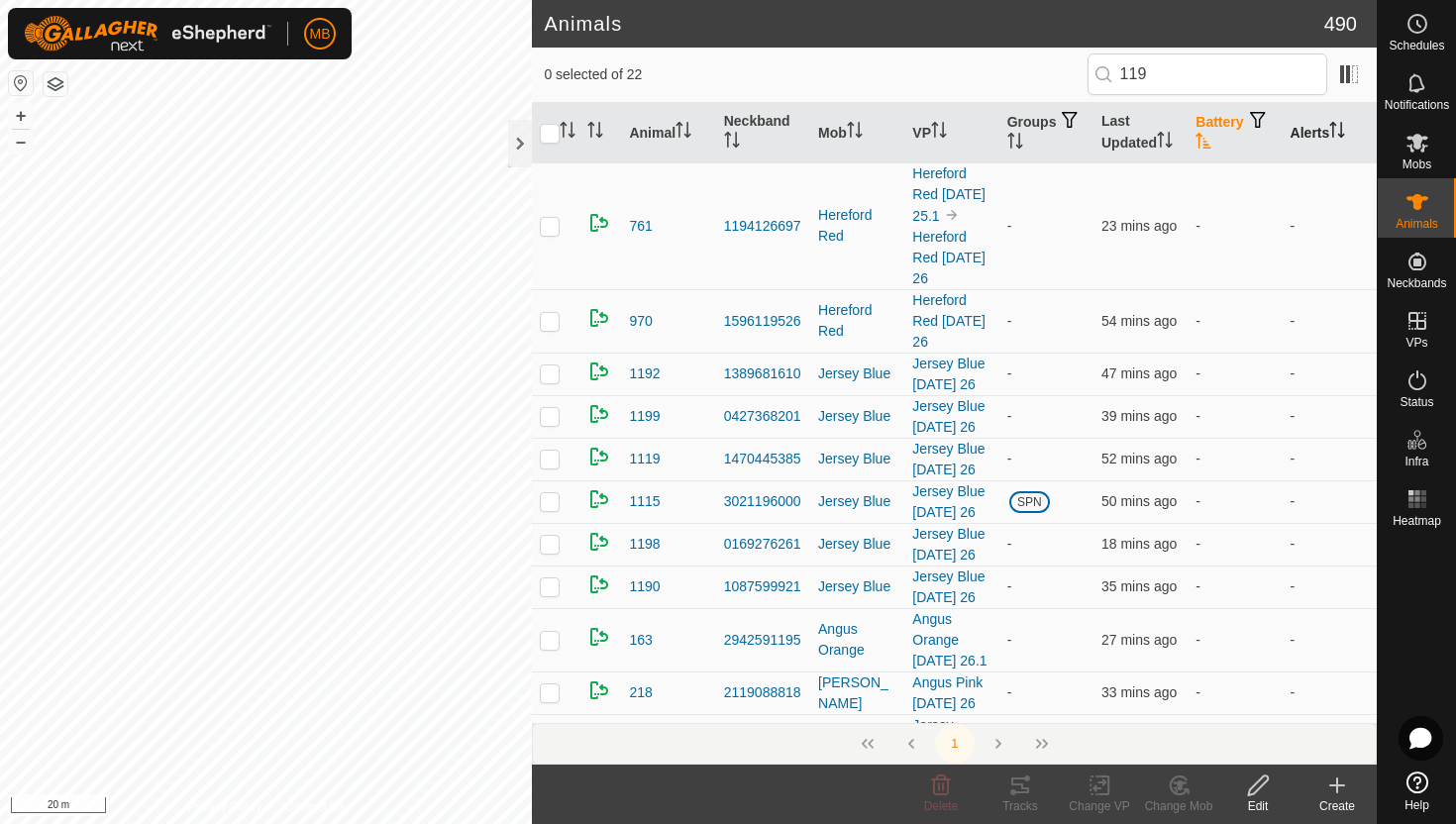 click 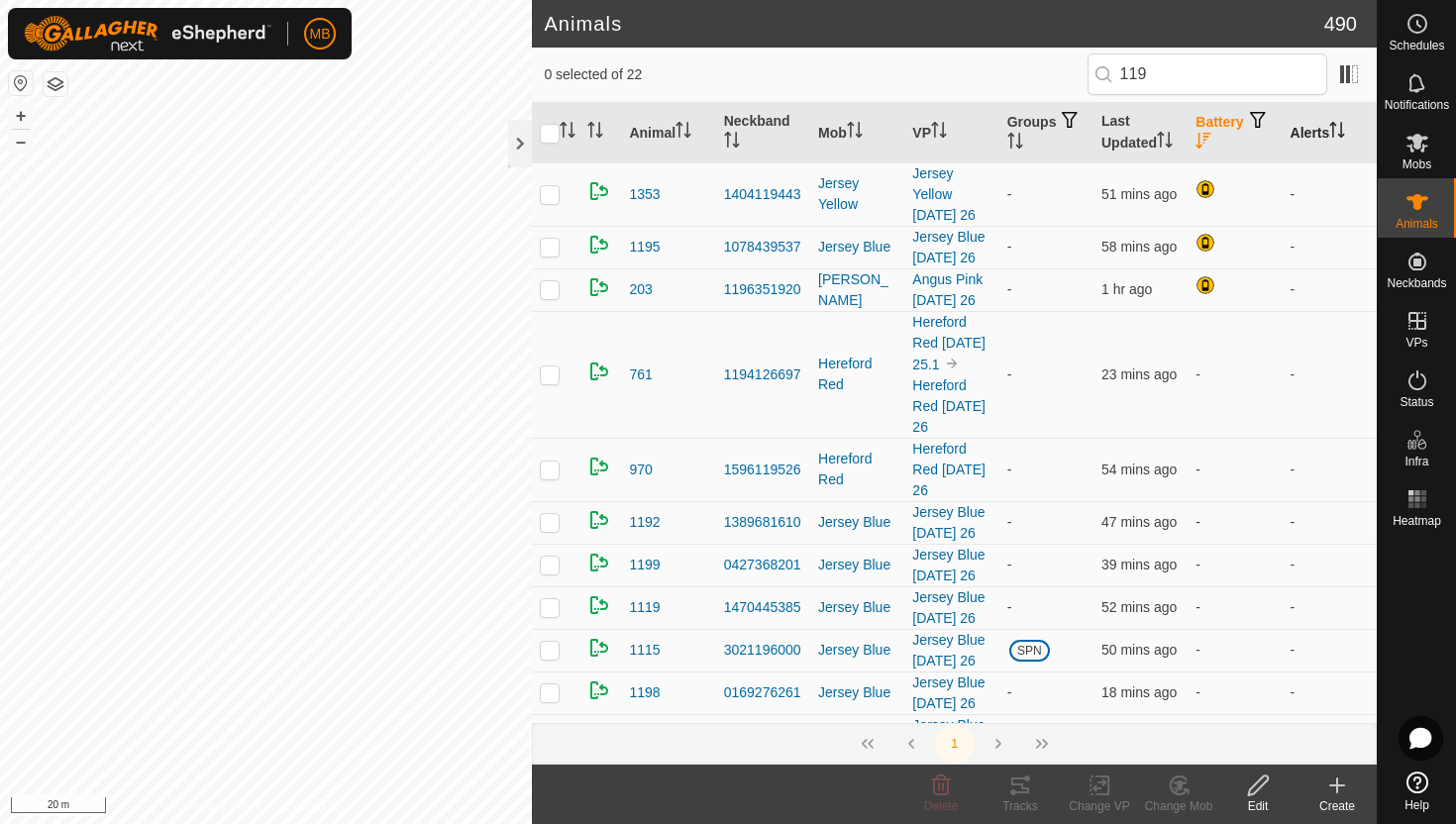 click 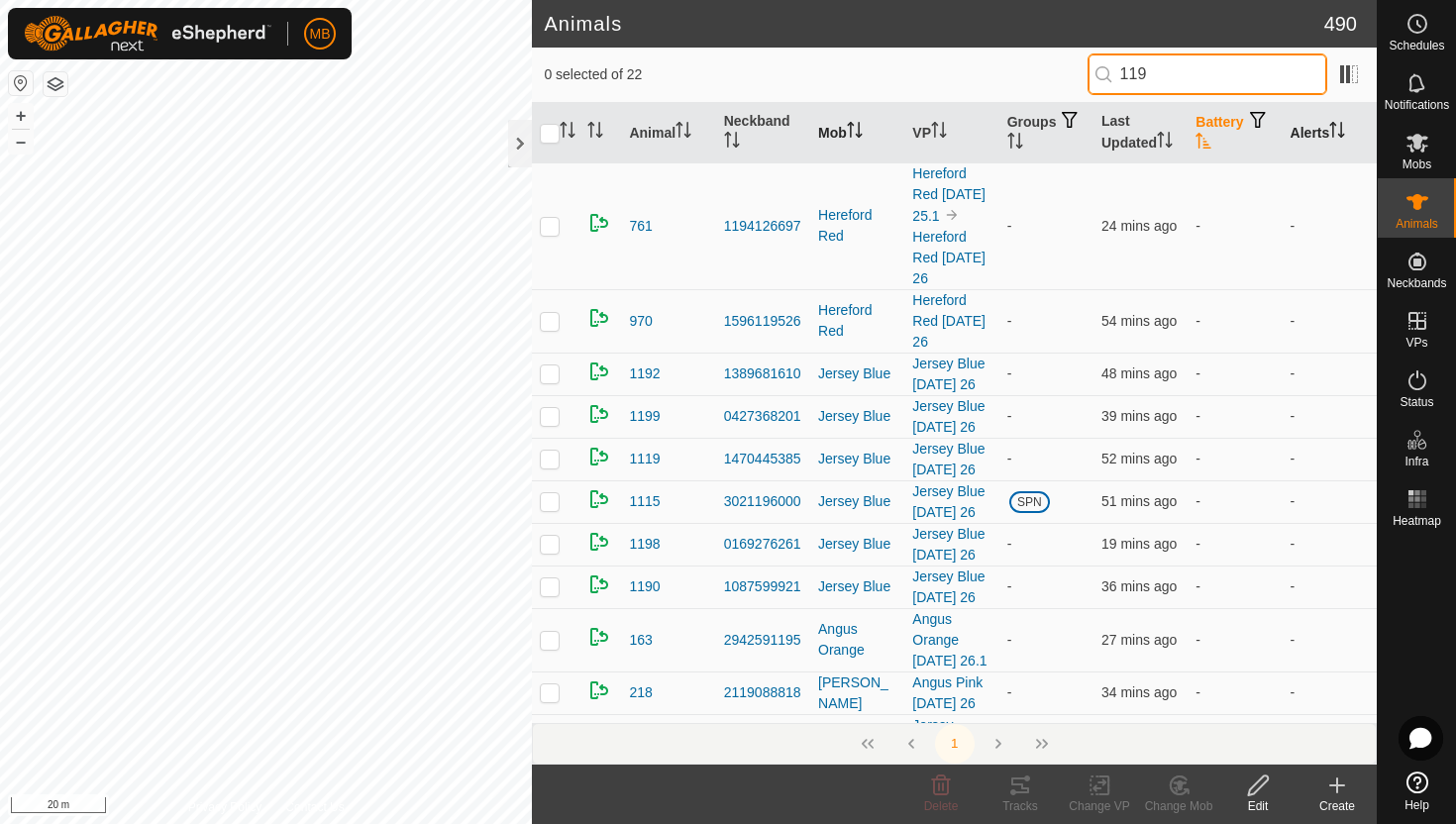 drag, startPoint x: 1185, startPoint y: 77, endPoint x: 882, endPoint y: 124, distance: 306.62355 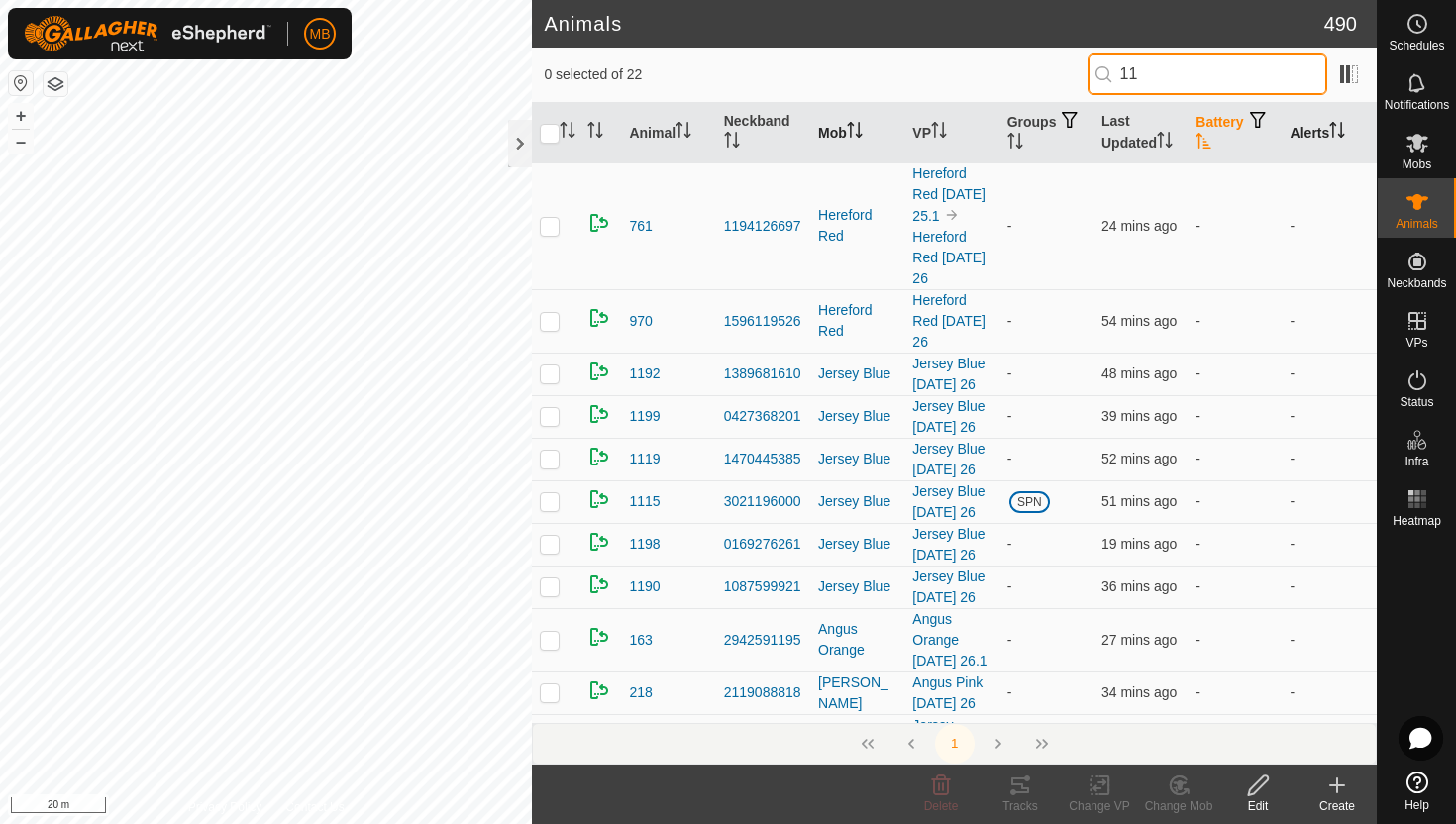 type on "1" 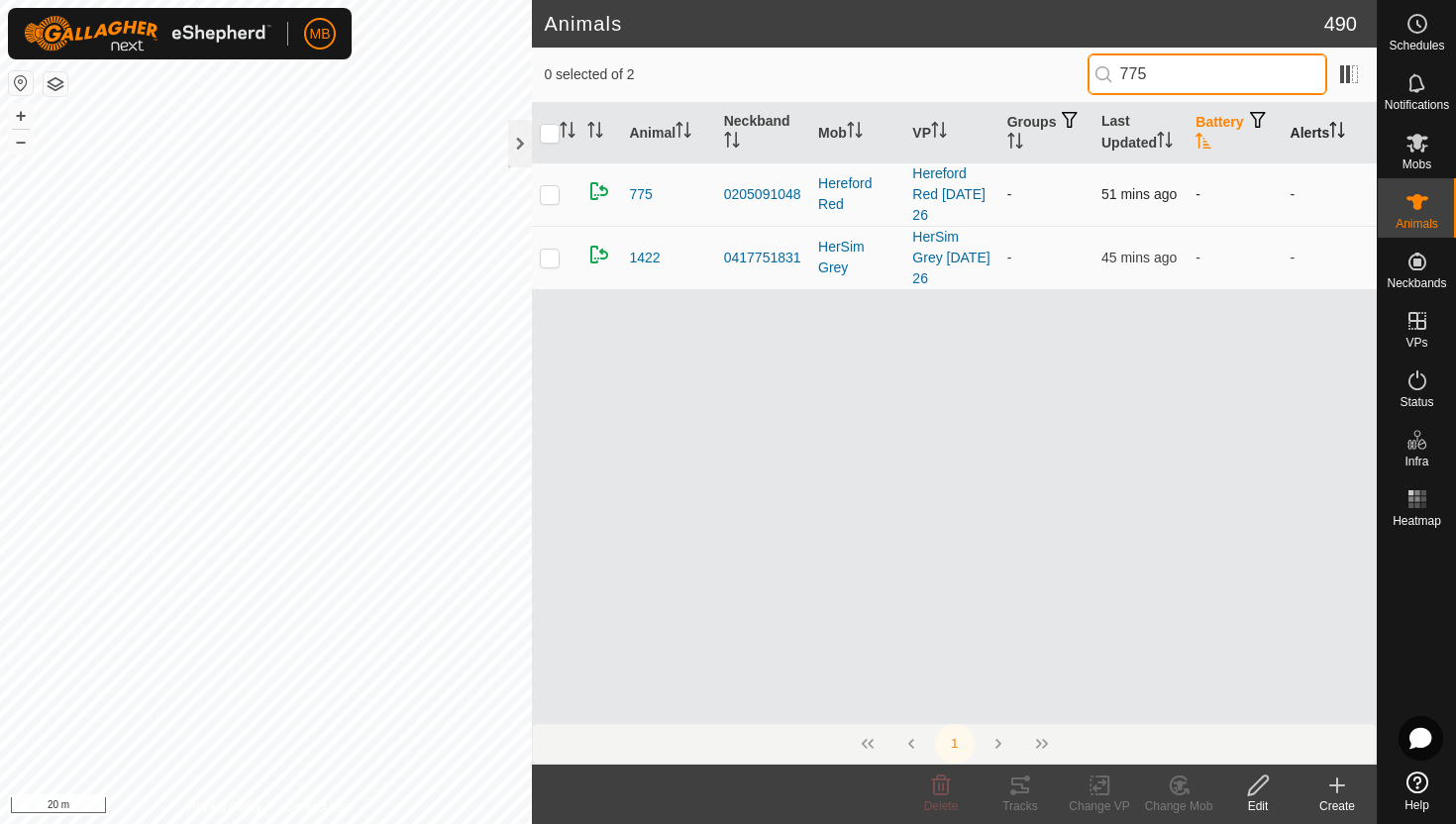 type on "775" 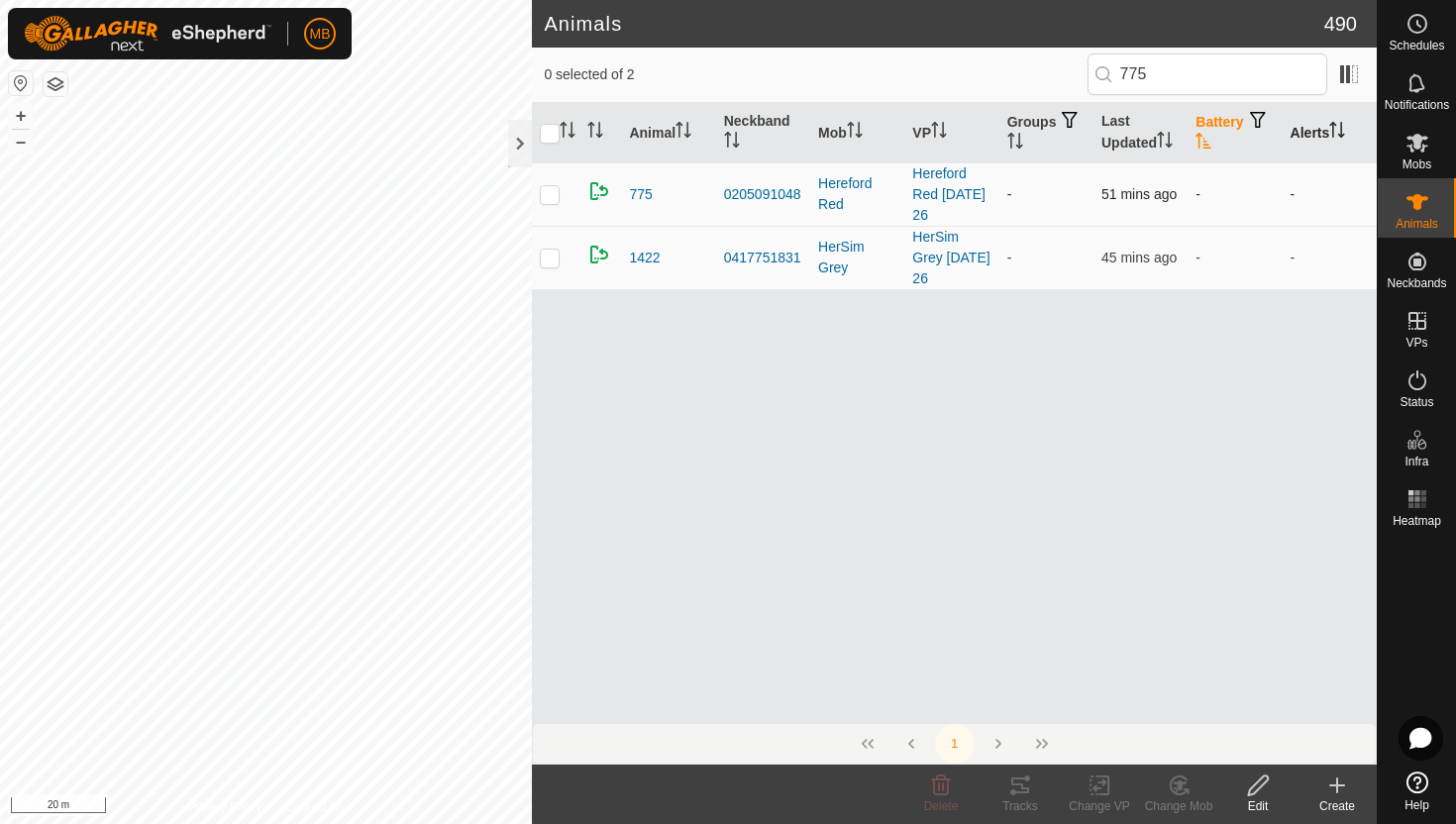 click at bounding box center (550, 194) 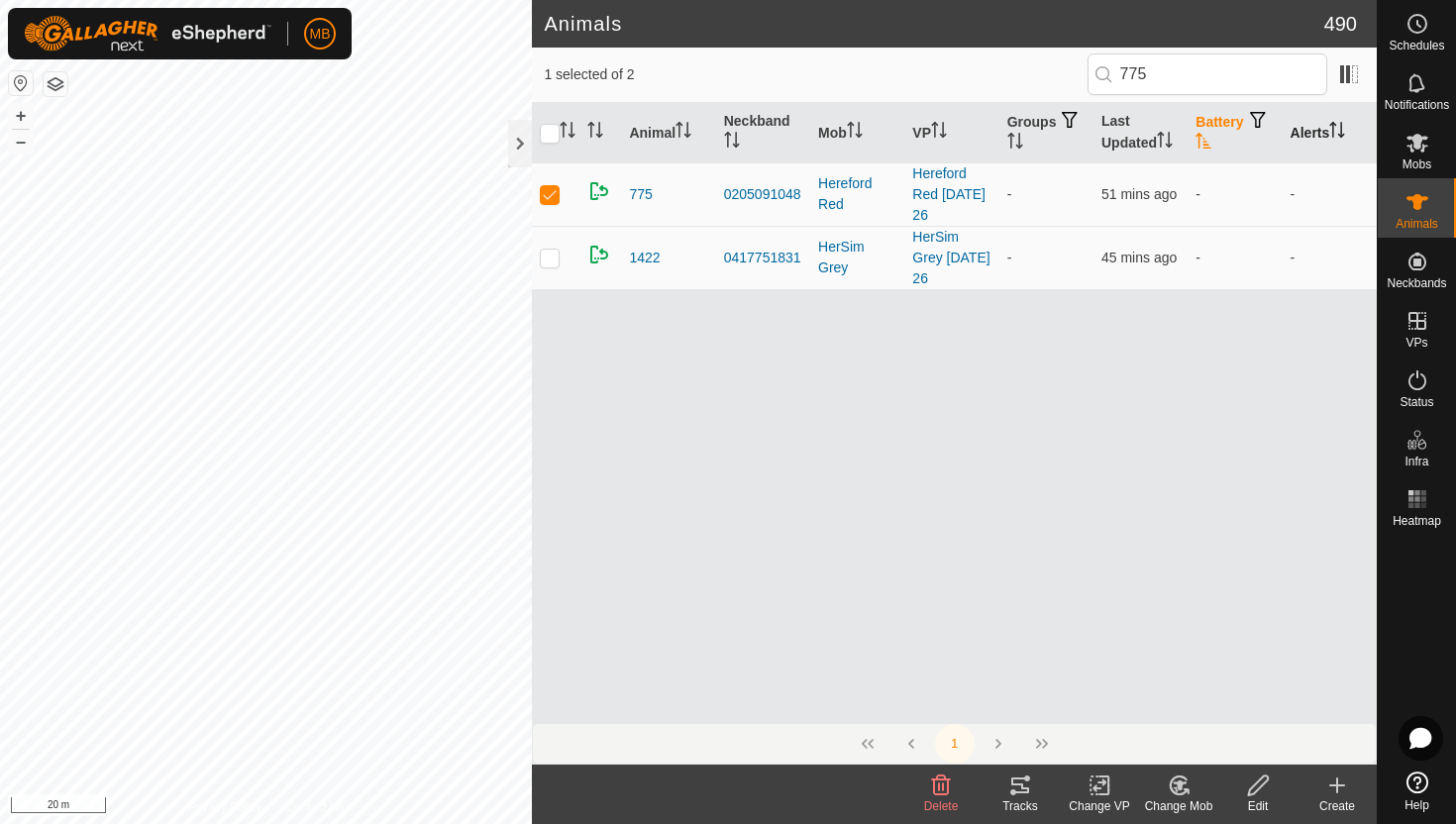 click 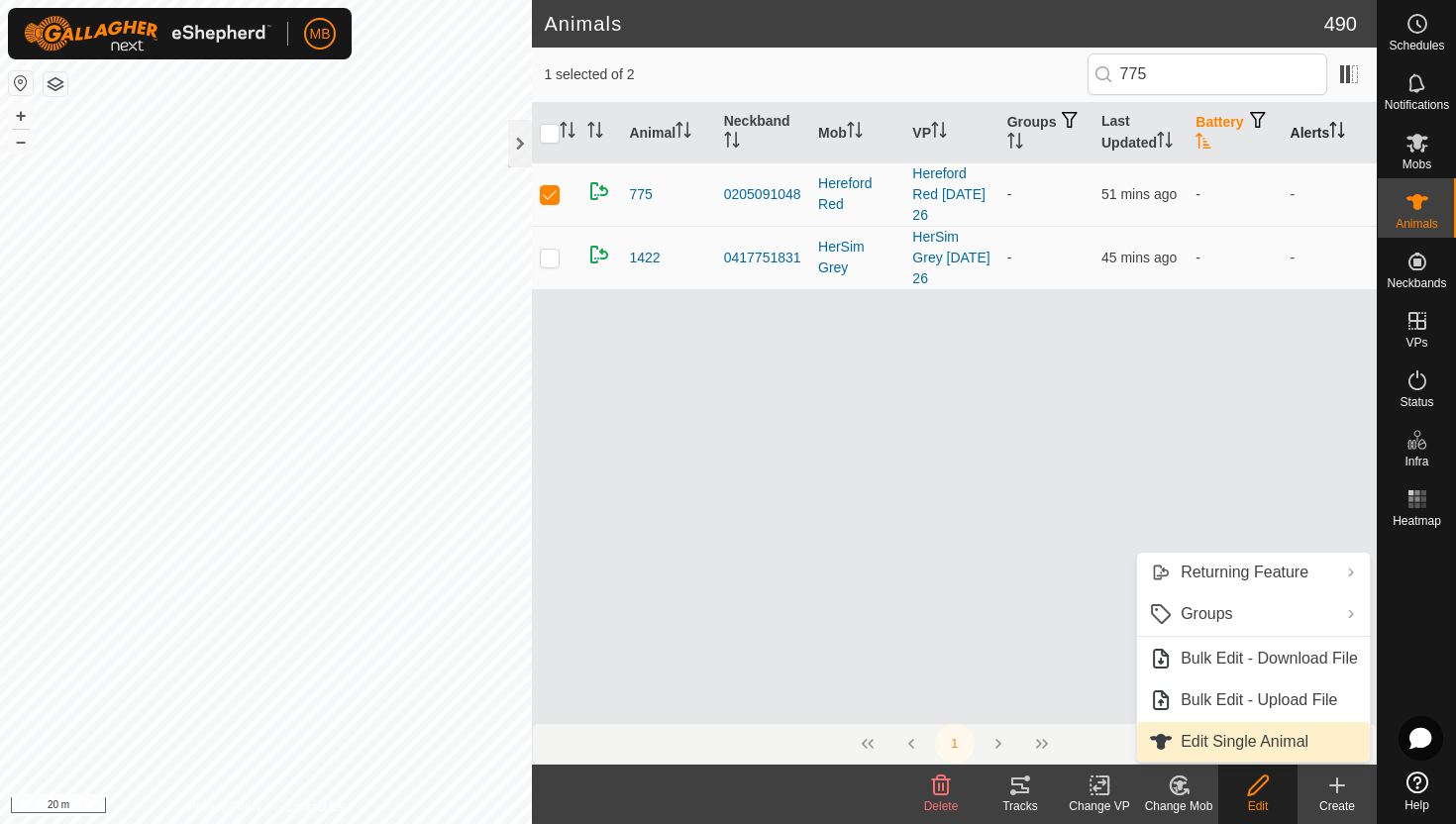 click on "Edit Single Animal" at bounding box center (1253, 742) 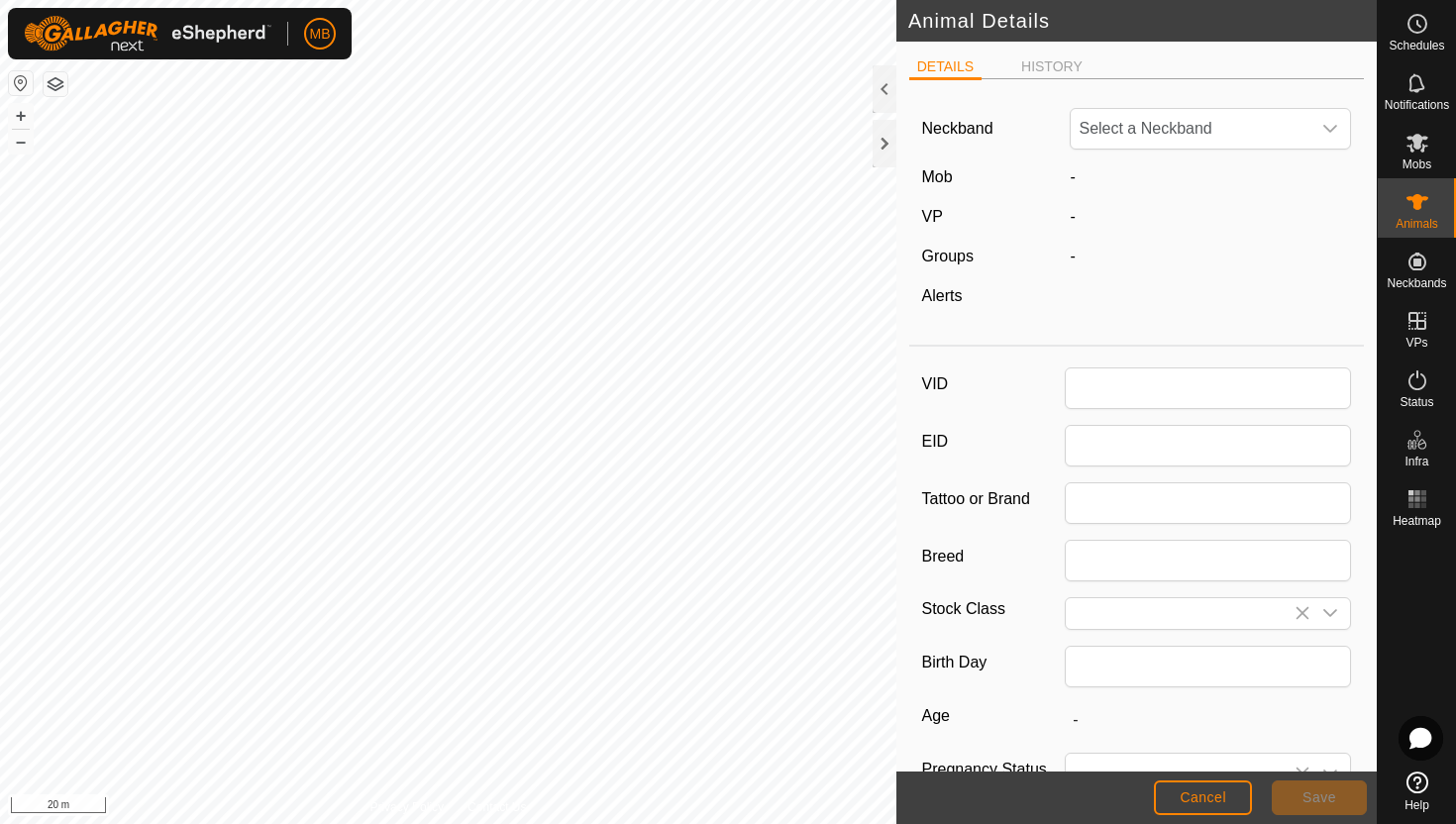 type on "775" 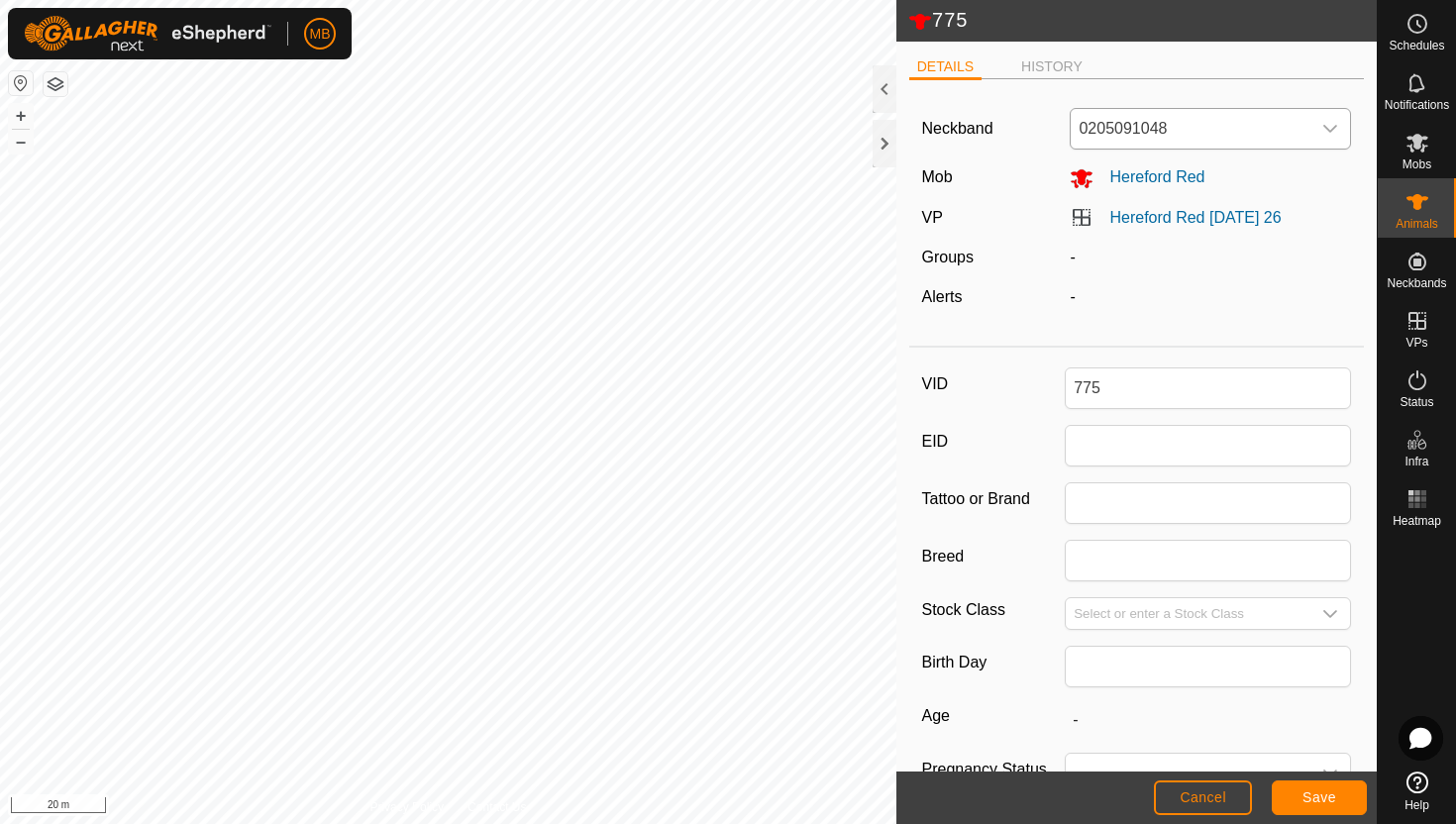 click on "0205091048" at bounding box center [1191, 129] 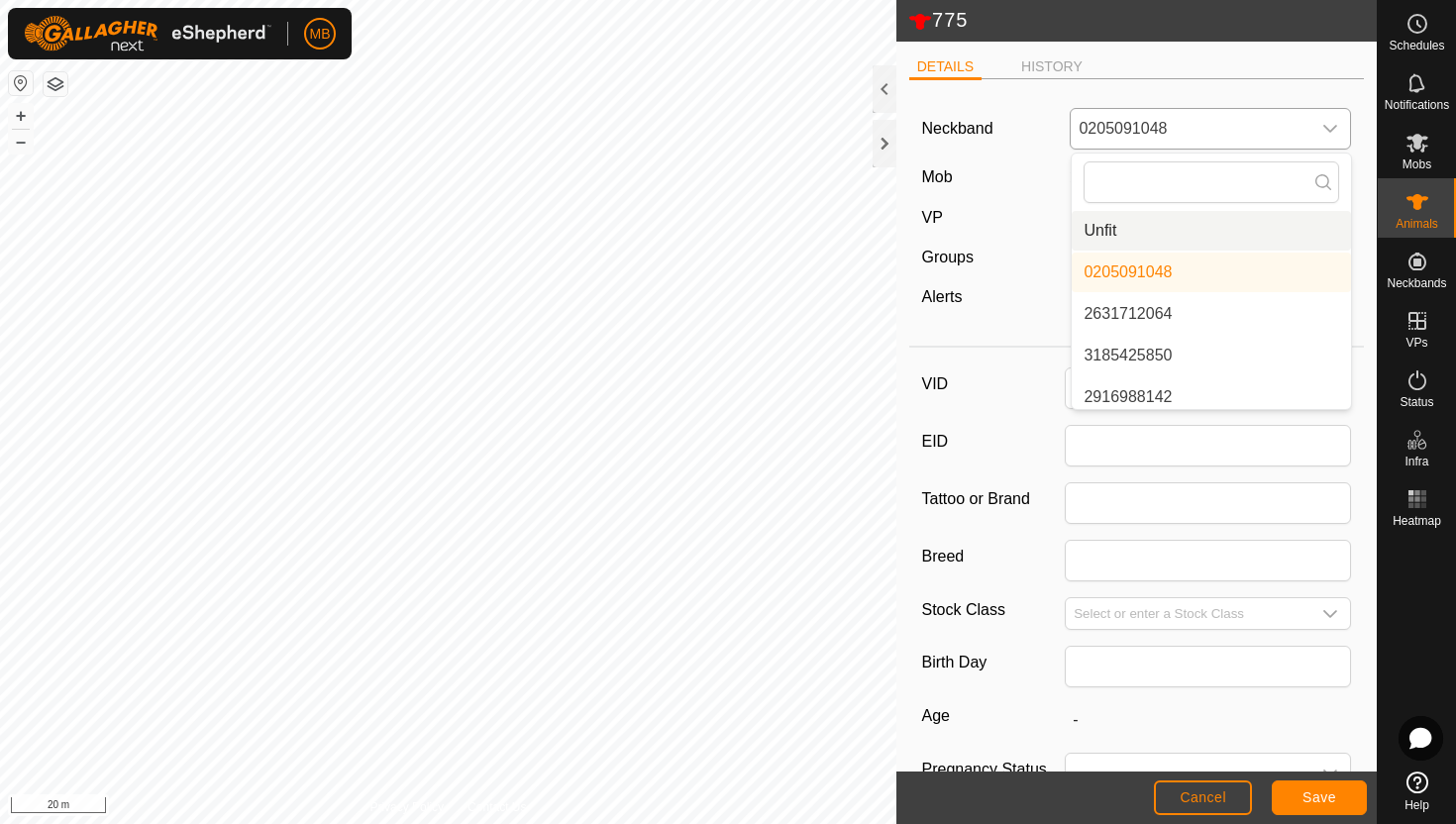 click on "Unfit" at bounding box center [1211, 231] 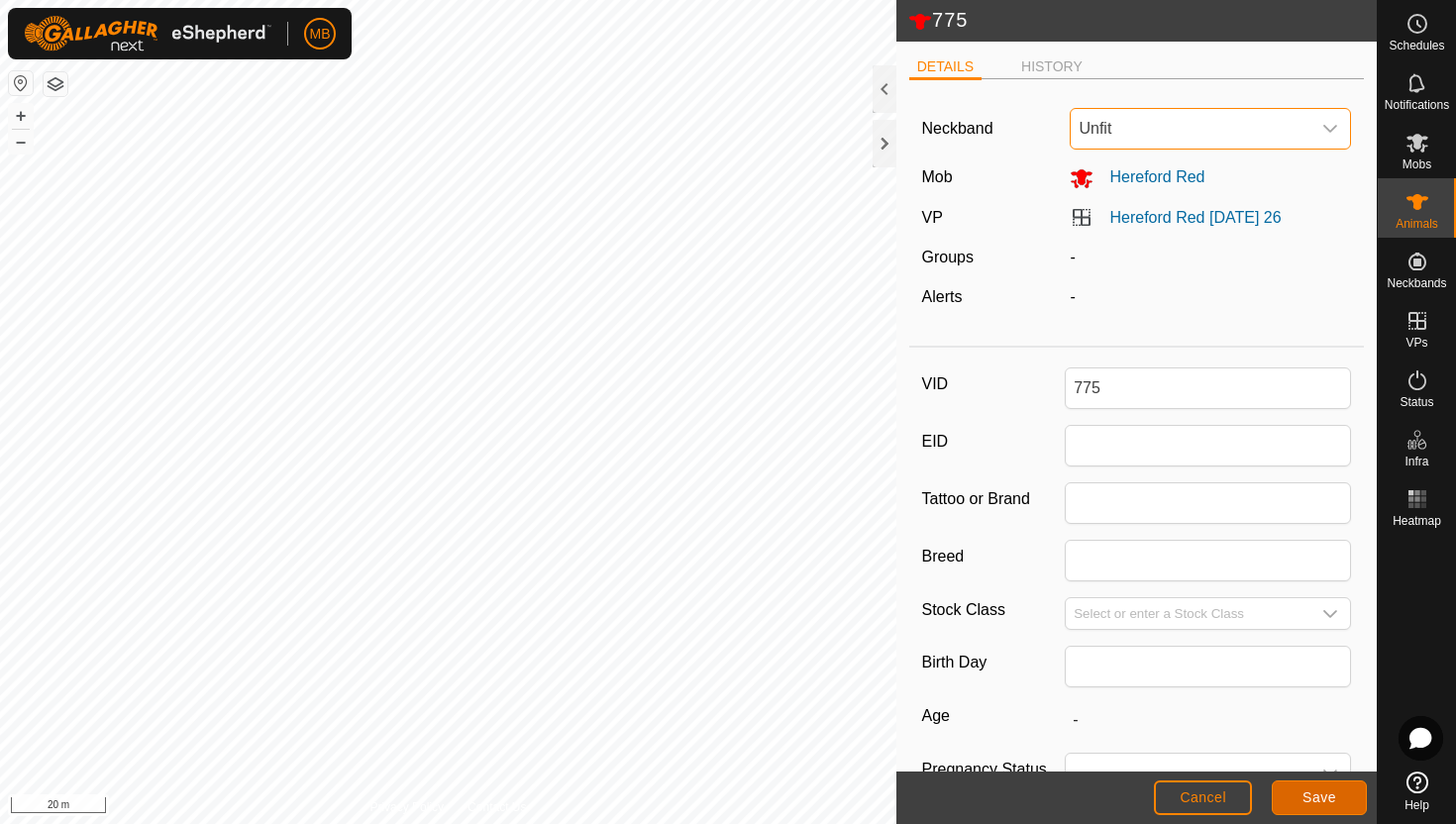click on "Save" 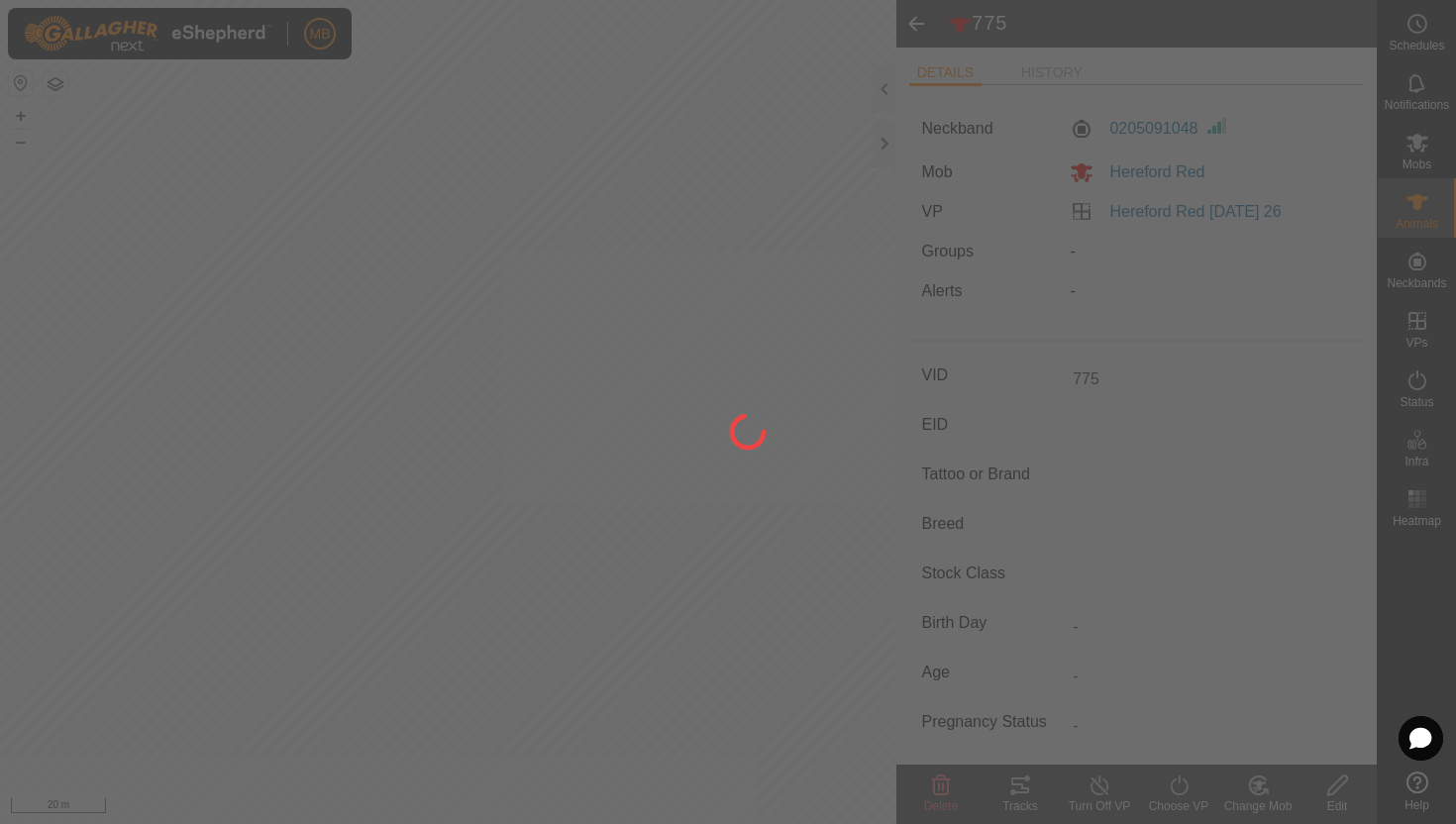 type on "-" 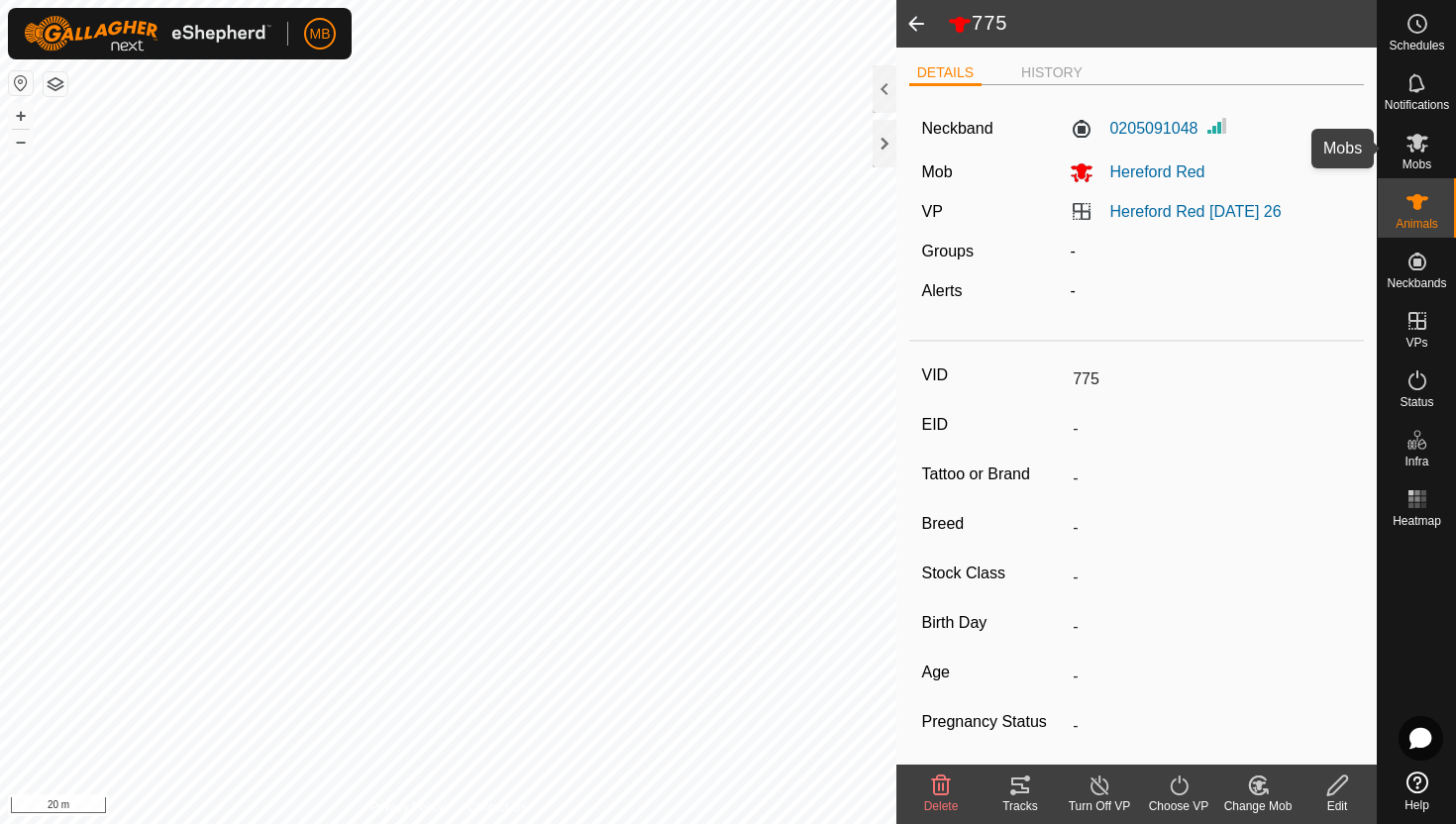 click on "Mobs" at bounding box center (1416, 149) 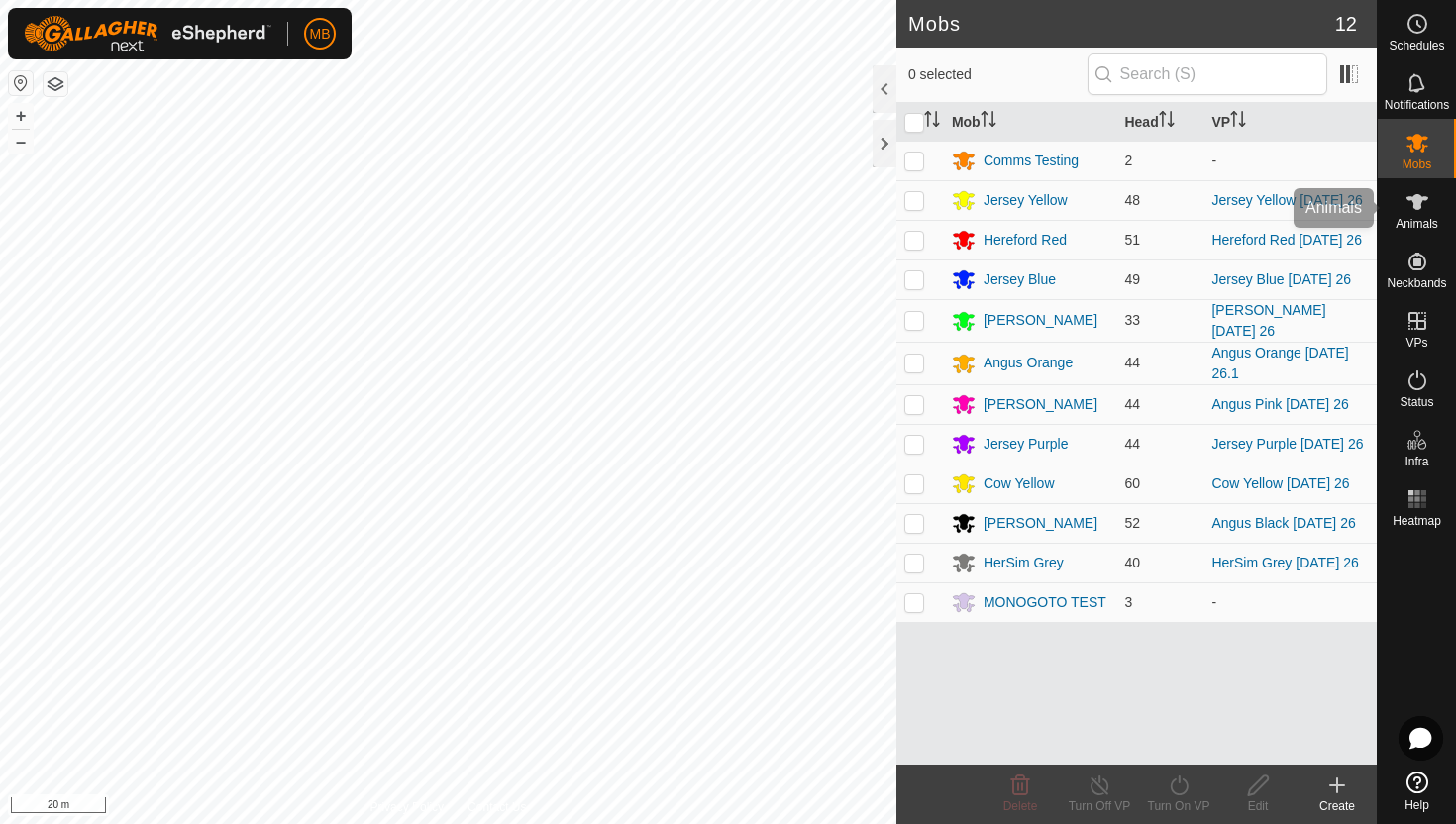 click 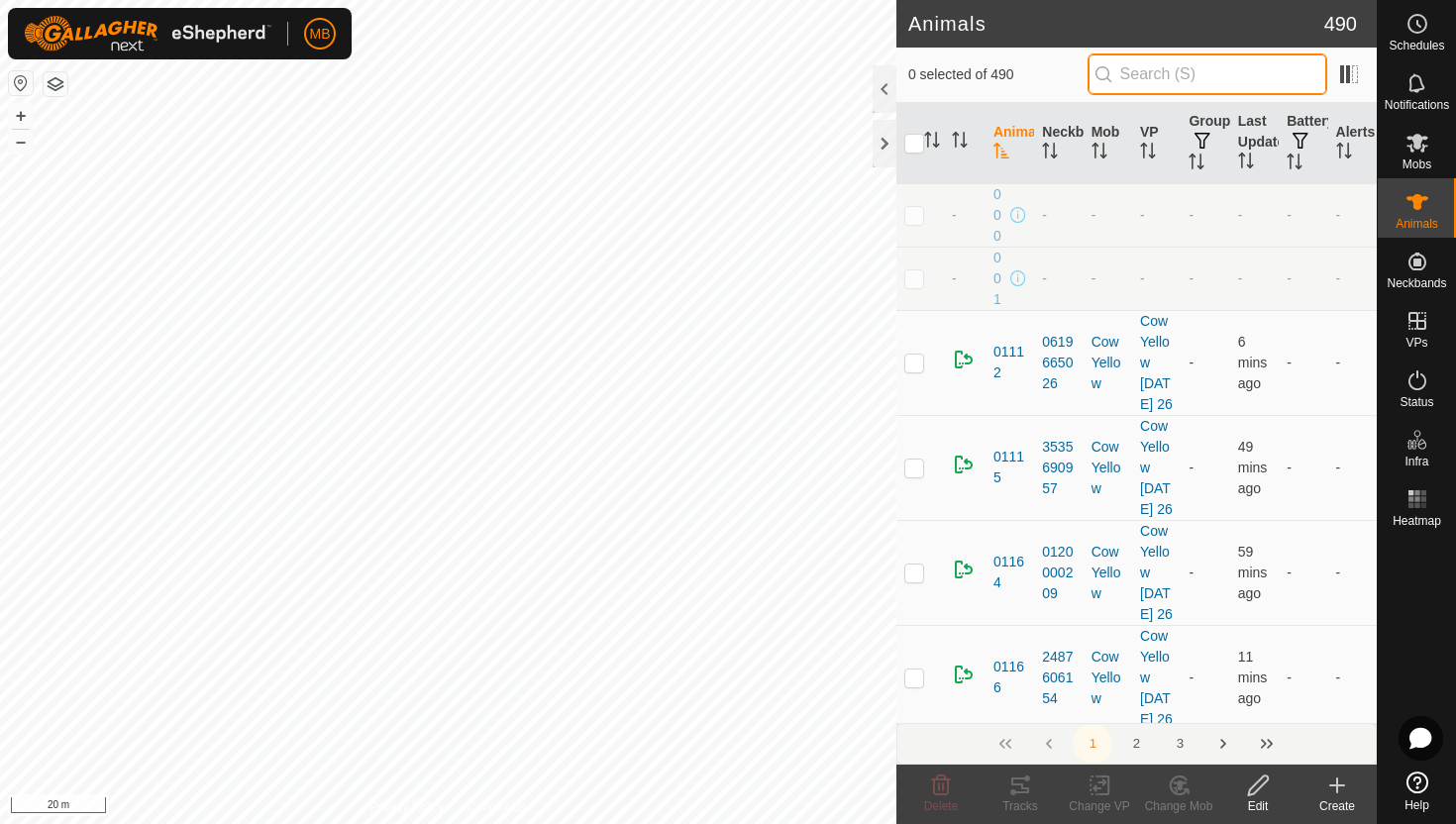 click at bounding box center (1207, 74) 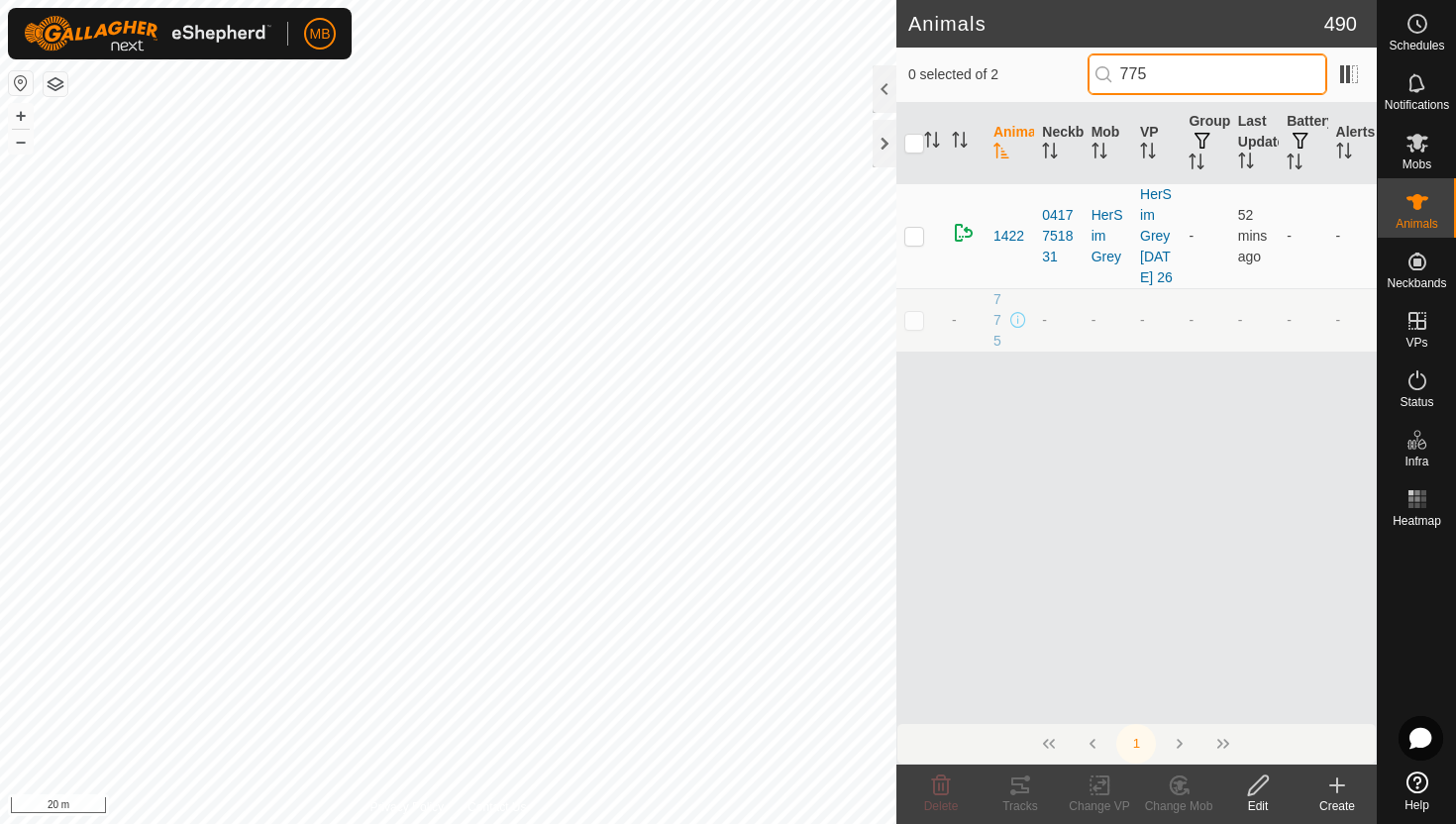 type on "775" 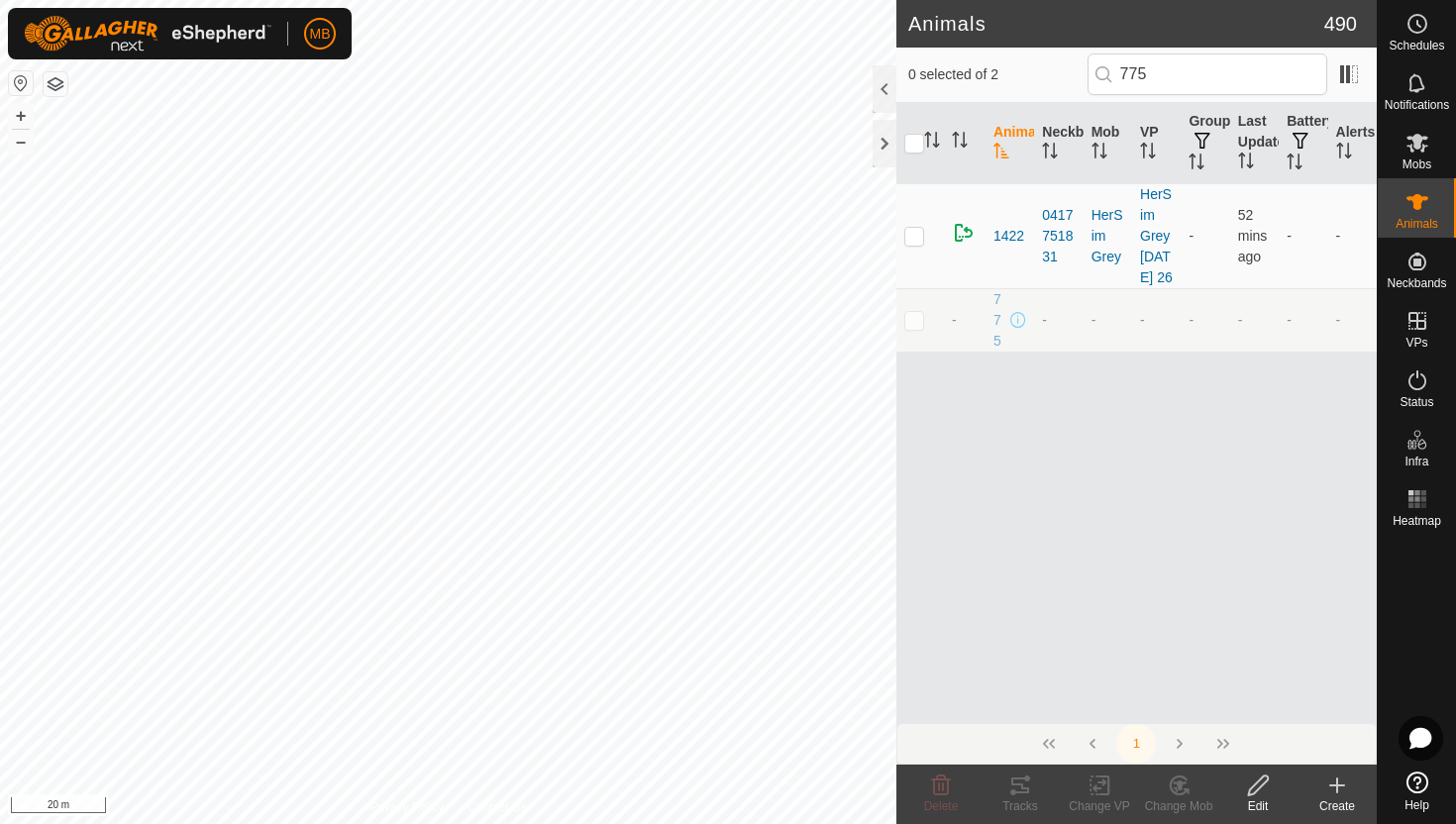 click at bounding box center [914, 320] 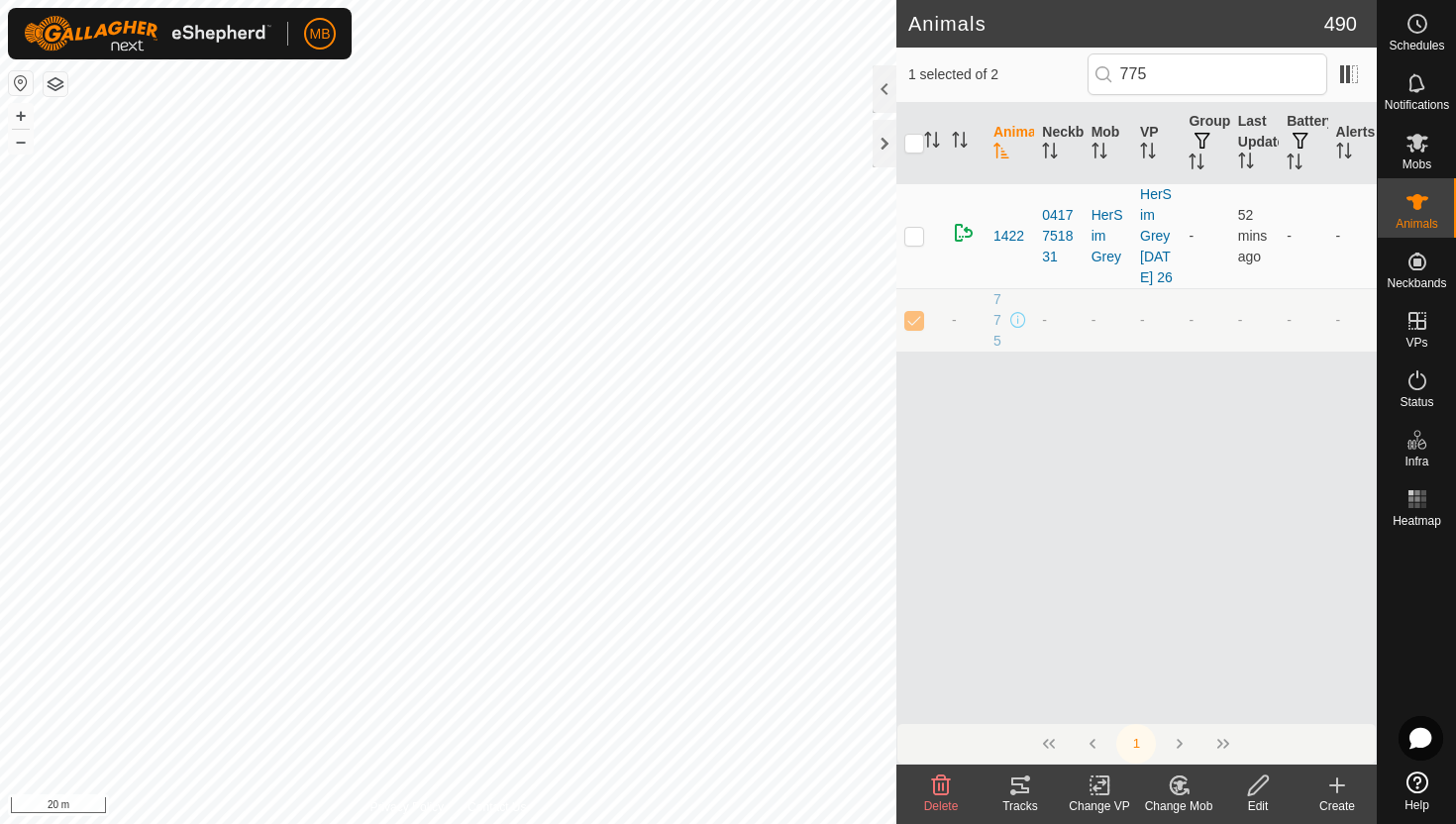 click 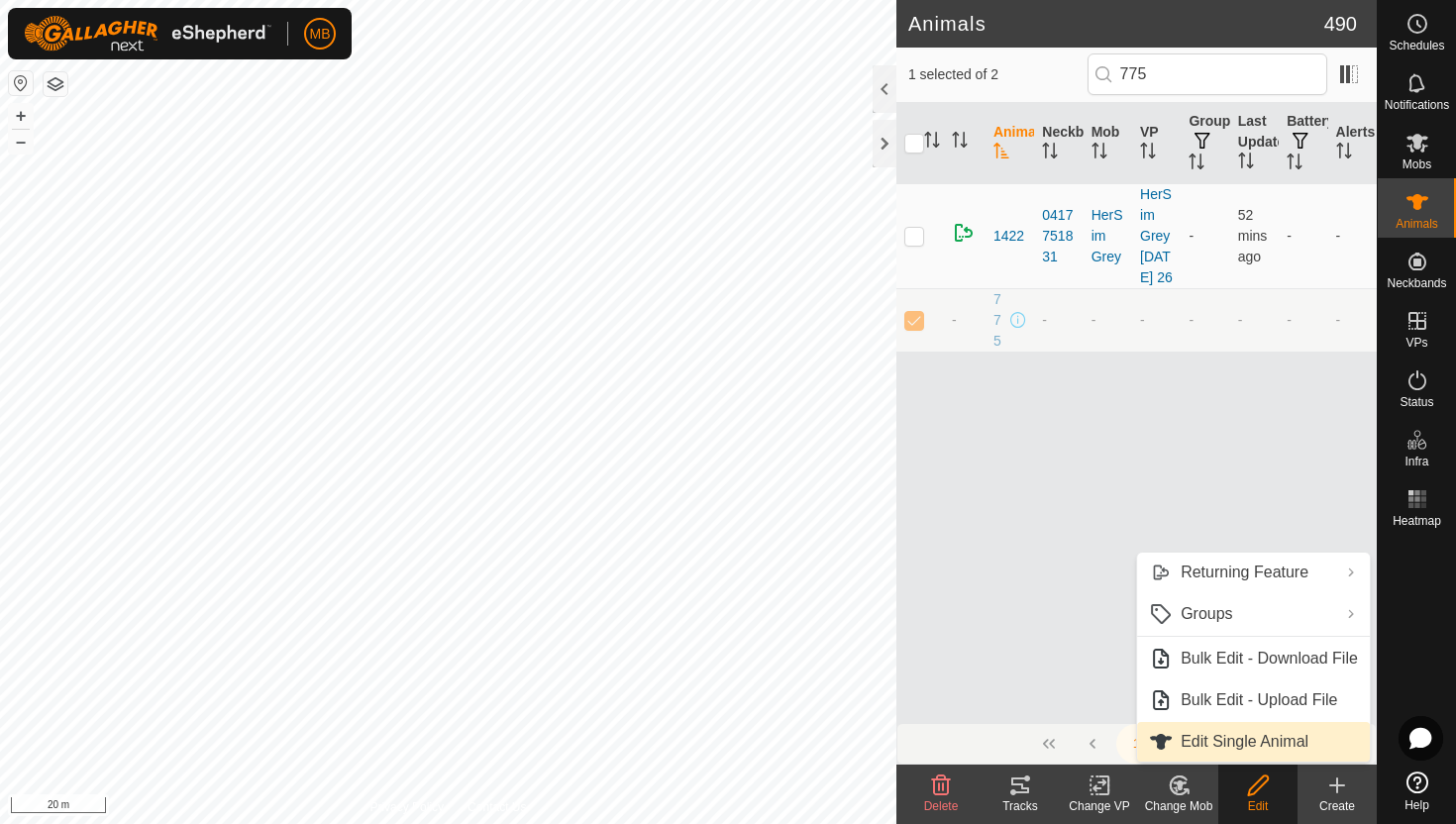 click on "Edit Single Animal" at bounding box center [1253, 742] 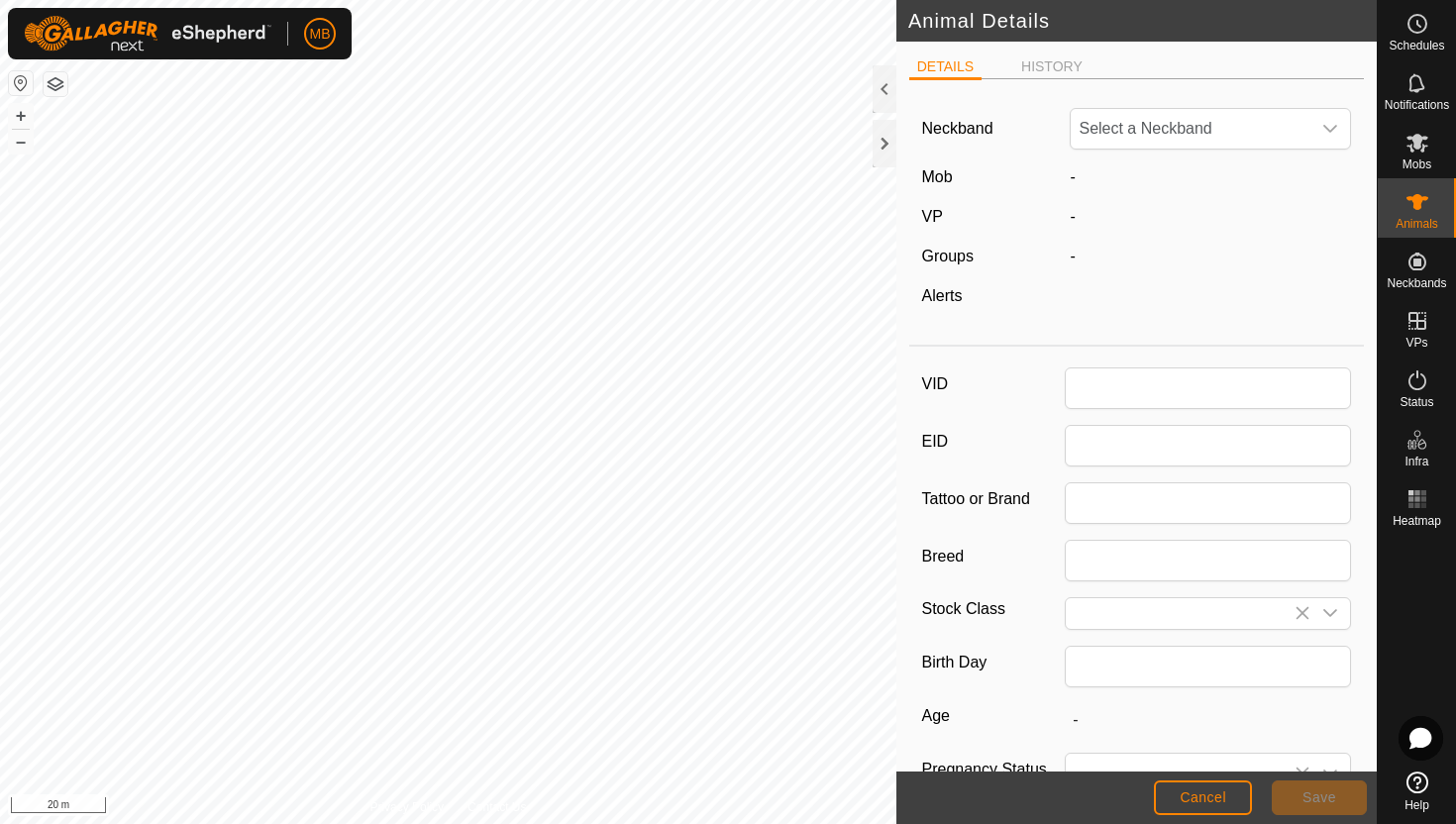 type on "775" 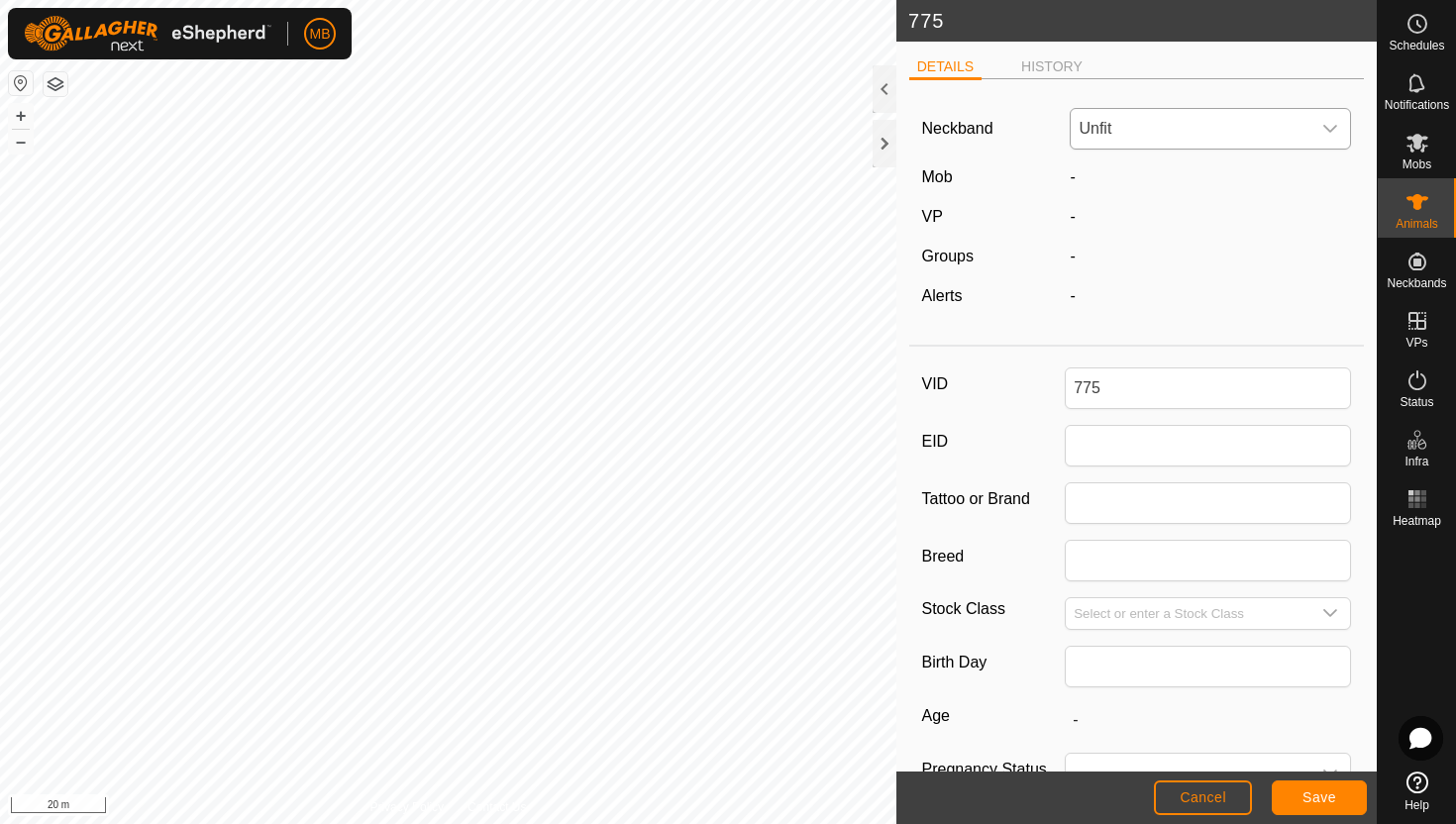 click on "Unfit" at bounding box center (1191, 129) 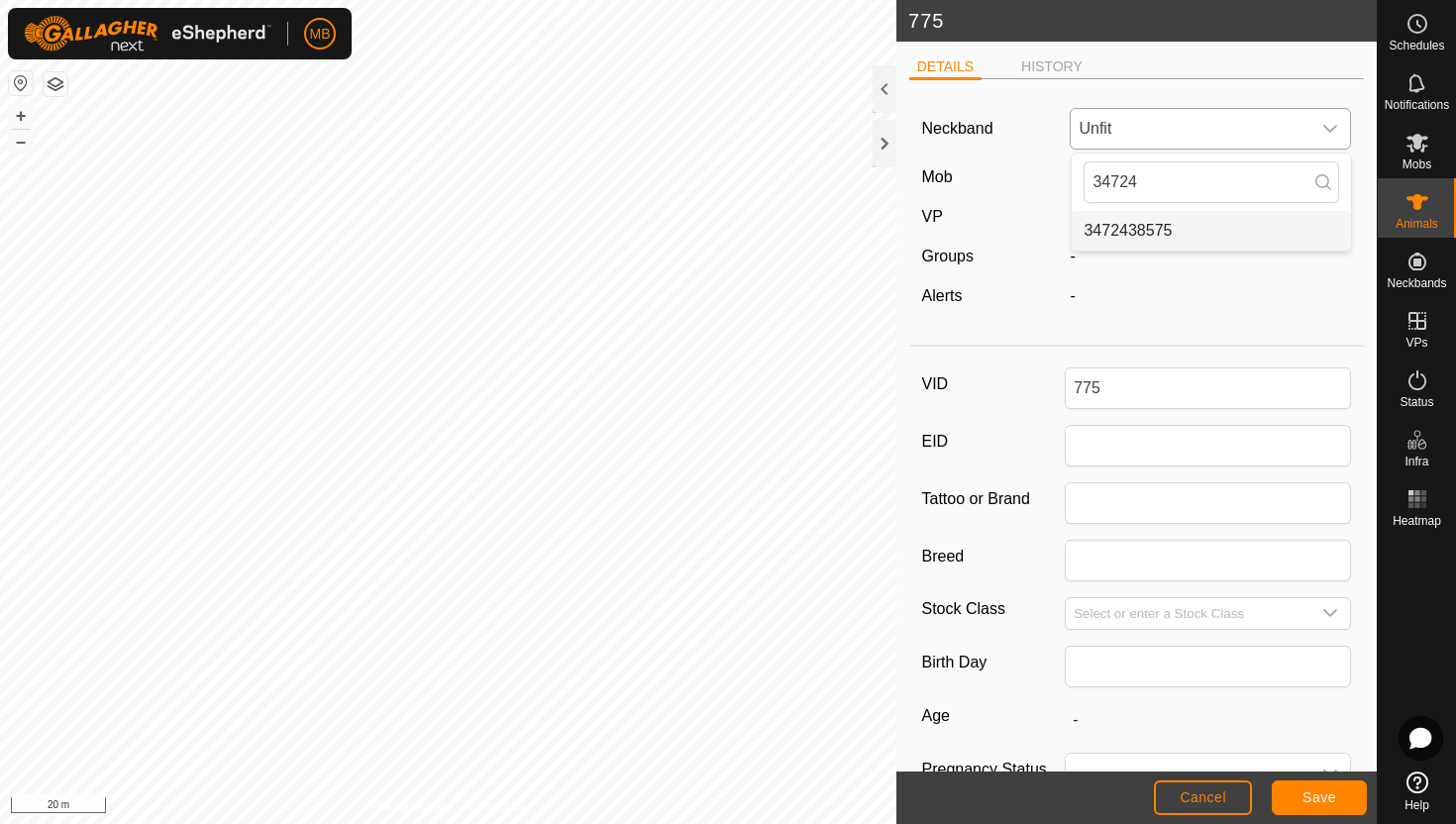 type on "34724" 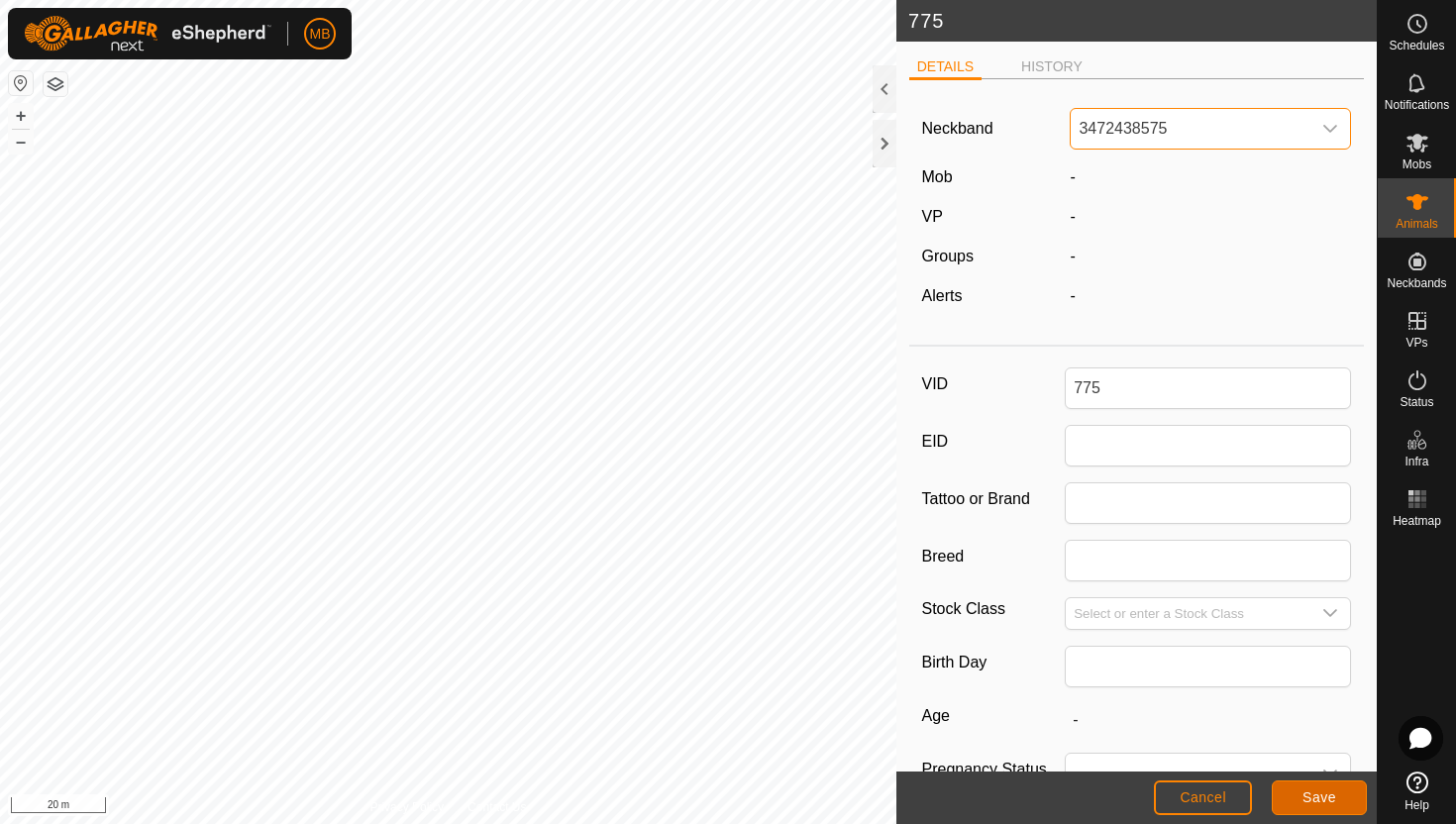 click on "Save" 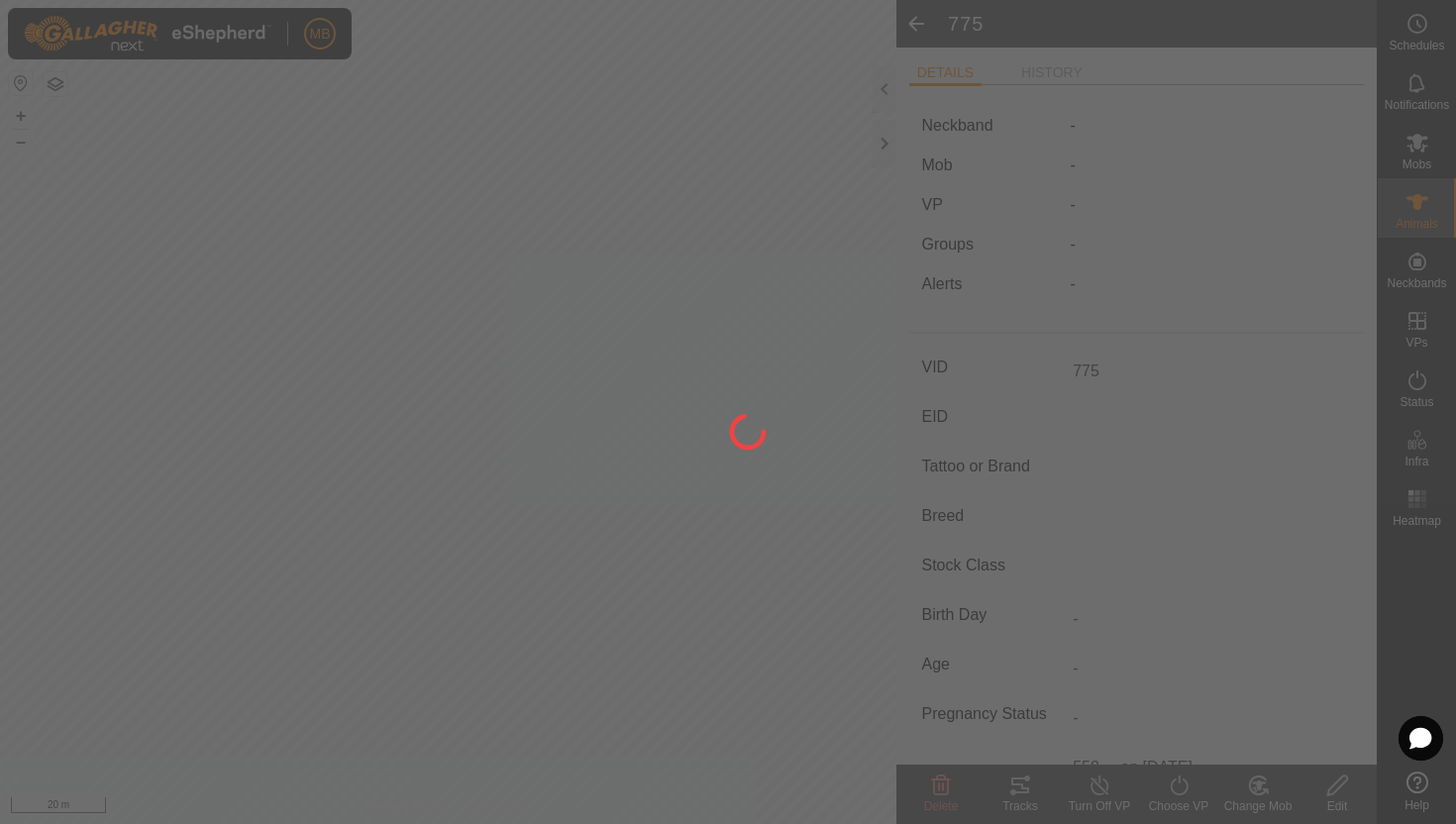 type on "-" 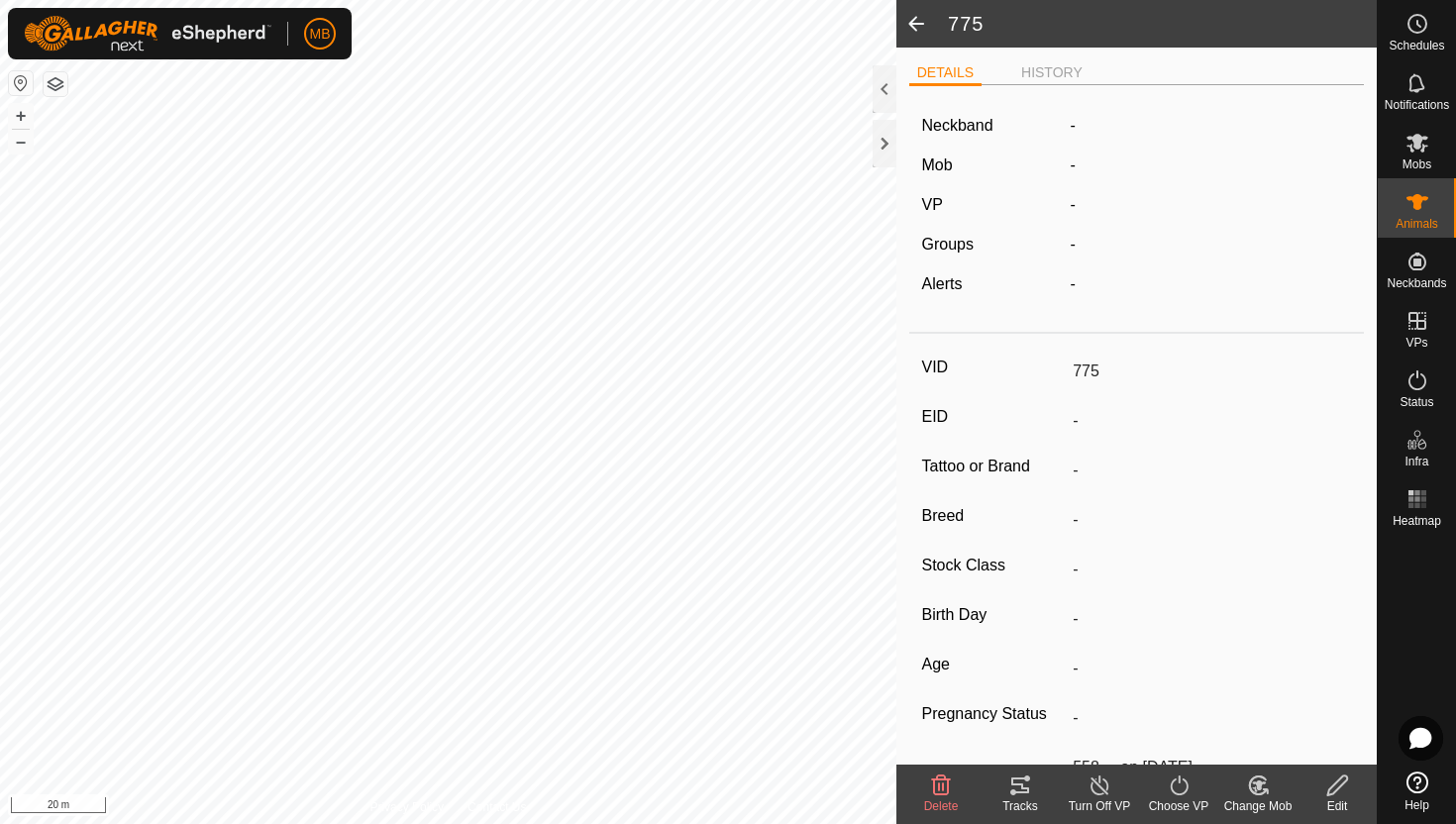 click 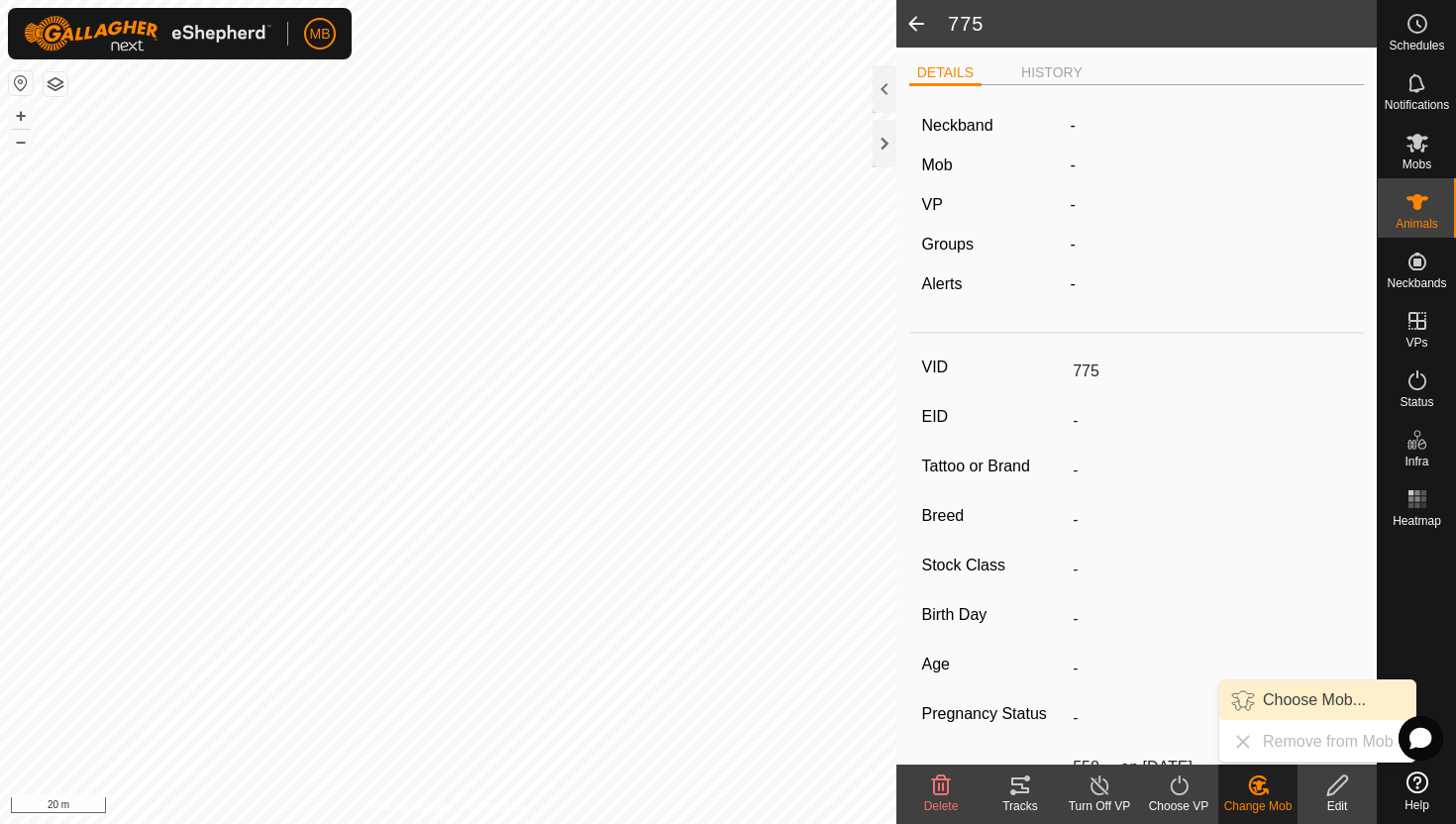 click on "Choose Mob..." at bounding box center [1317, 700] 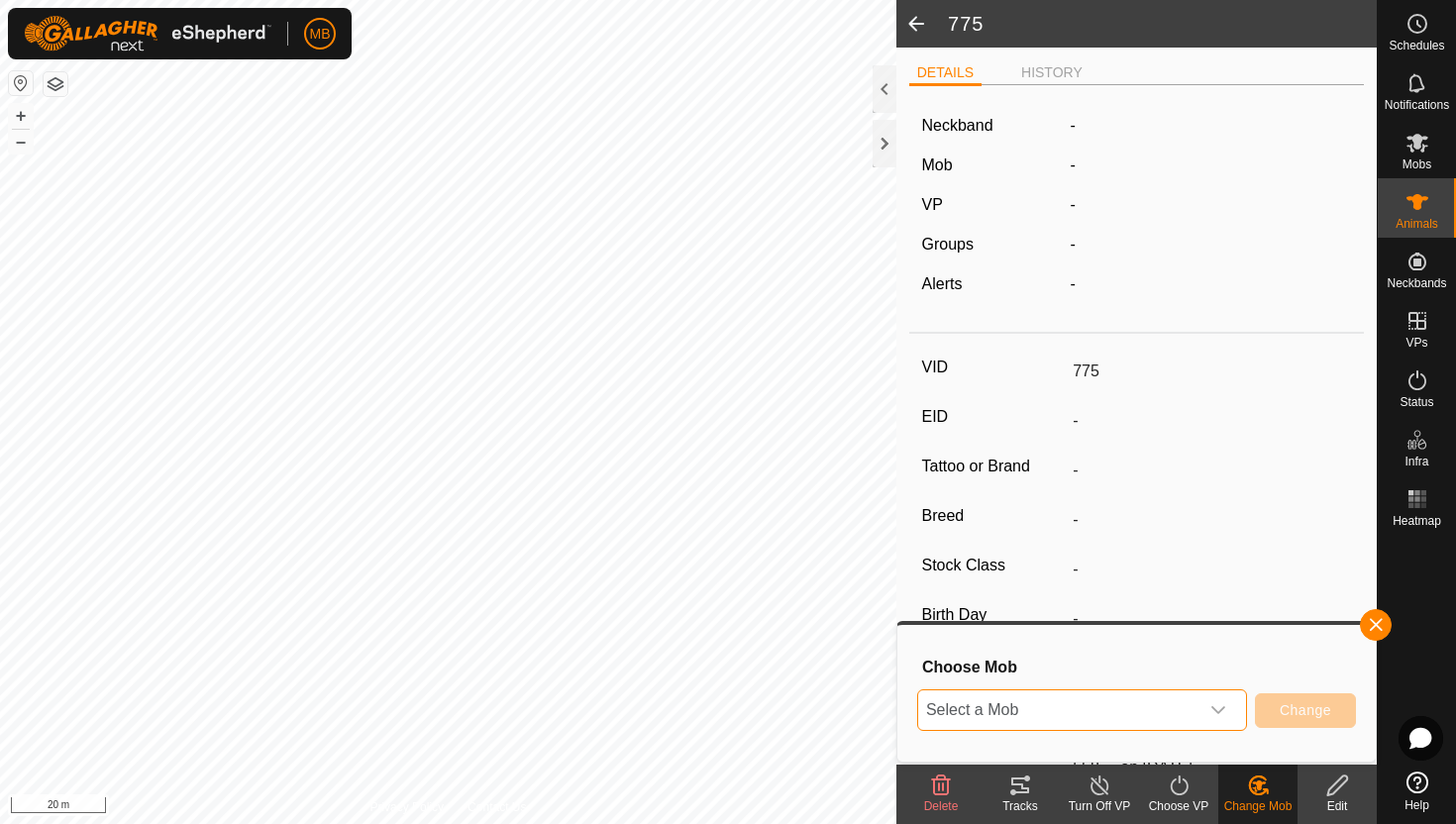 click on "Select a Mob" at bounding box center (1058, 710) 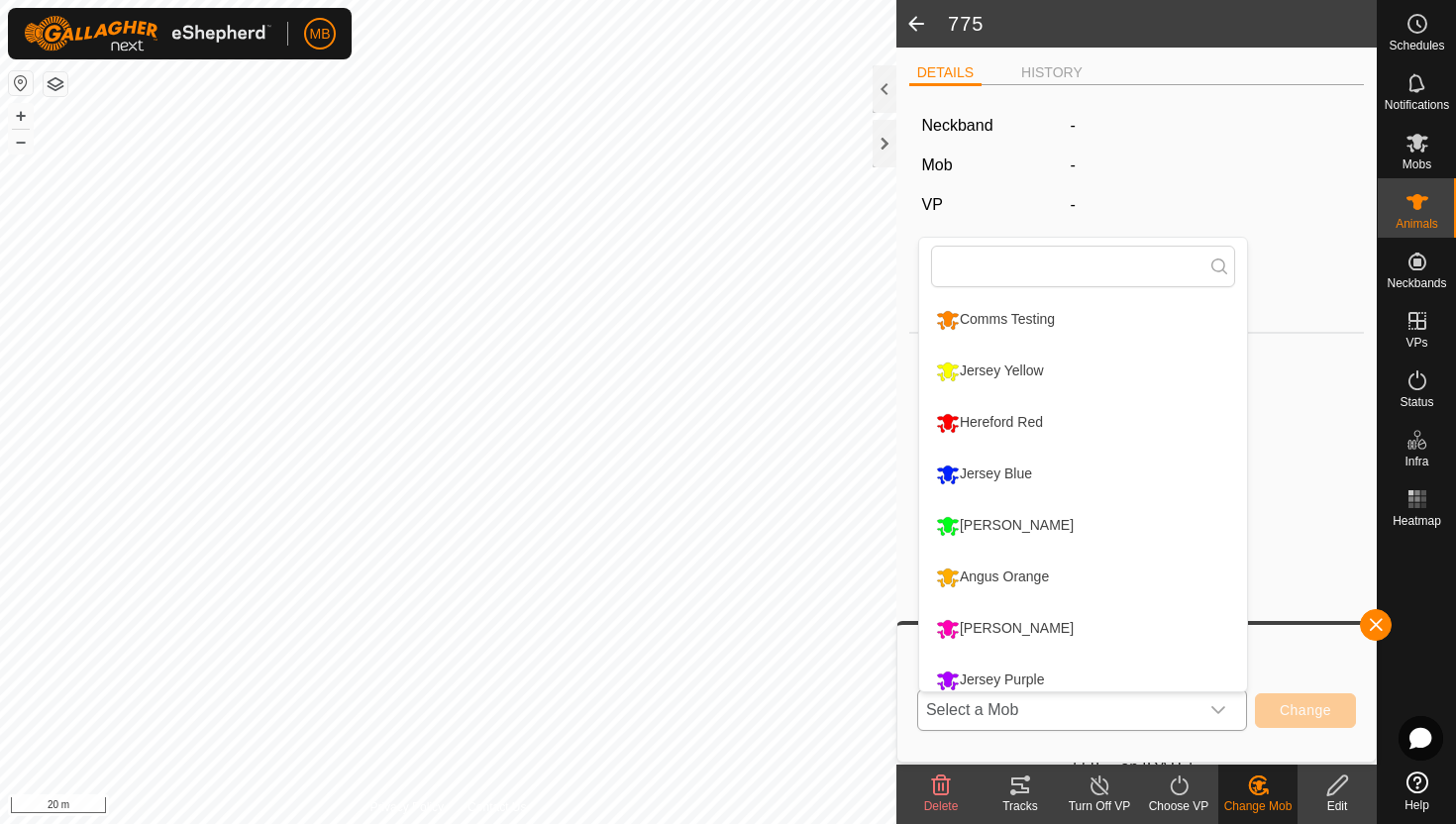 scroll, scrollTop: 14, scrollLeft: 0, axis: vertical 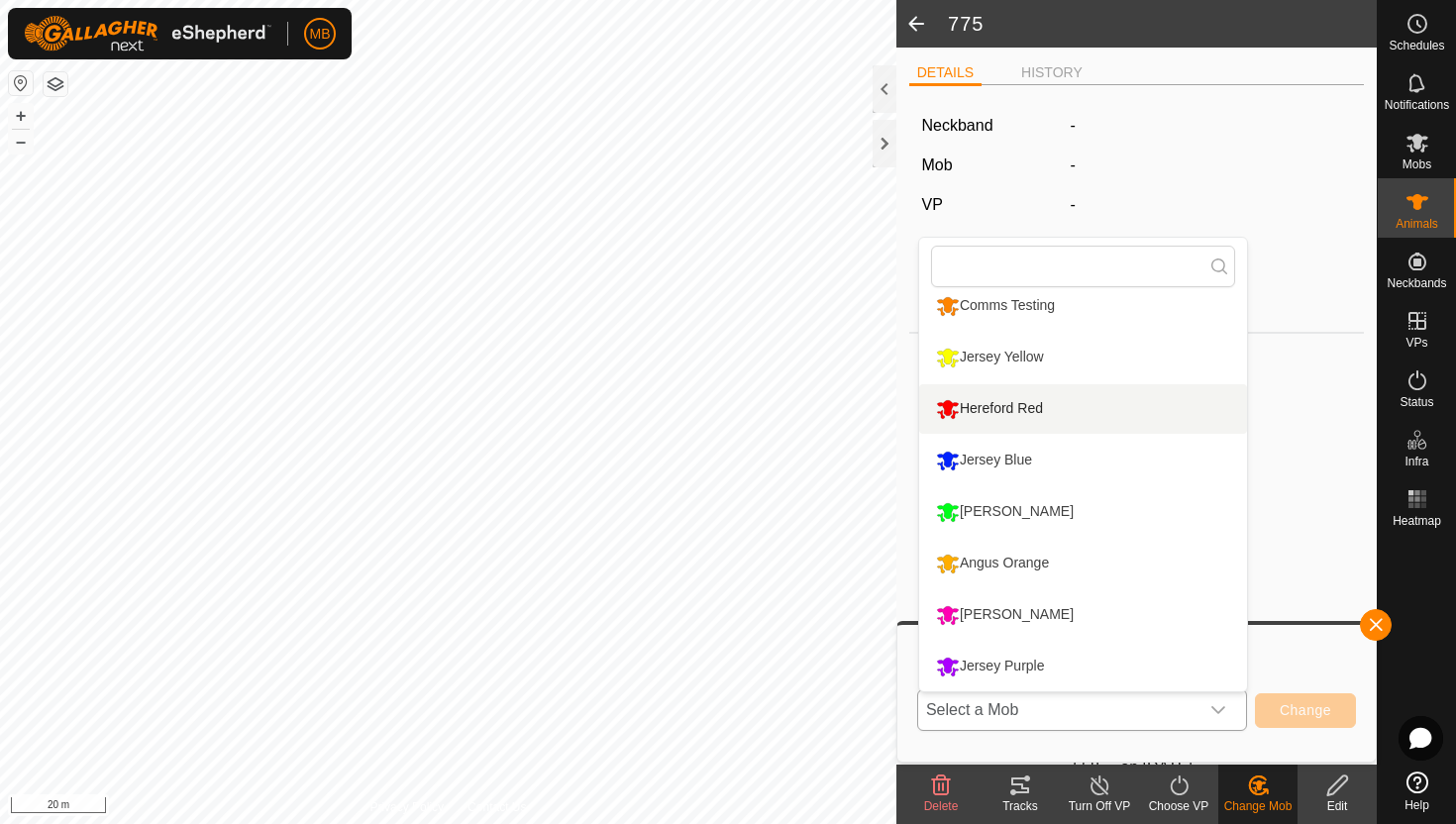 click on "Hereford Red" at bounding box center [1083, 409] 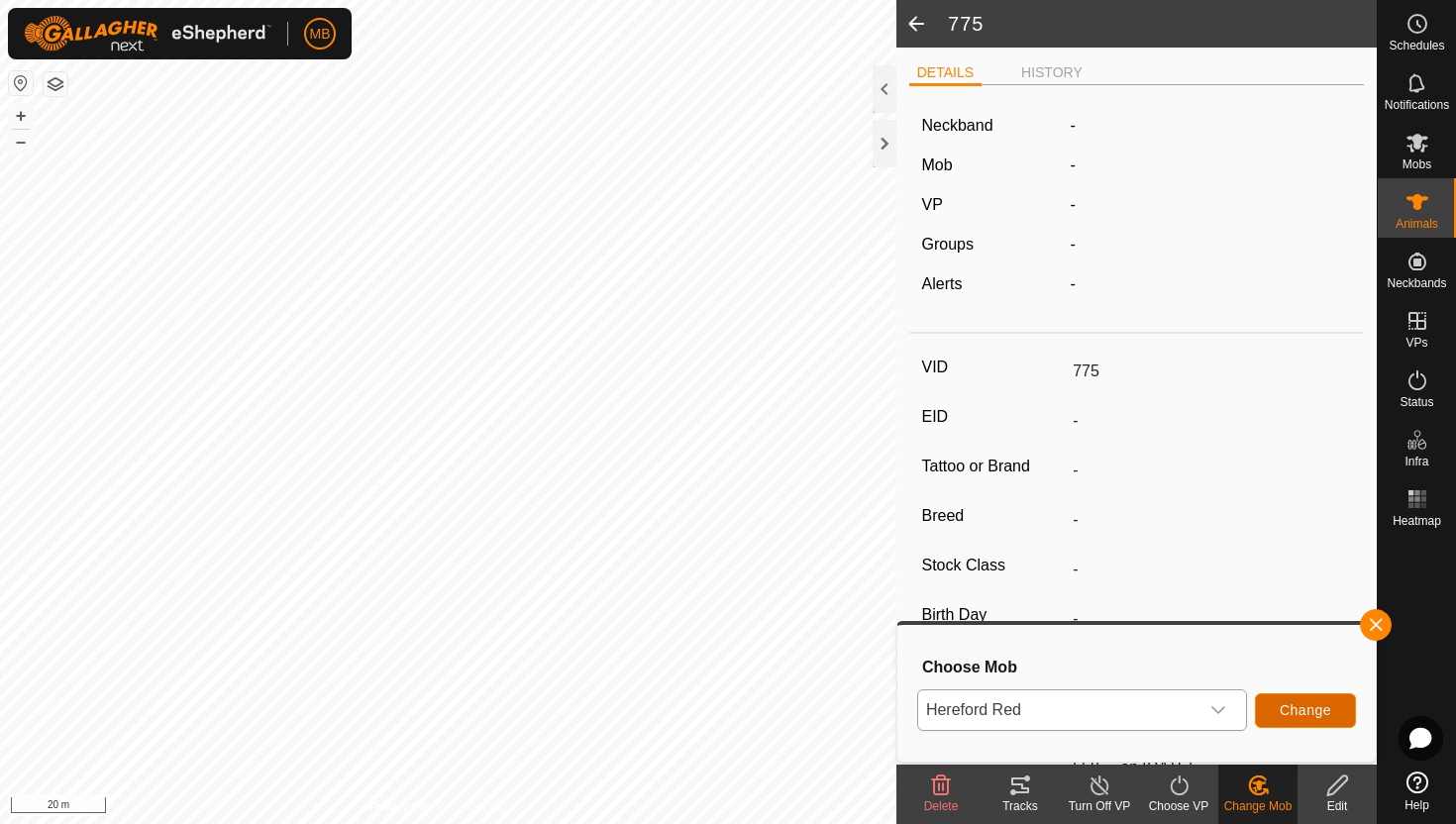 click on "Change" at bounding box center [1305, 710] 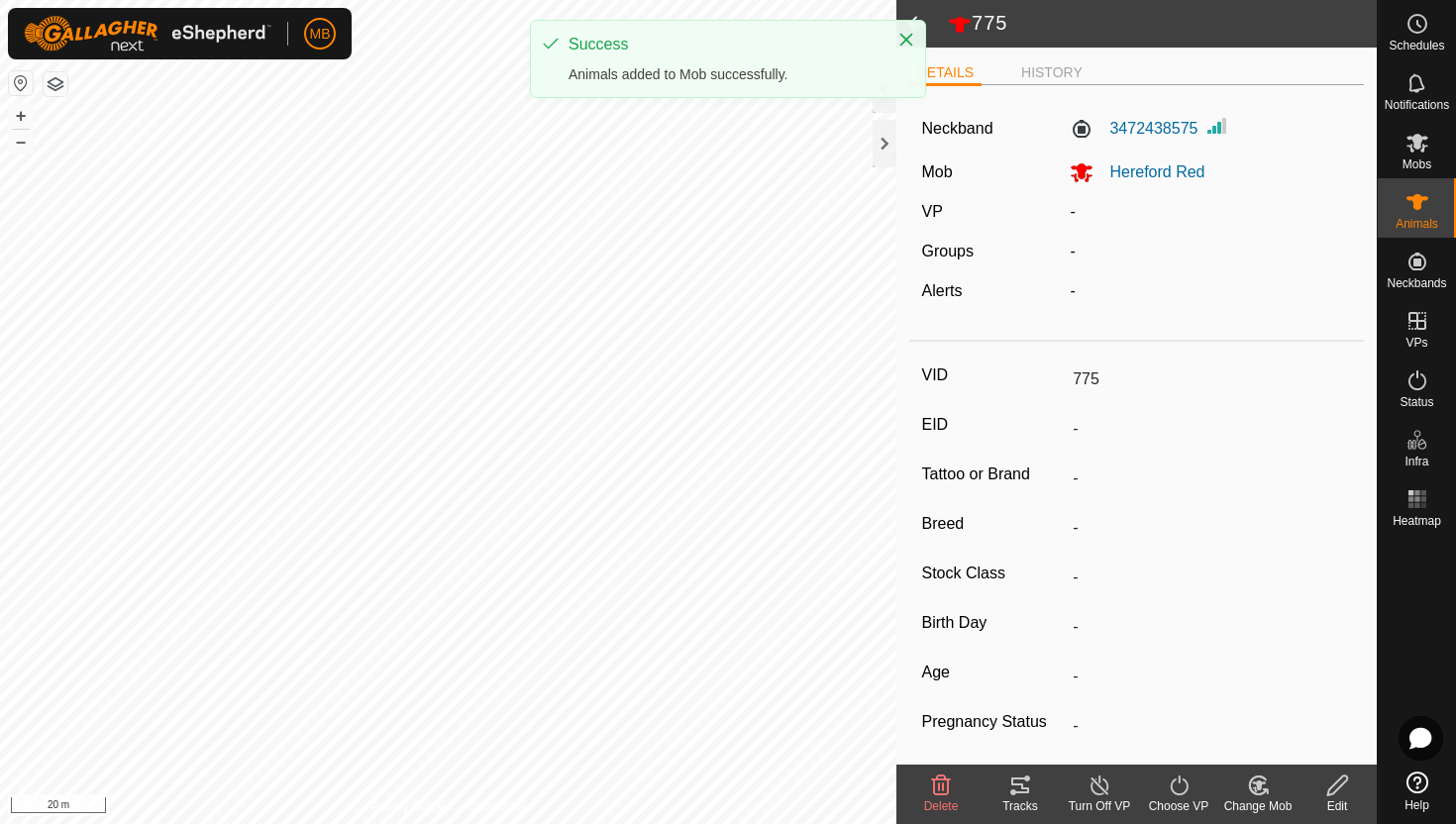 click 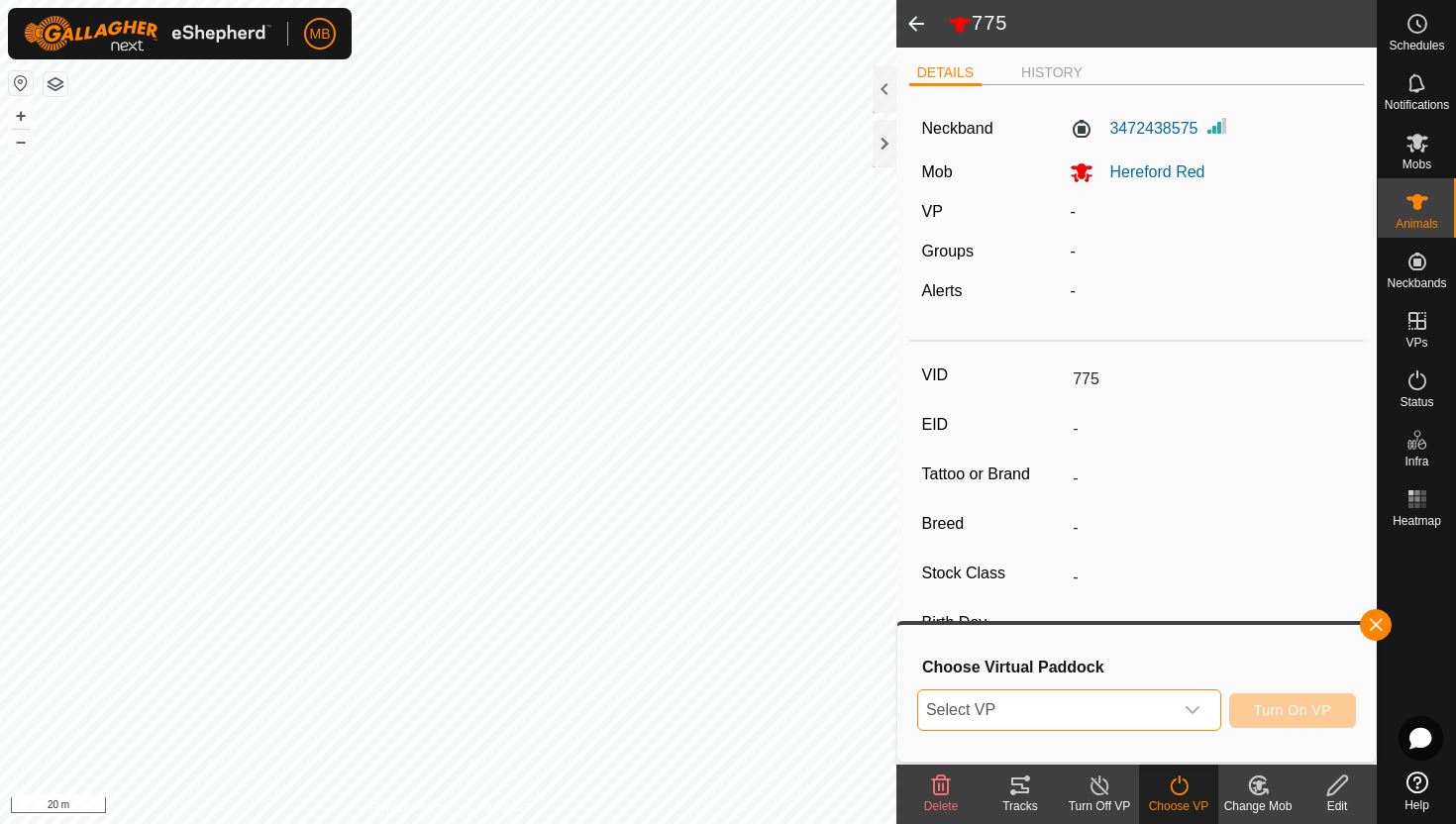 click on "Select VP" at bounding box center [1045, 710] 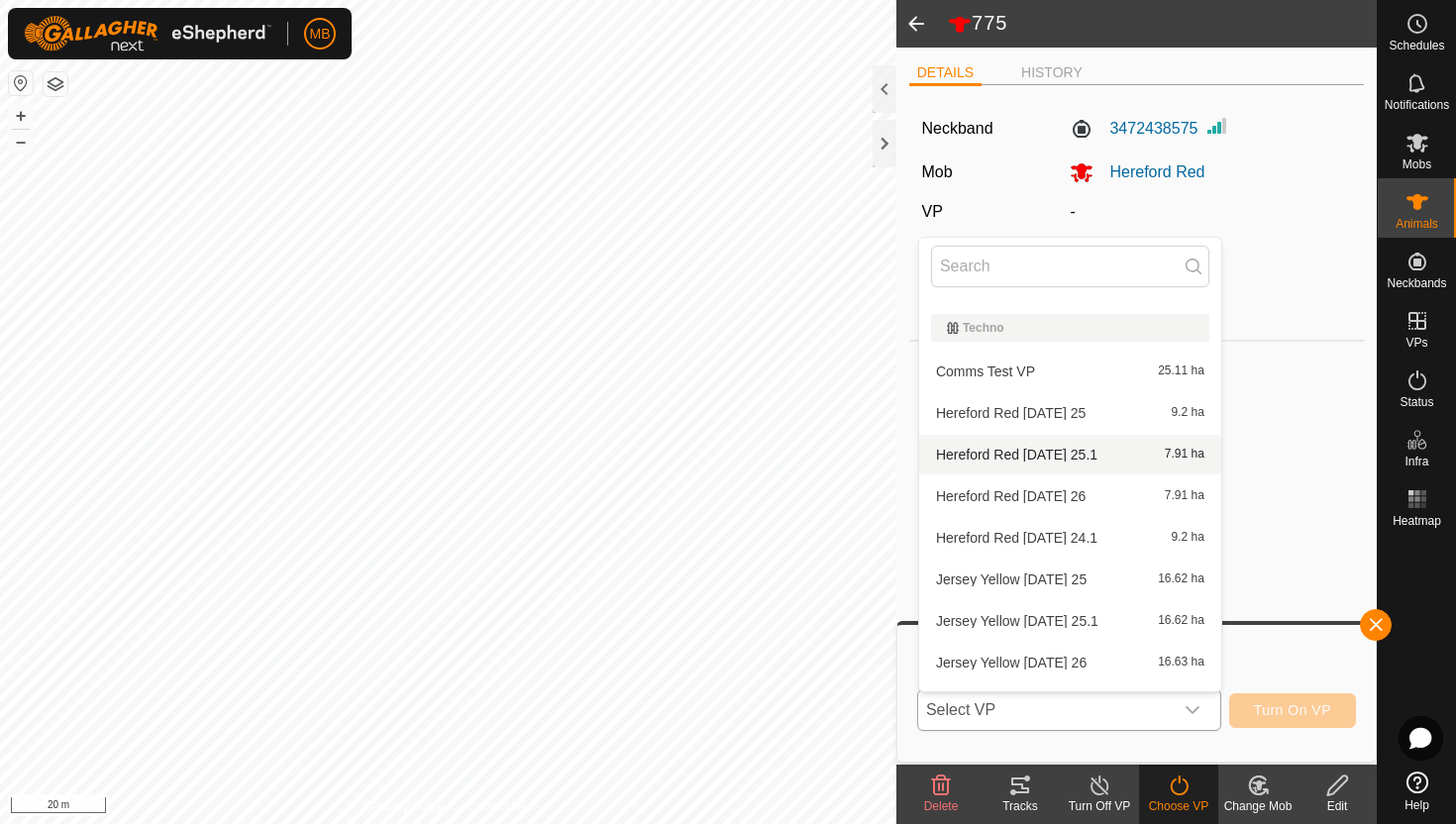 scroll, scrollTop: 710, scrollLeft: 0, axis: vertical 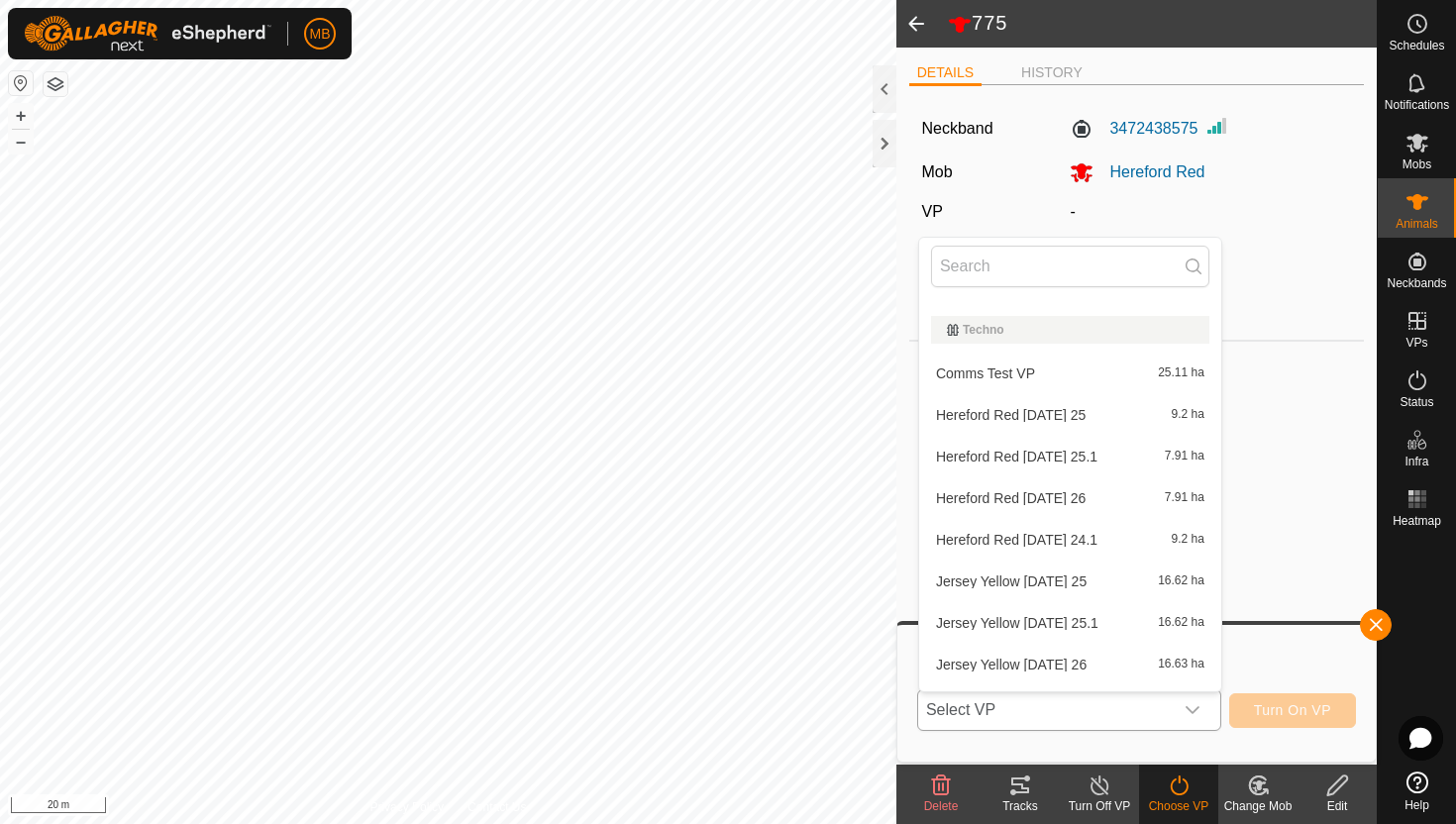 click on "Hereford Red [DATE] 26  7.91 ha" at bounding box center [1070, 498] 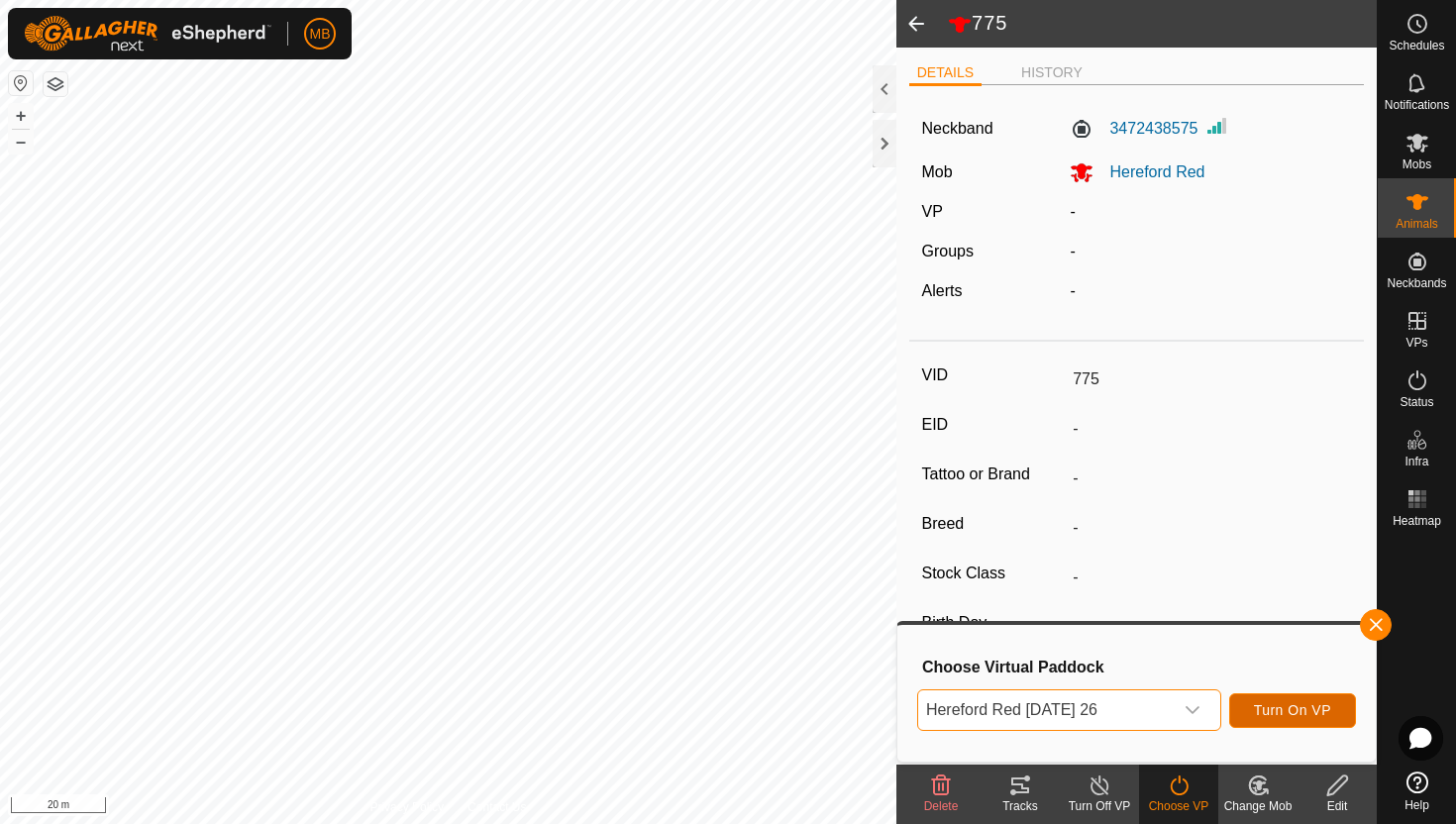 click on "Turn On VP" at bounding box center (1293, 710) 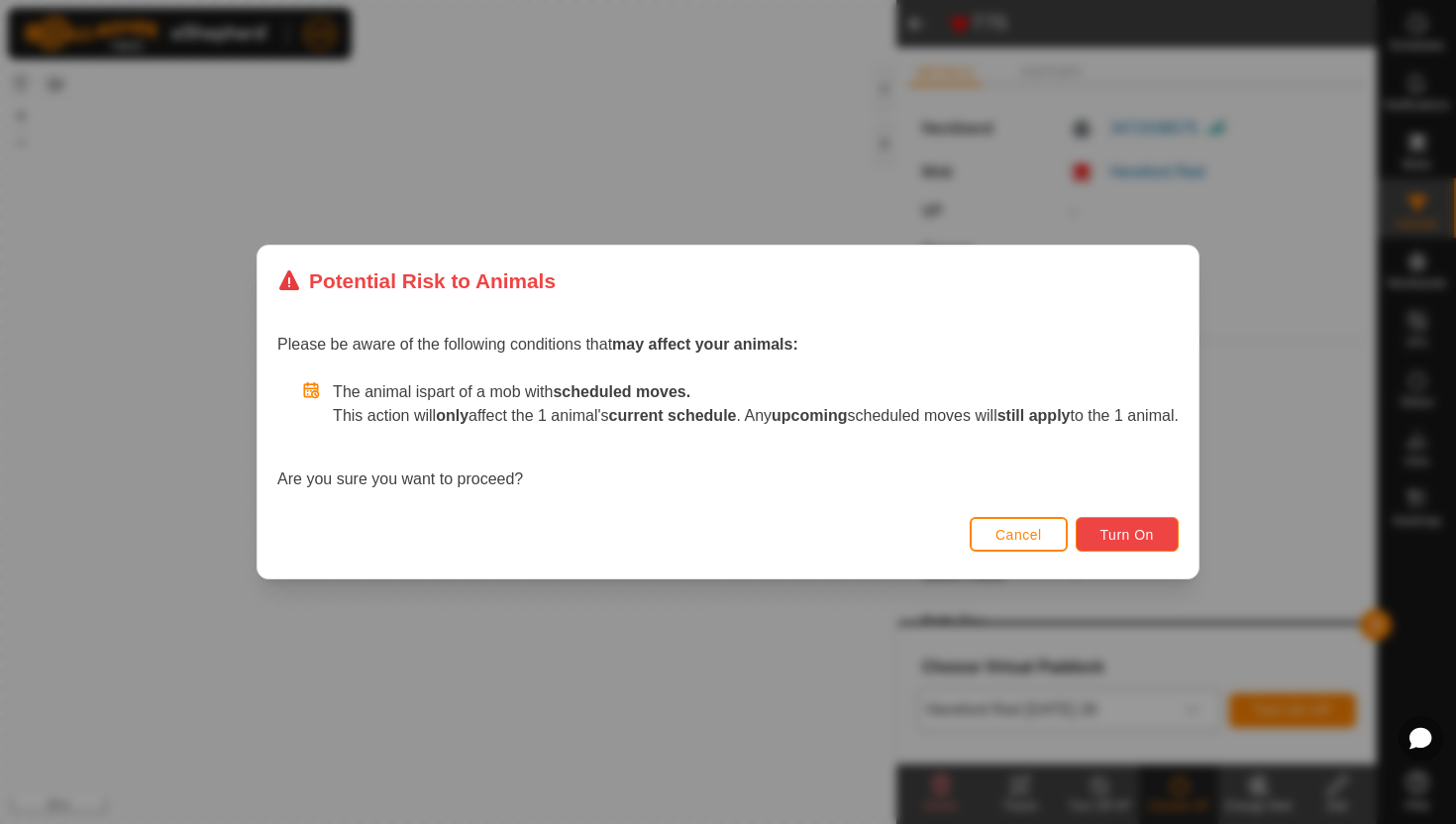 click on "Turn On" at bounding box center [1127, 535] 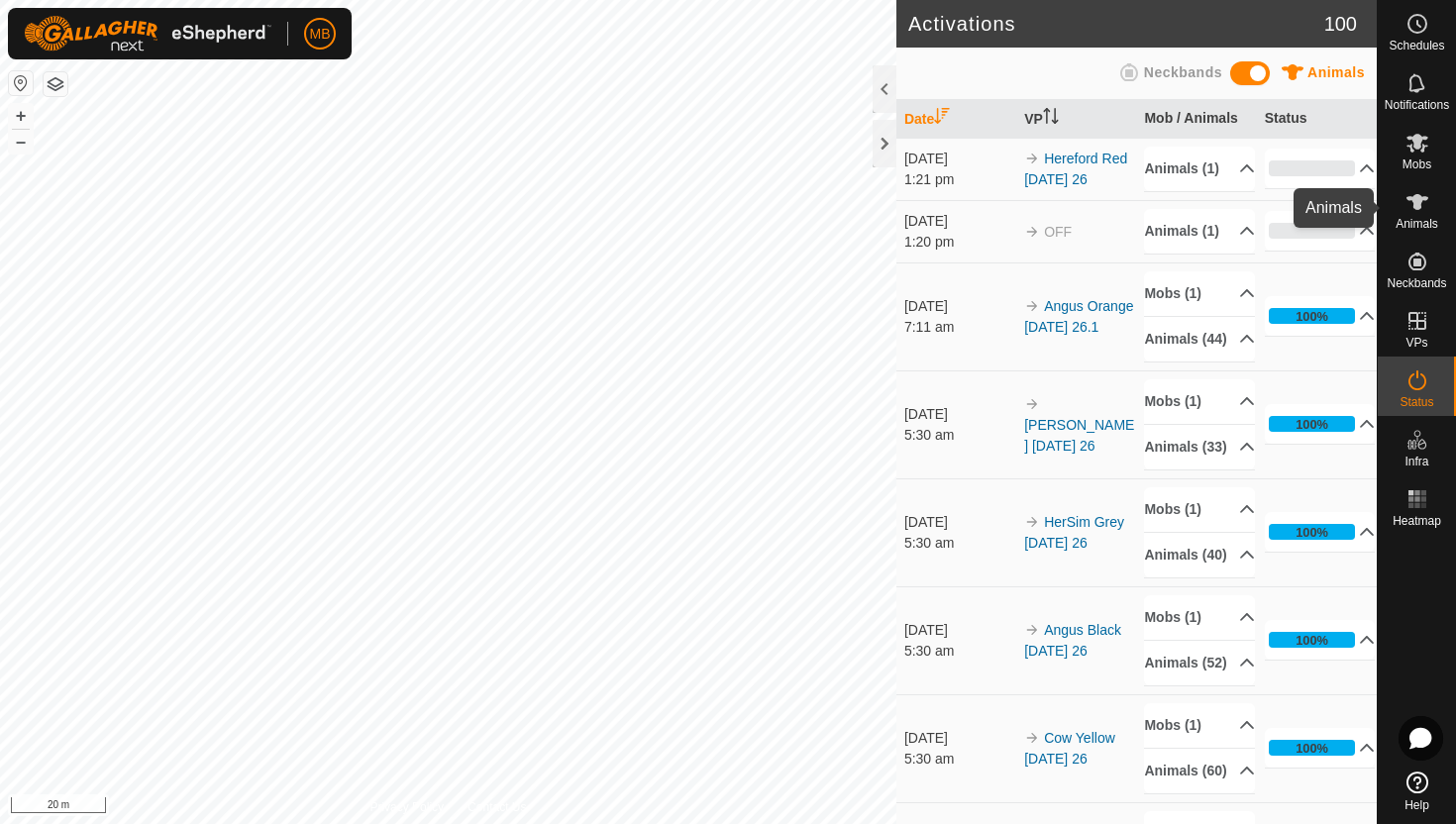 click 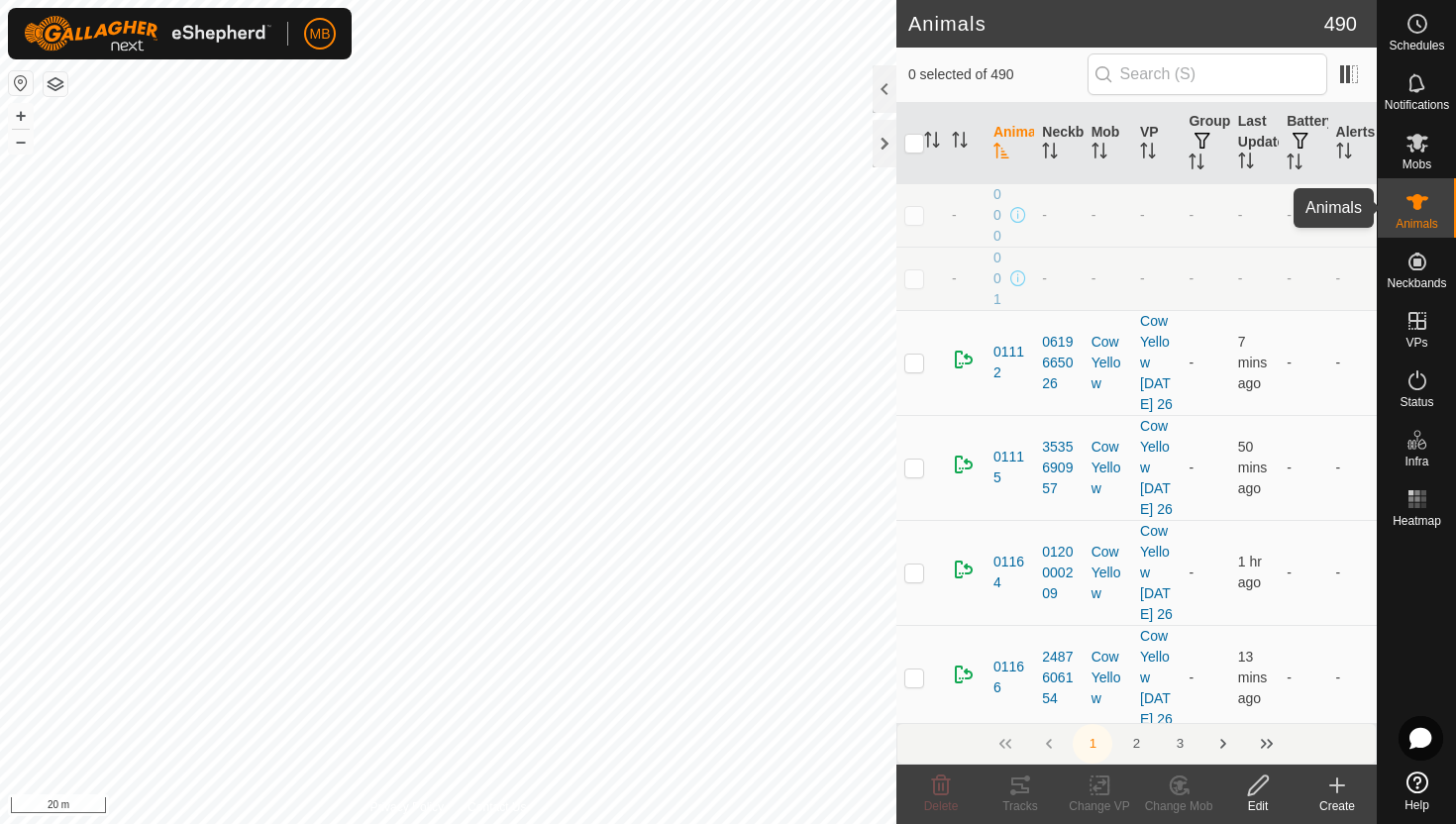 click 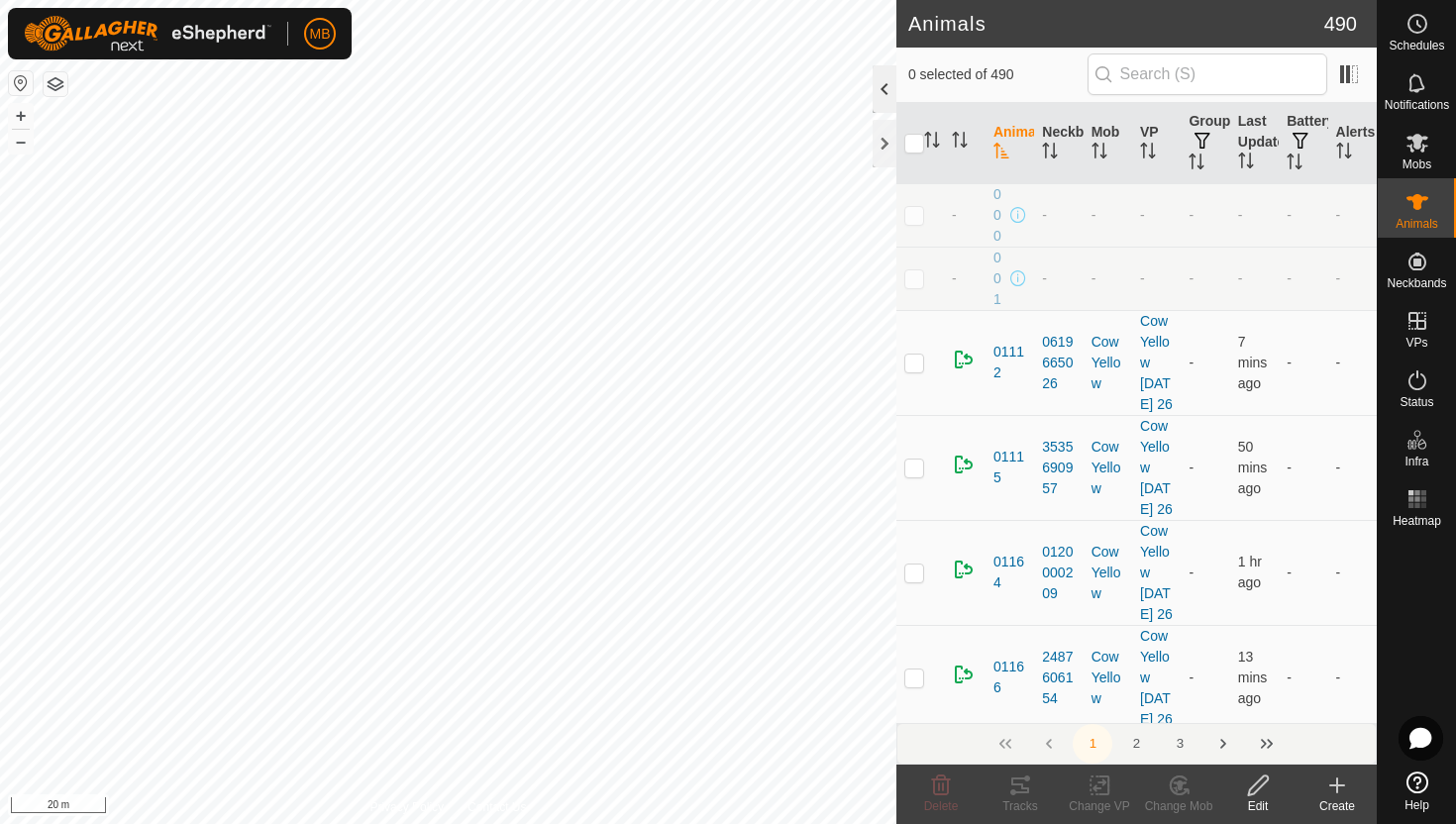 click 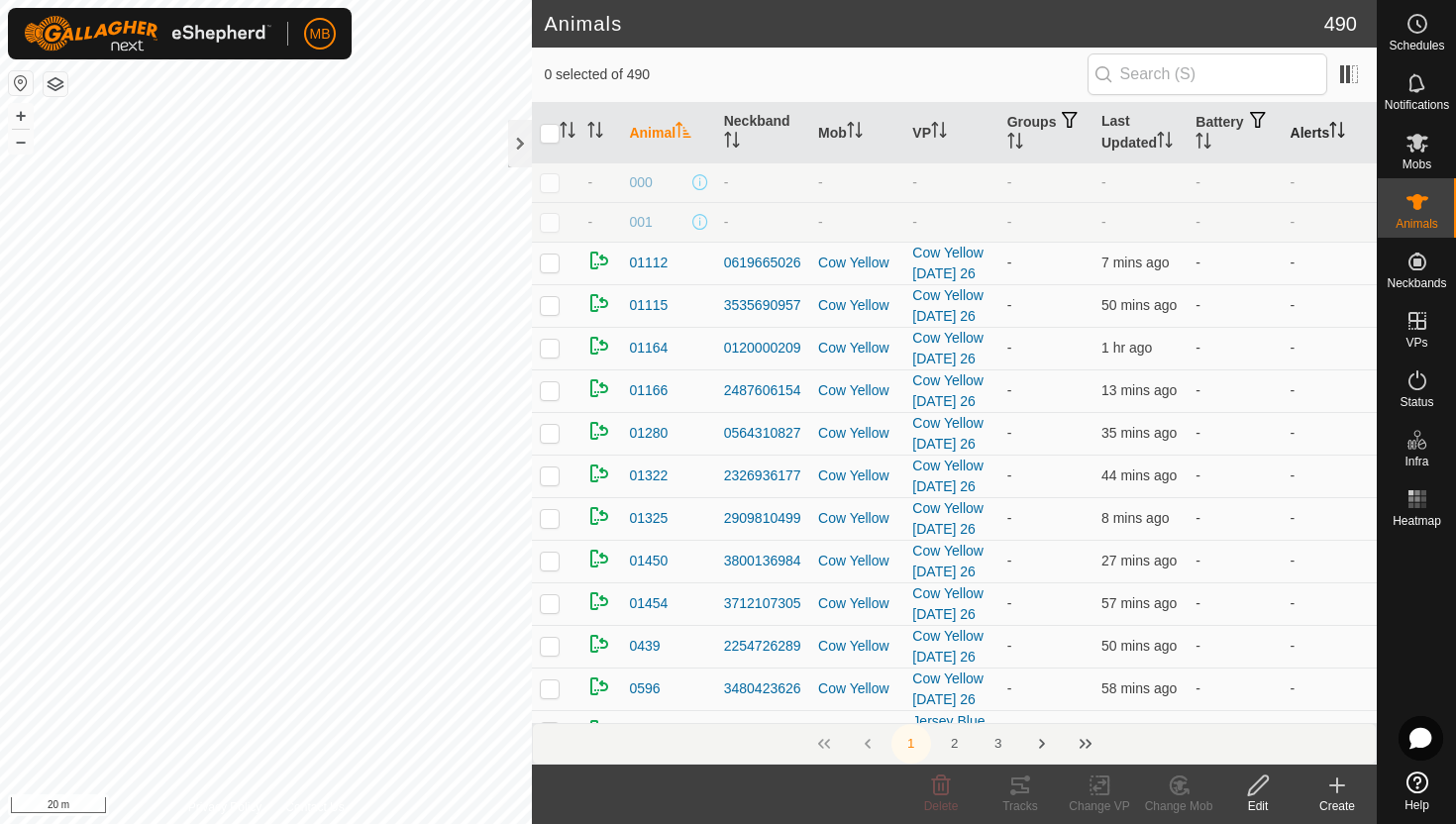 click 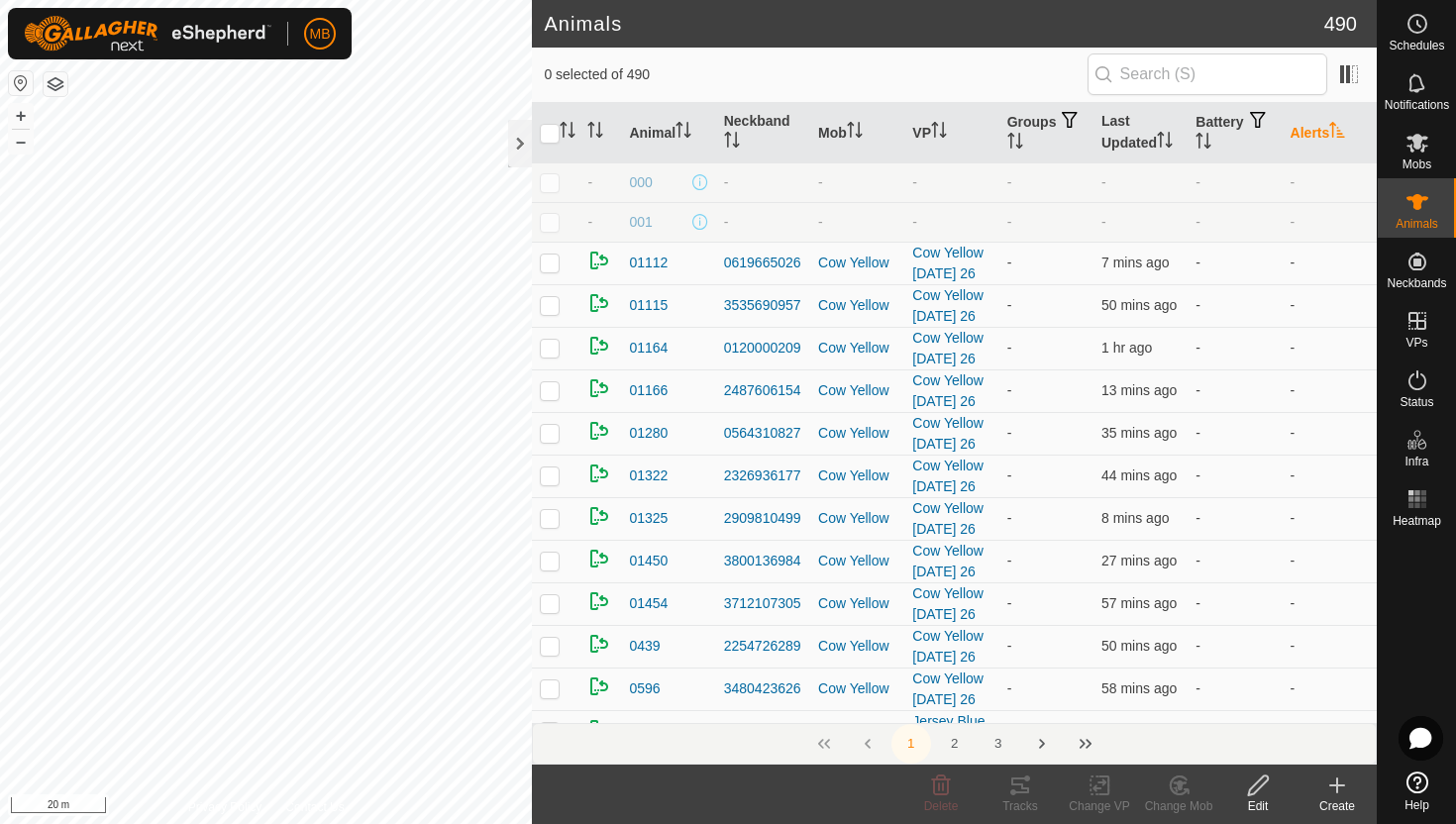 click 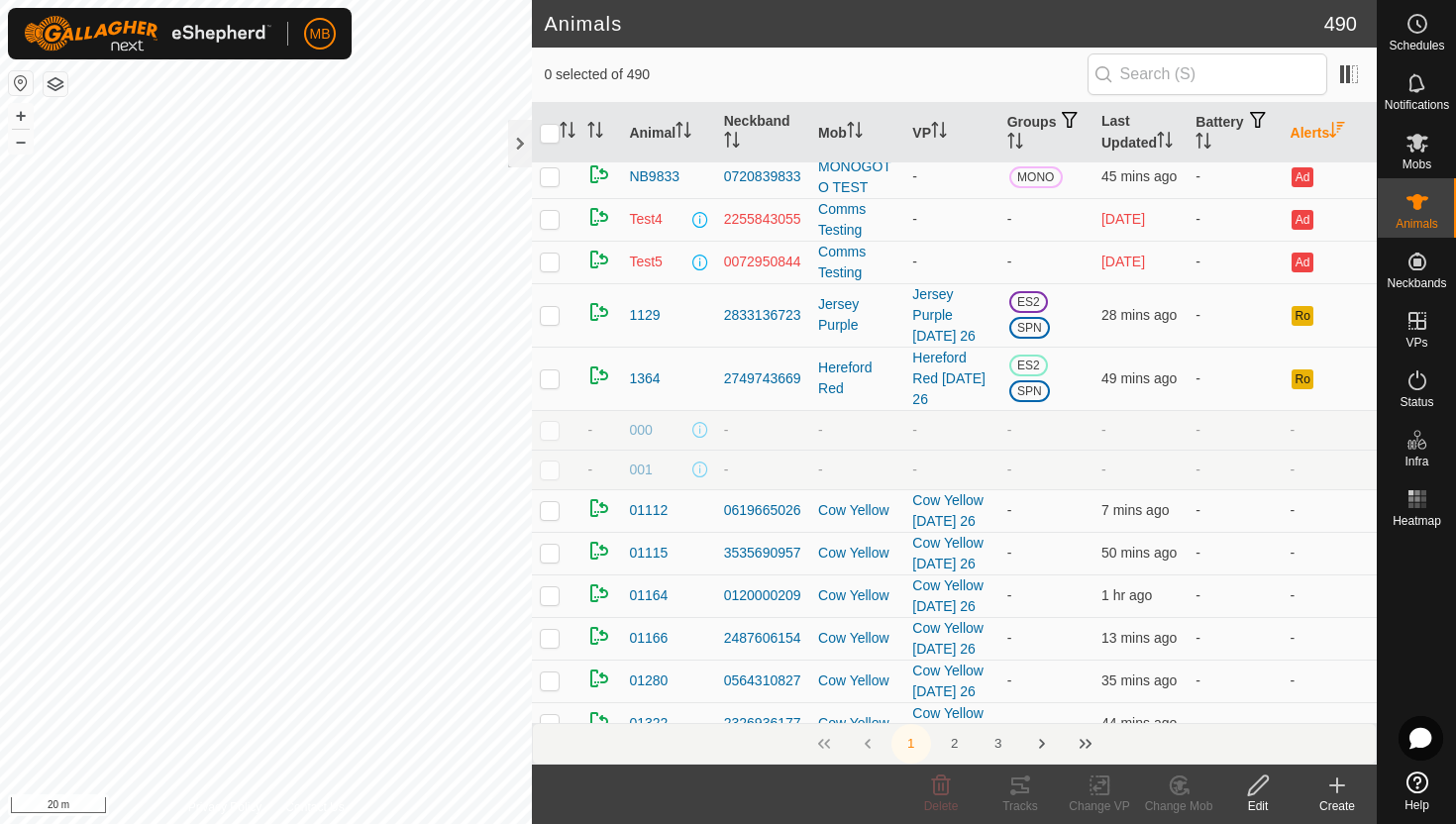 scroll, scrollTop: 174, scrollLeft: 0, axis: vertical 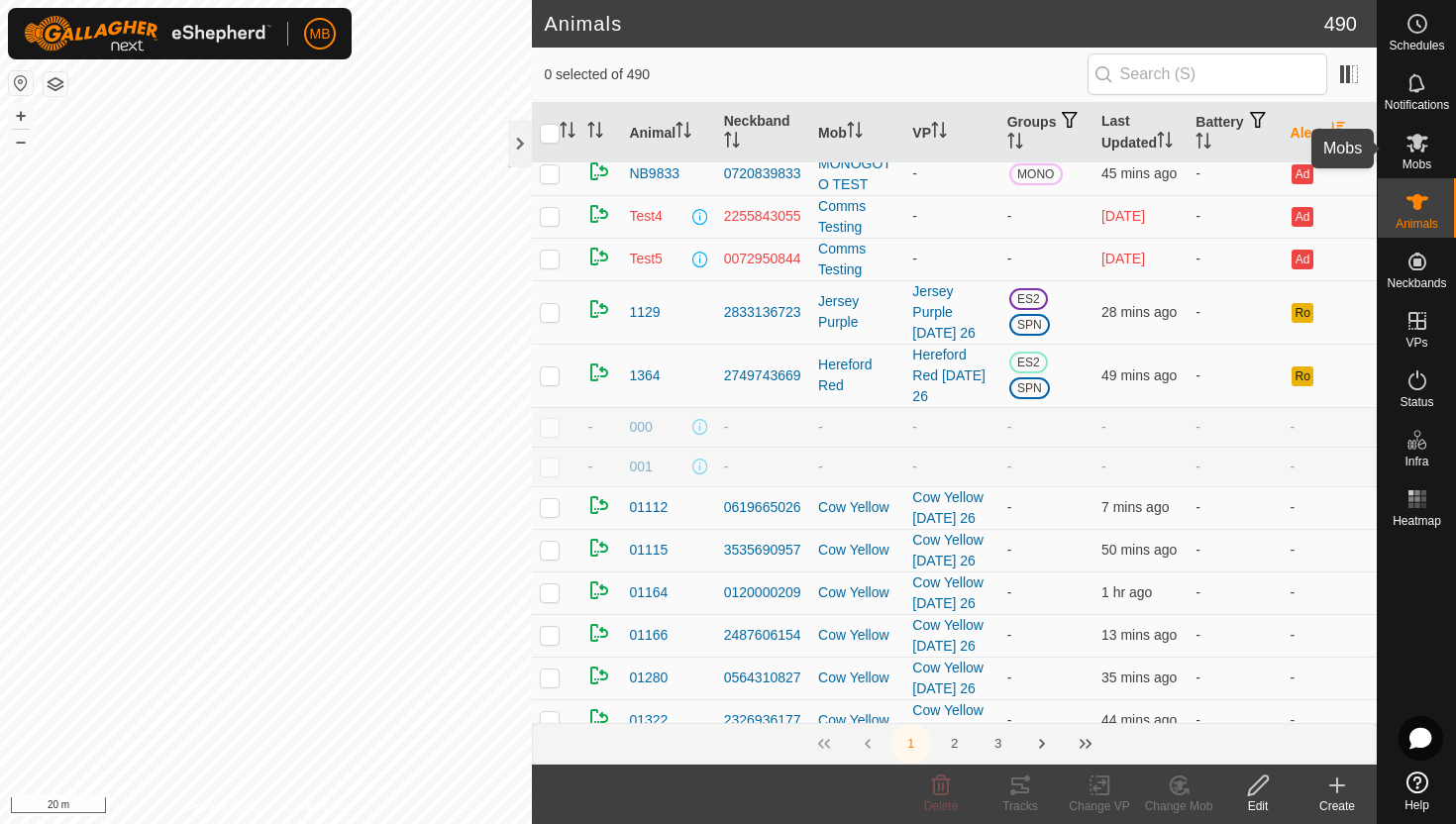 click 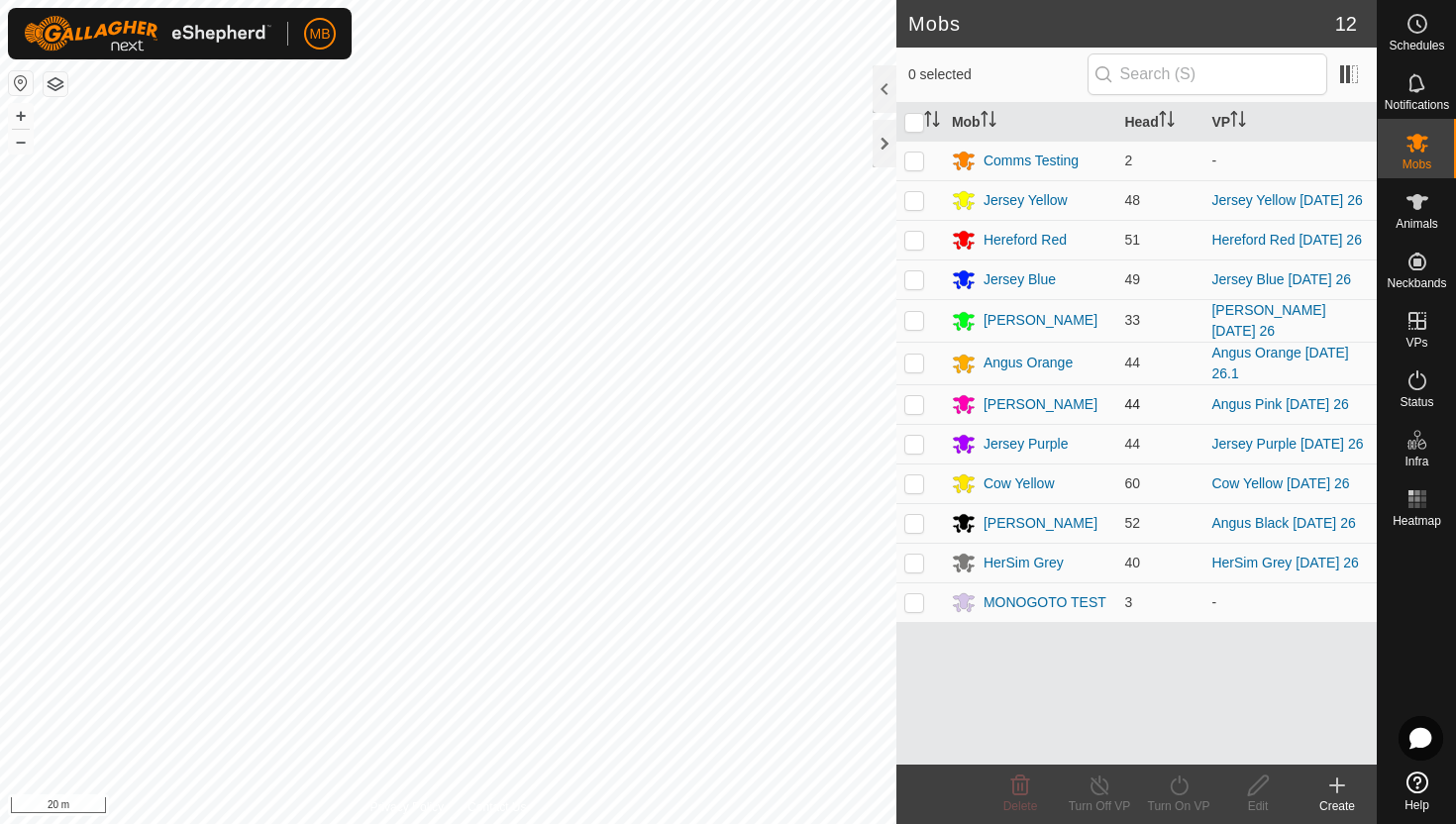 click at bounding box center [914, 404] 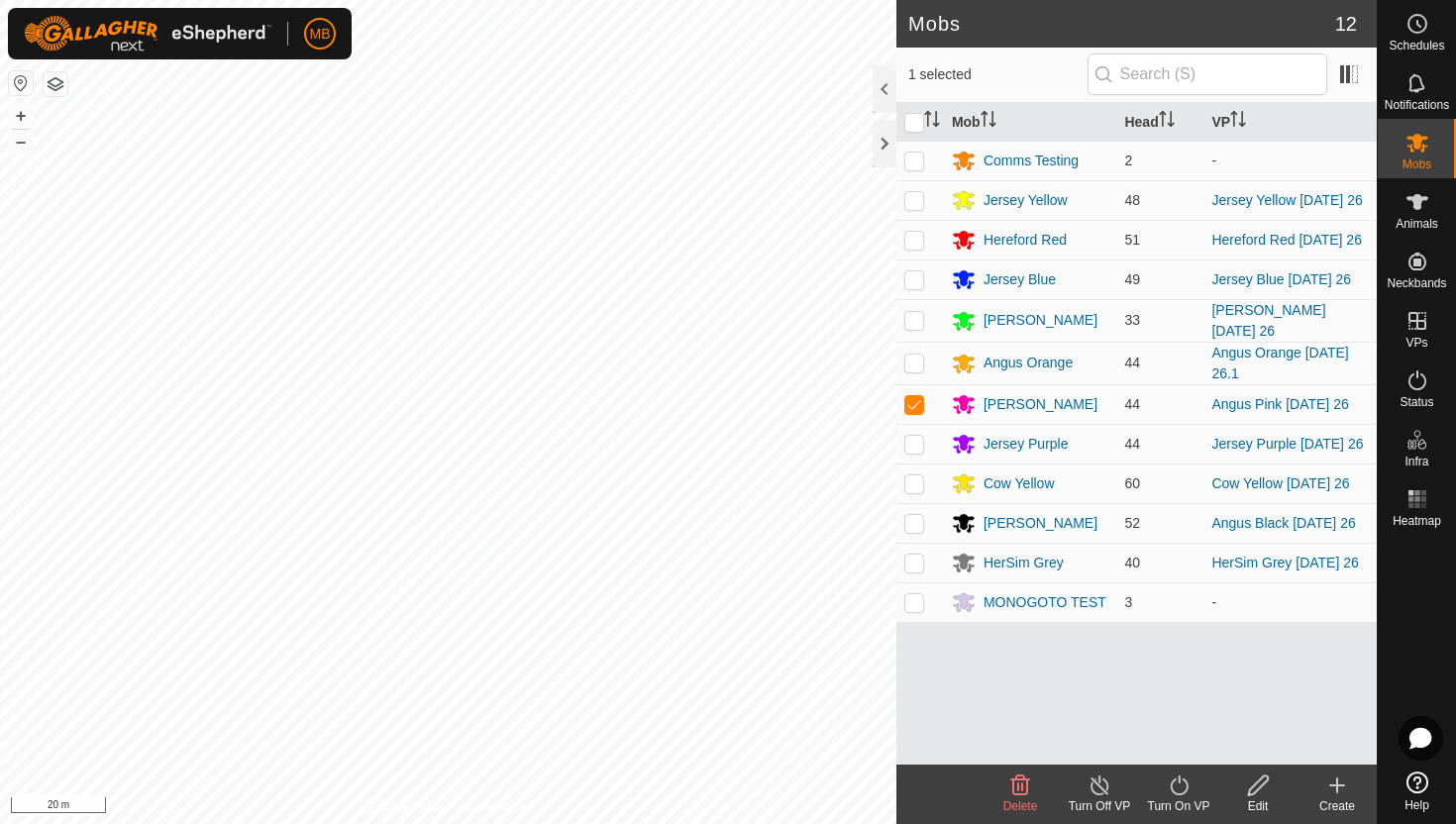 click 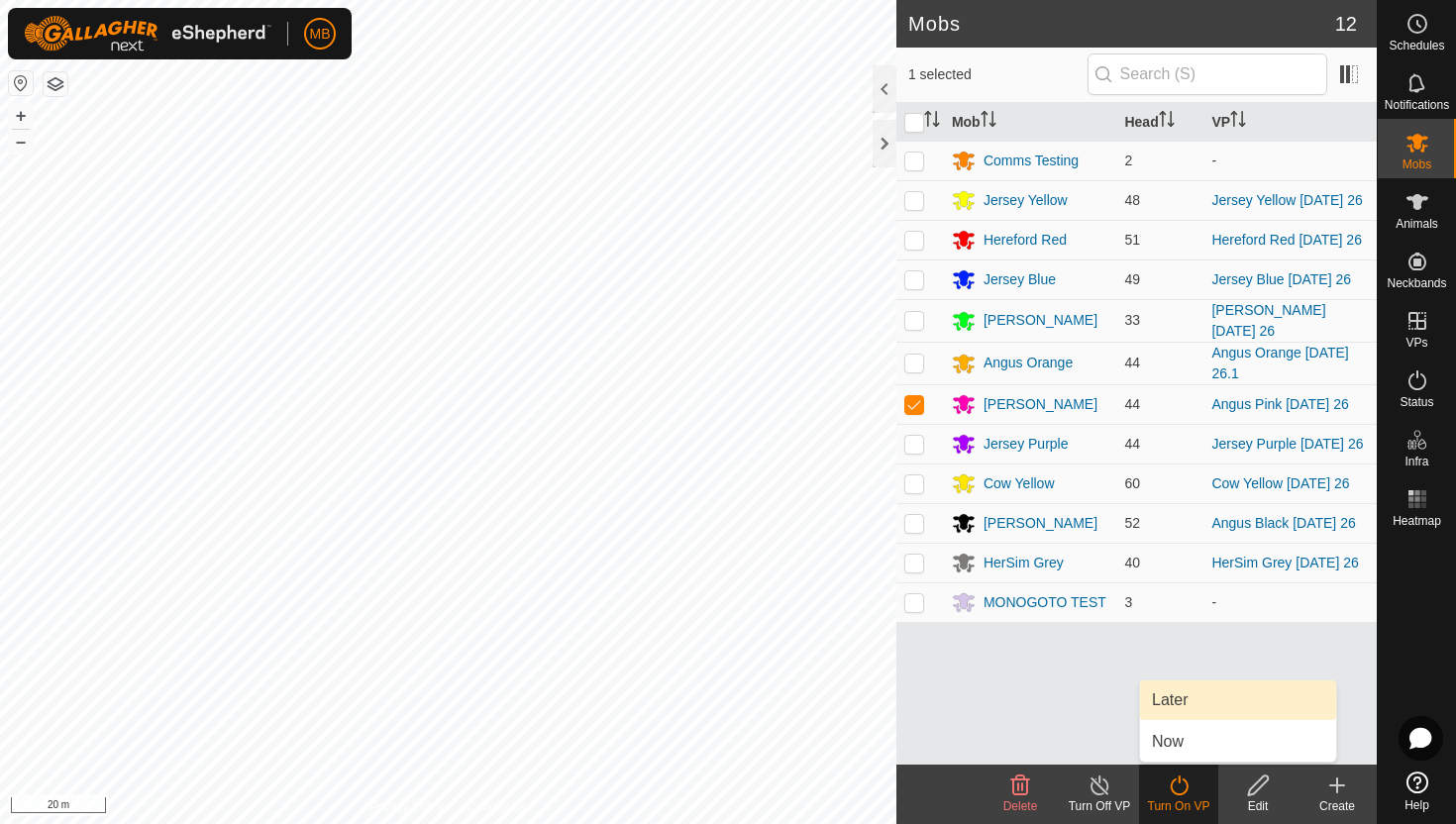 click on "Later" at bounding box center [1238, 700] 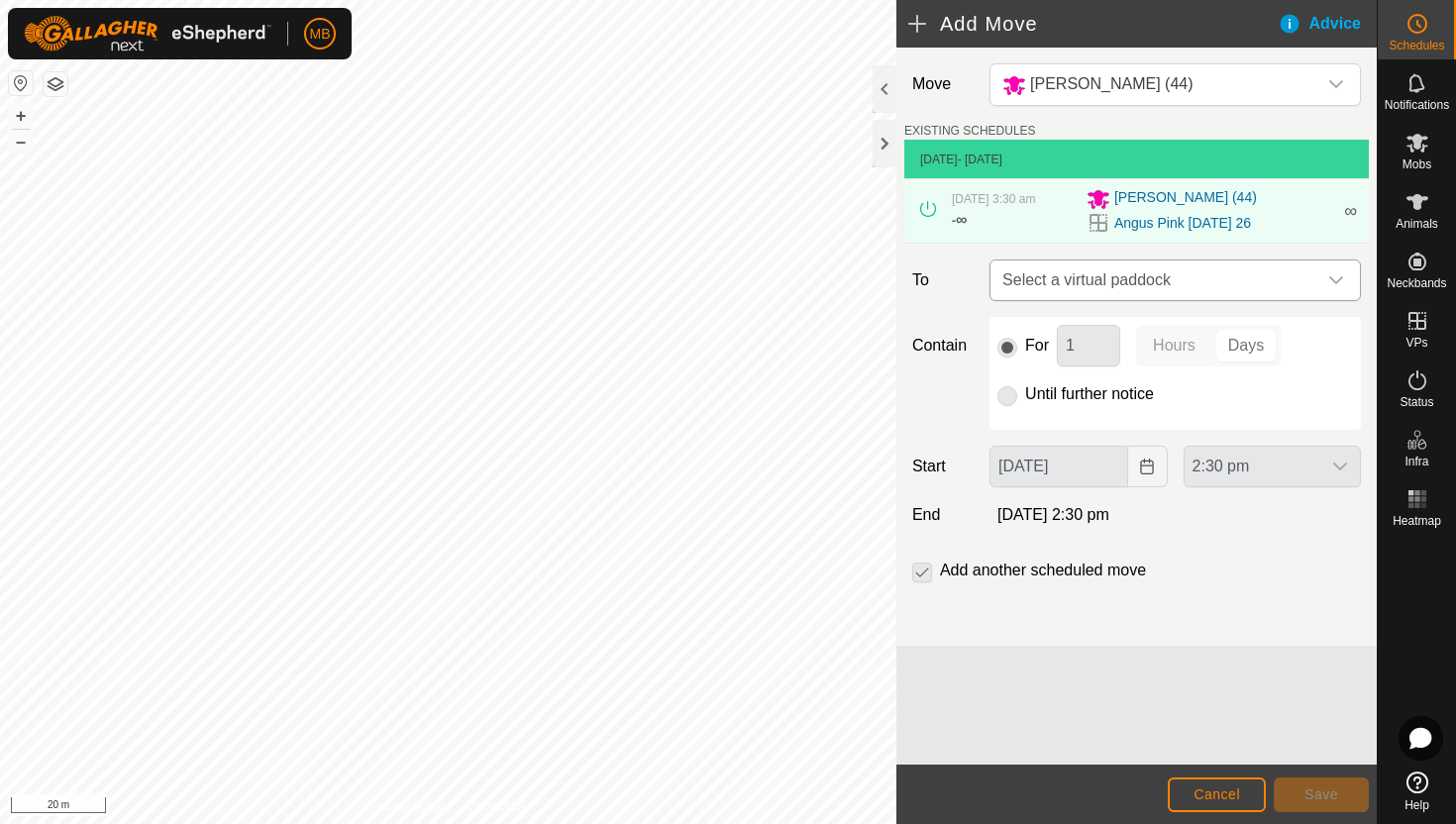 click 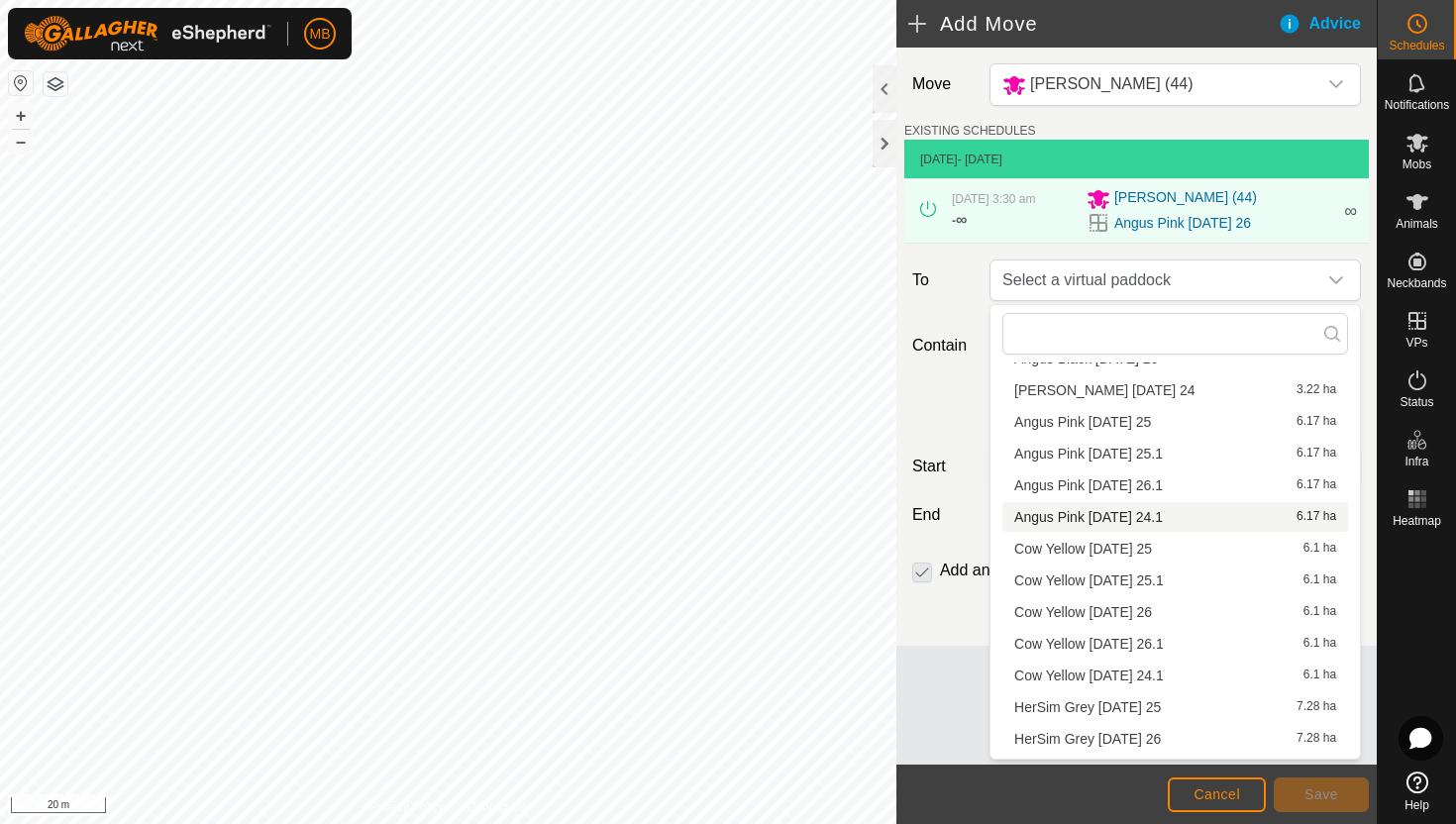 scroll, scrollTop: 123, scrollLeft: 0, axis: vertical 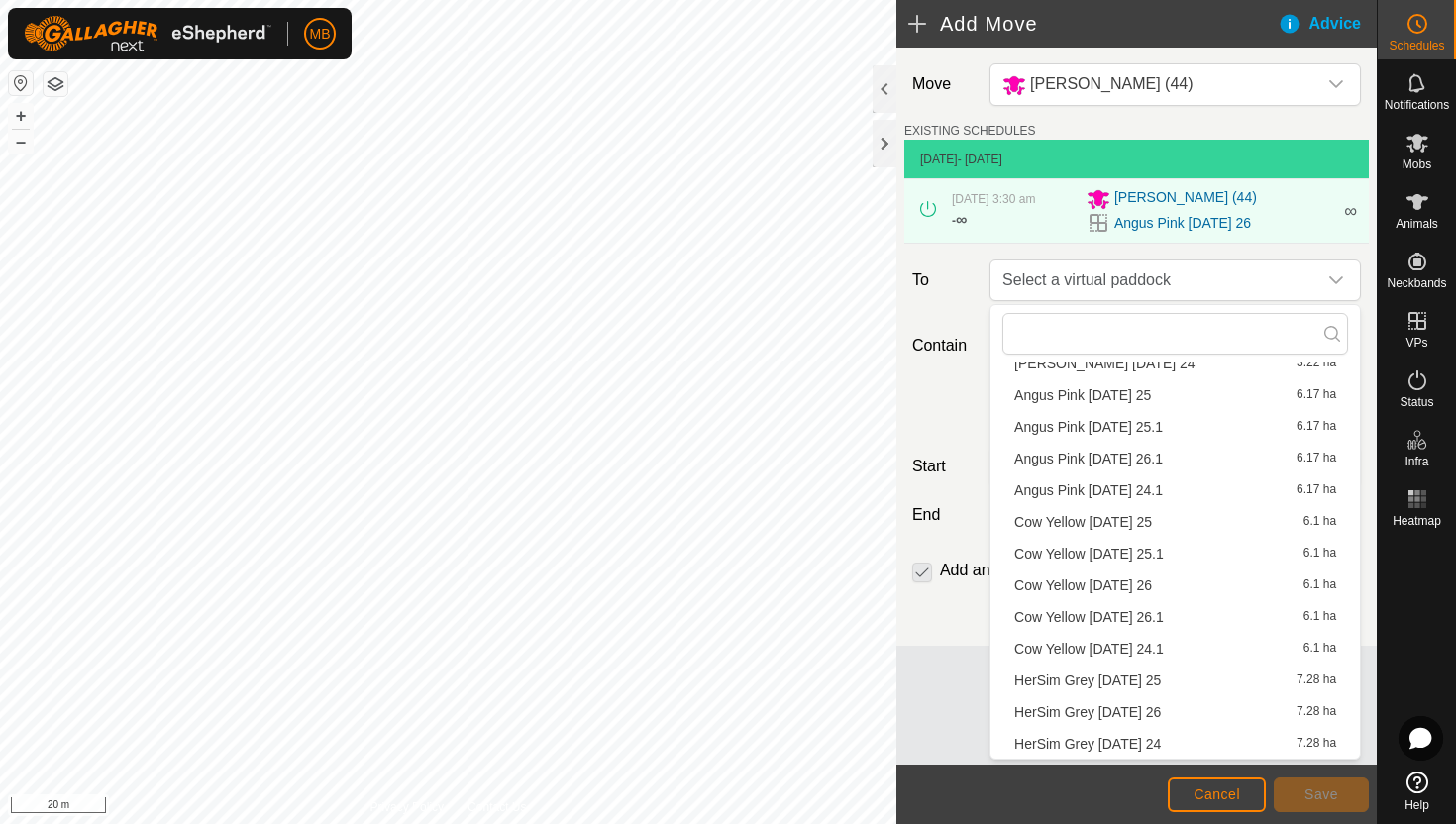 click on "Angus Pink [DATE] 26.1  6.17 ha" at bounding box center (1175, 459) 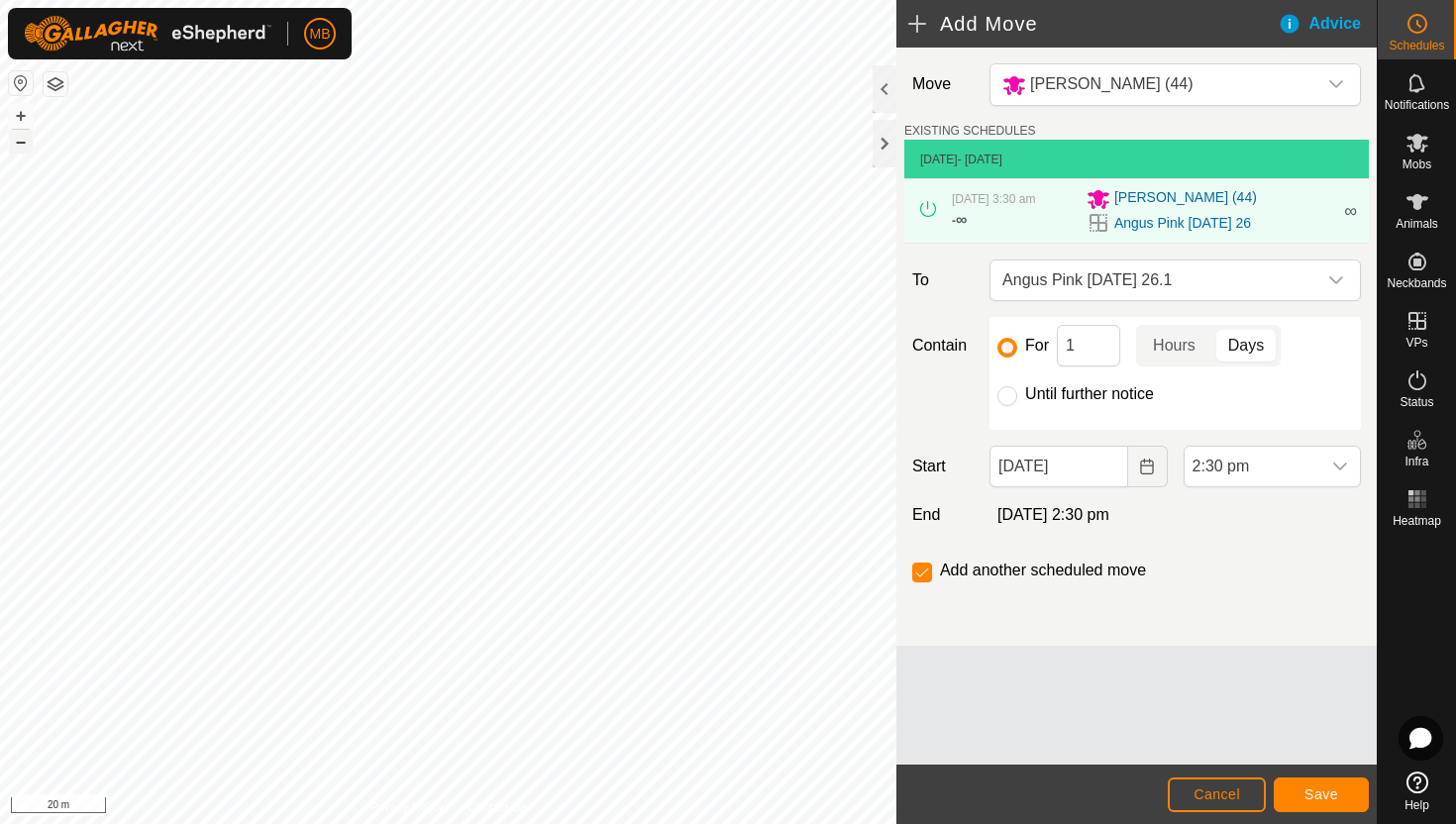 click on "–" at bounding box center (21, 142) 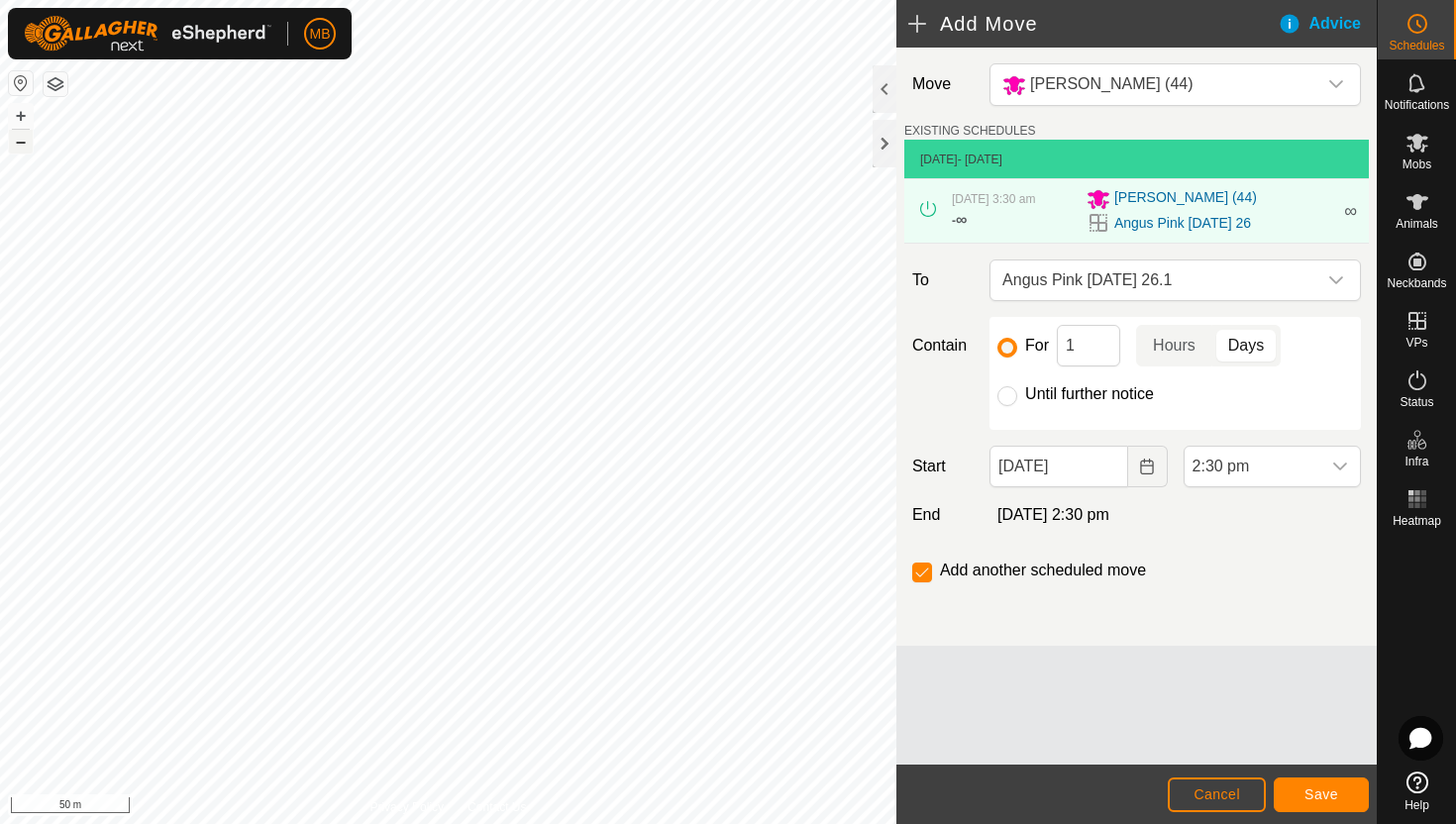 click on "–" at bounding box center [21, 142] 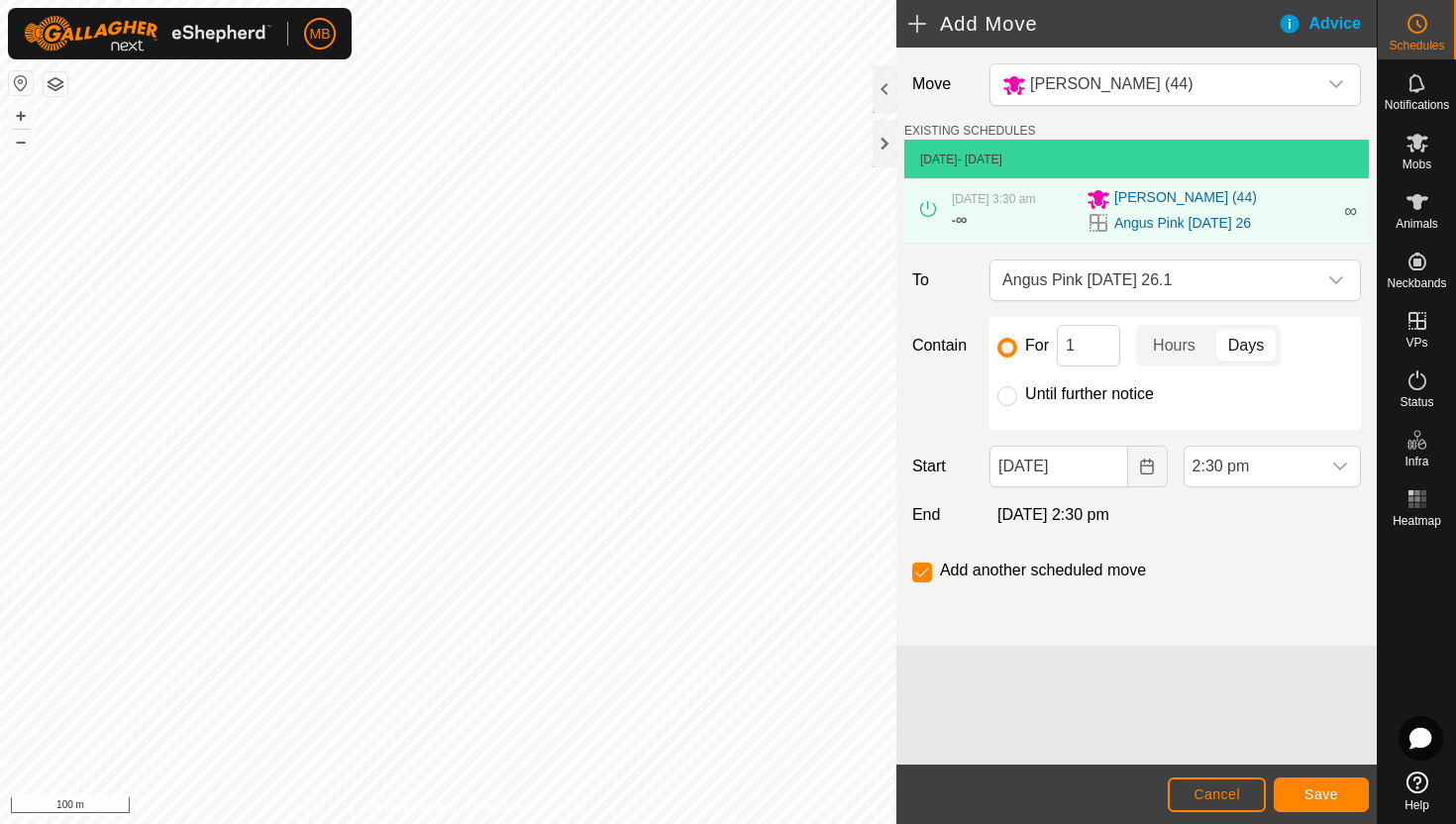 click on "Until further notice" 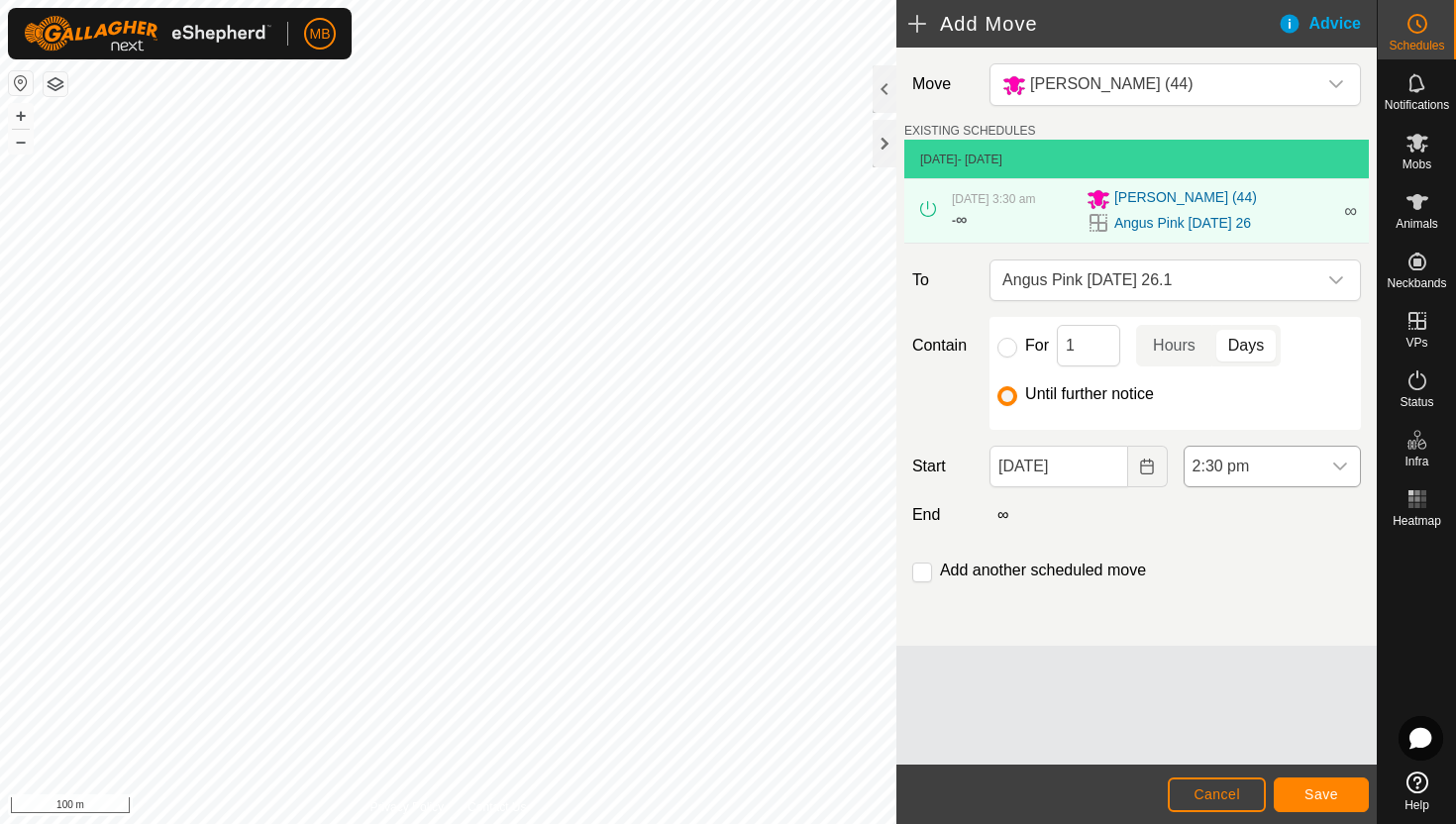 click on "2:30 pm" at bounding box center [1252, 466] 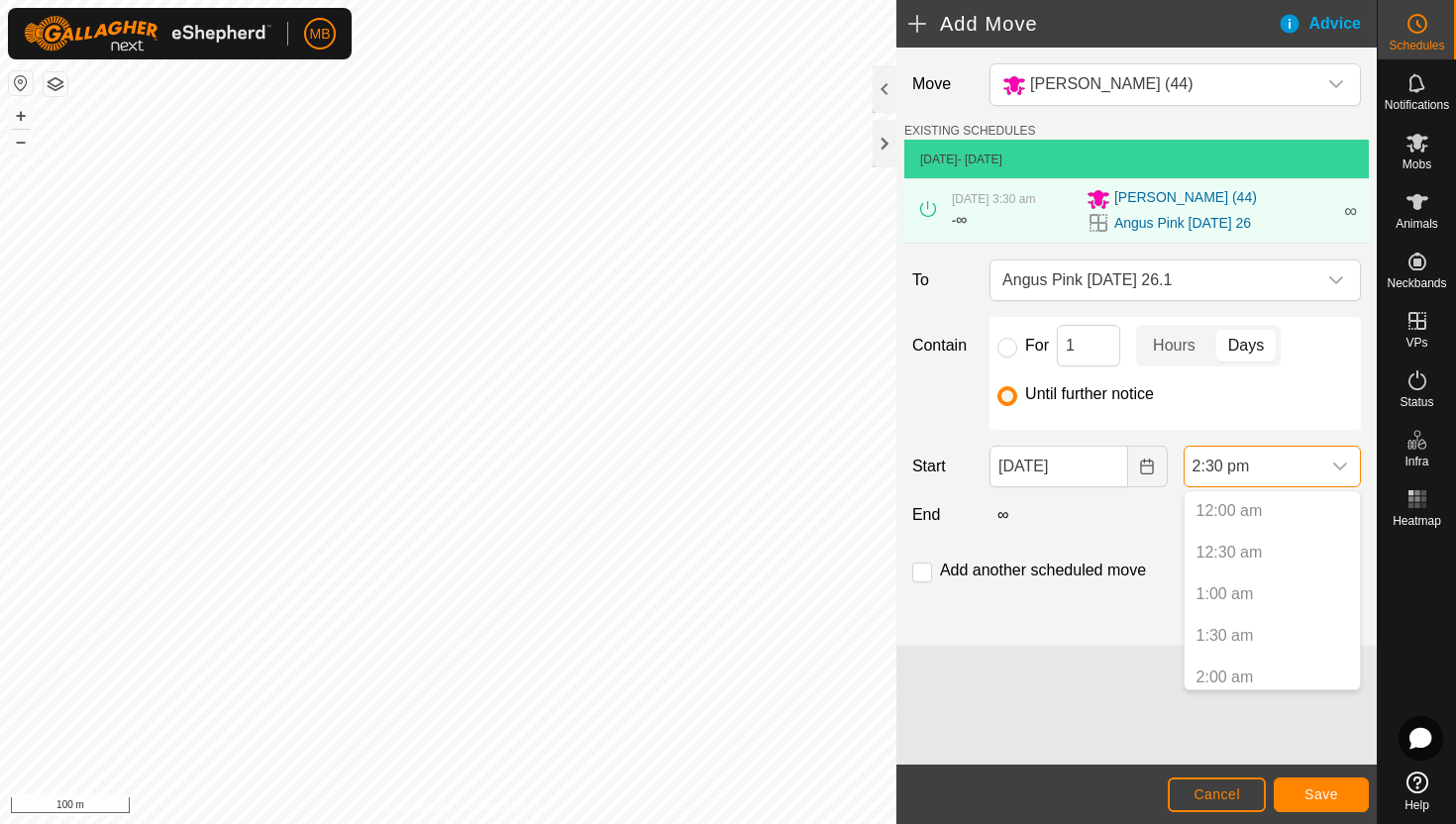 scroll, scrollTop: 1048, scrollLeft: 0, axis: vertical 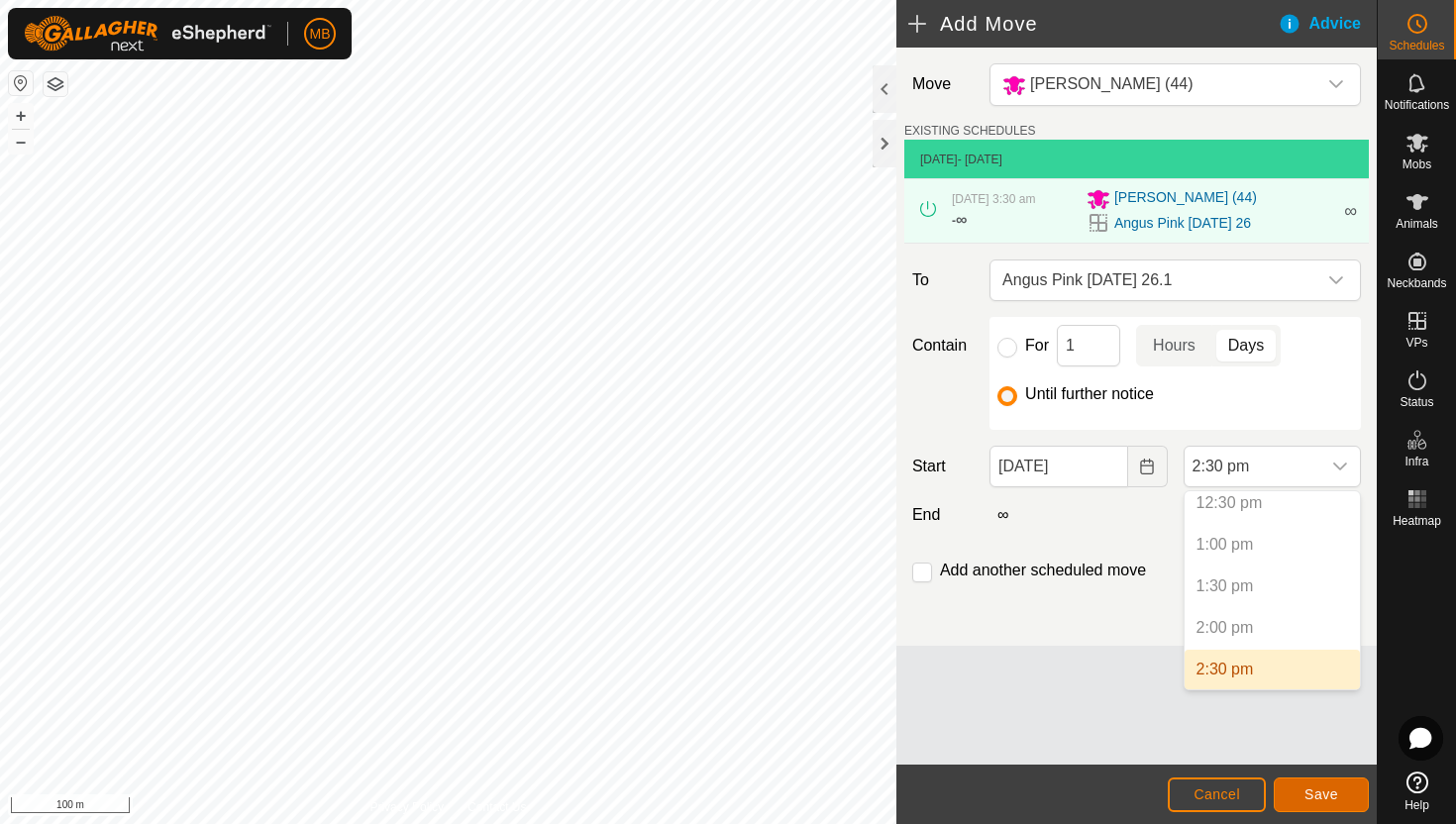 click on "Save" 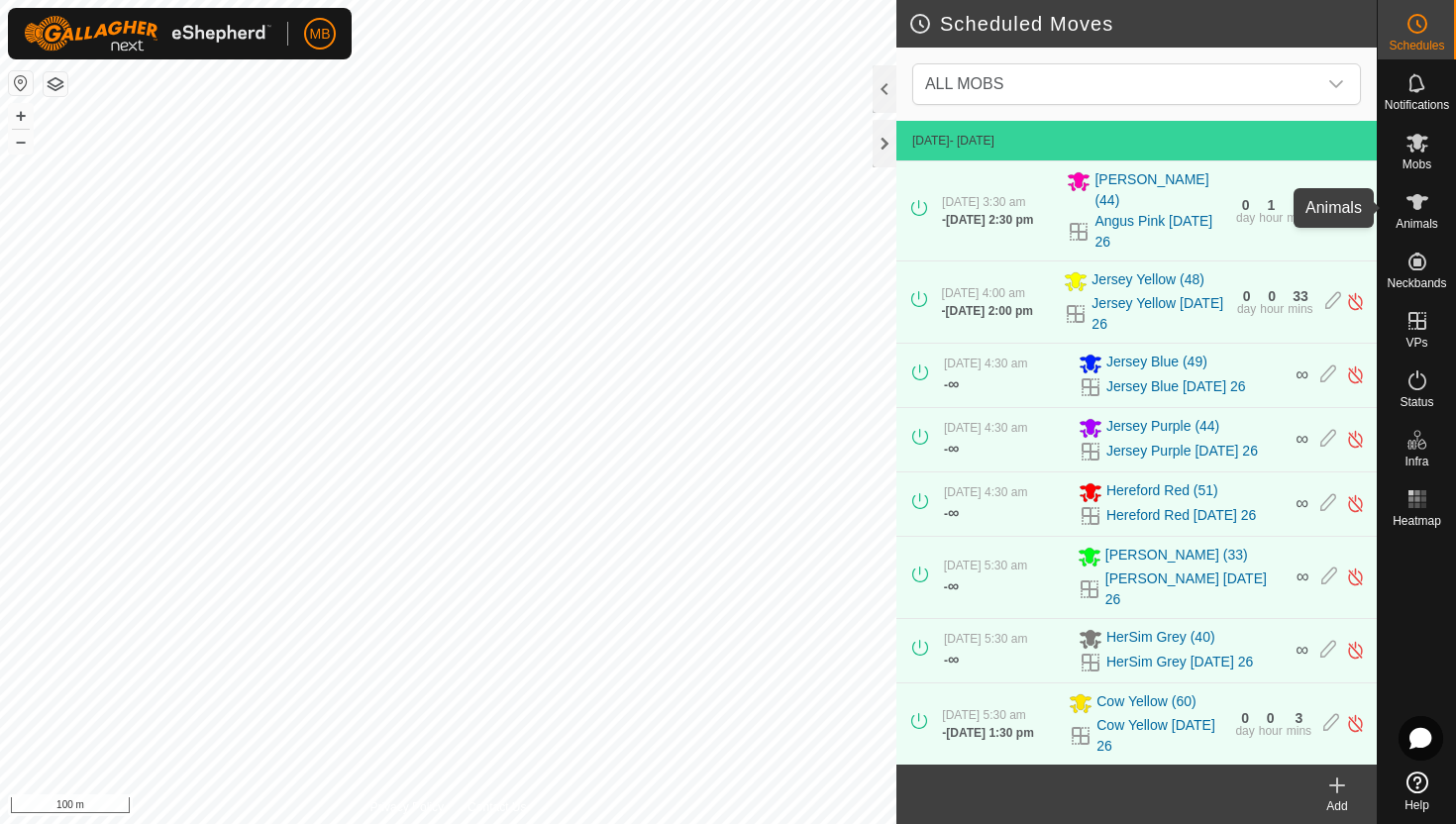 click 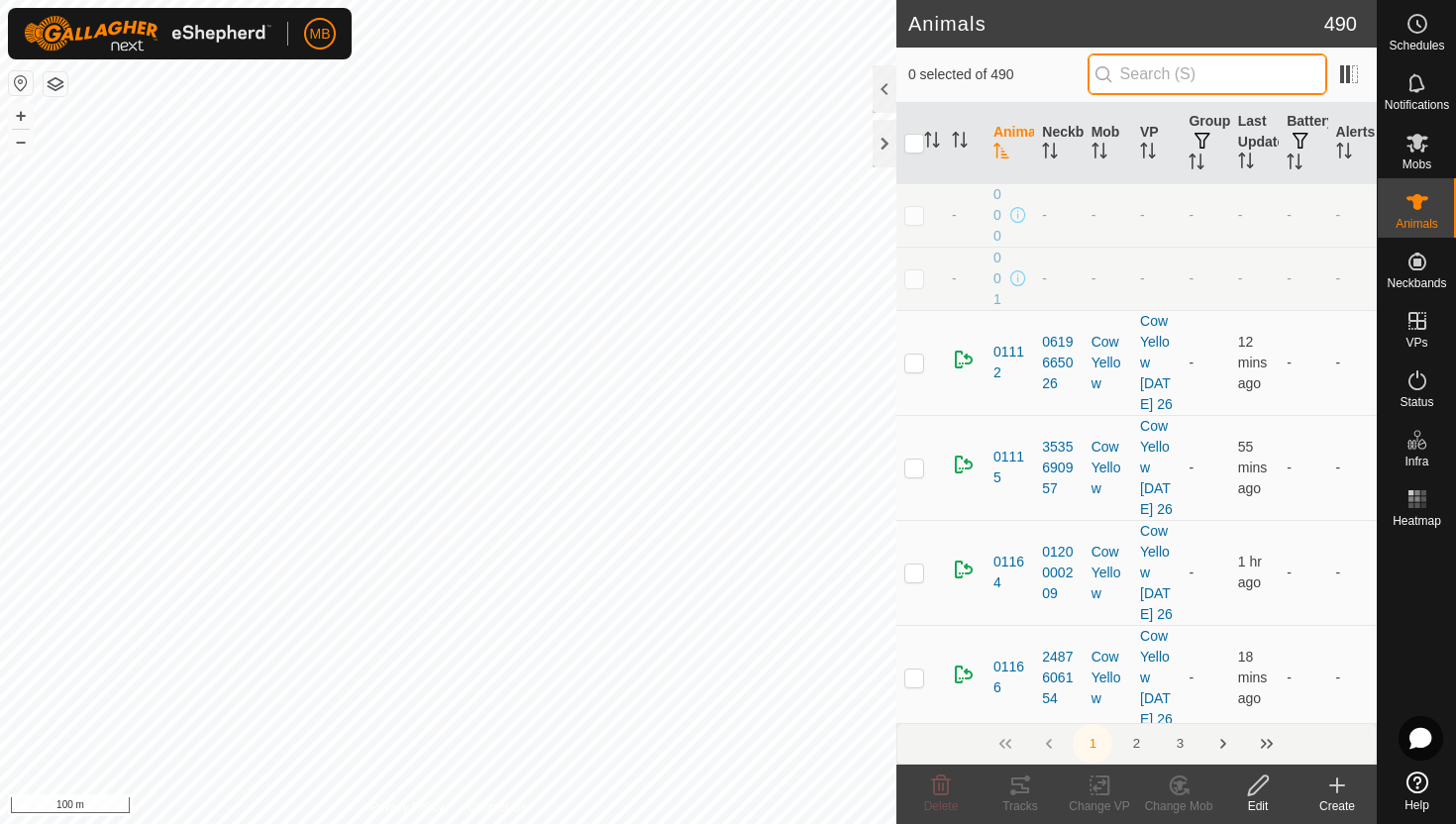 click at bounding box center (1207, 74) 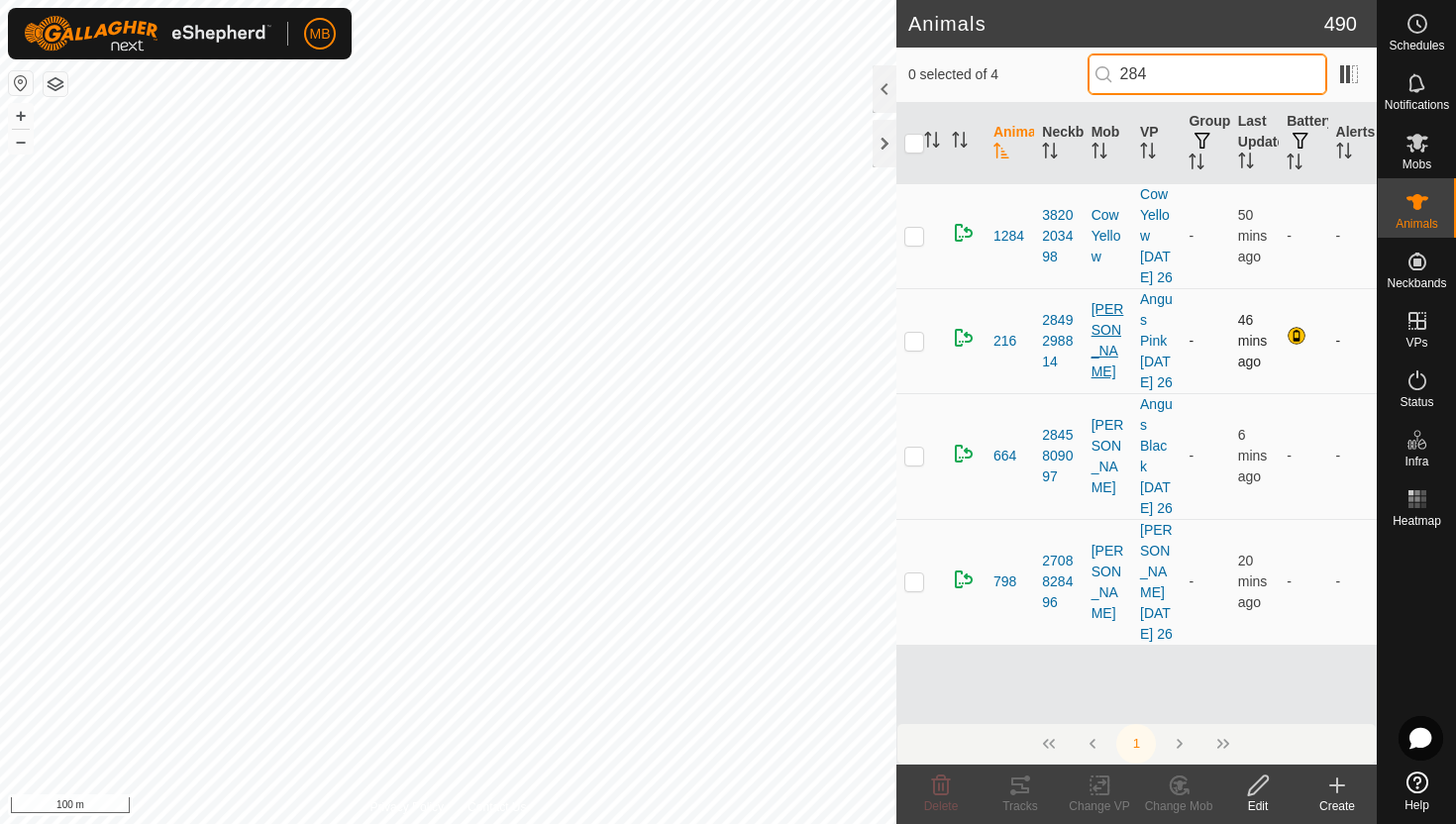 scroll, scrollTop: 0, scrollLeft: 0, axis: both 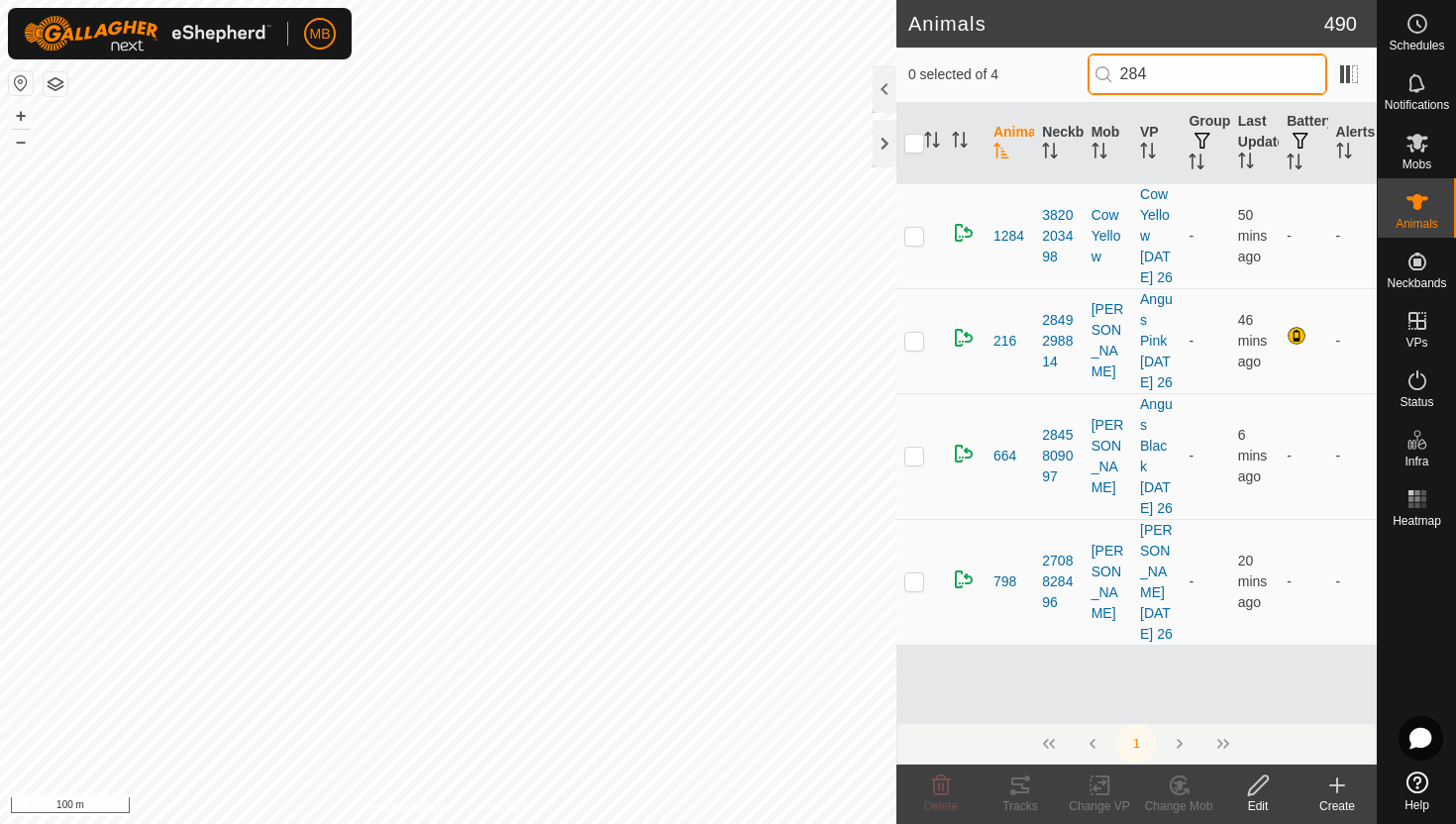 type on "284" 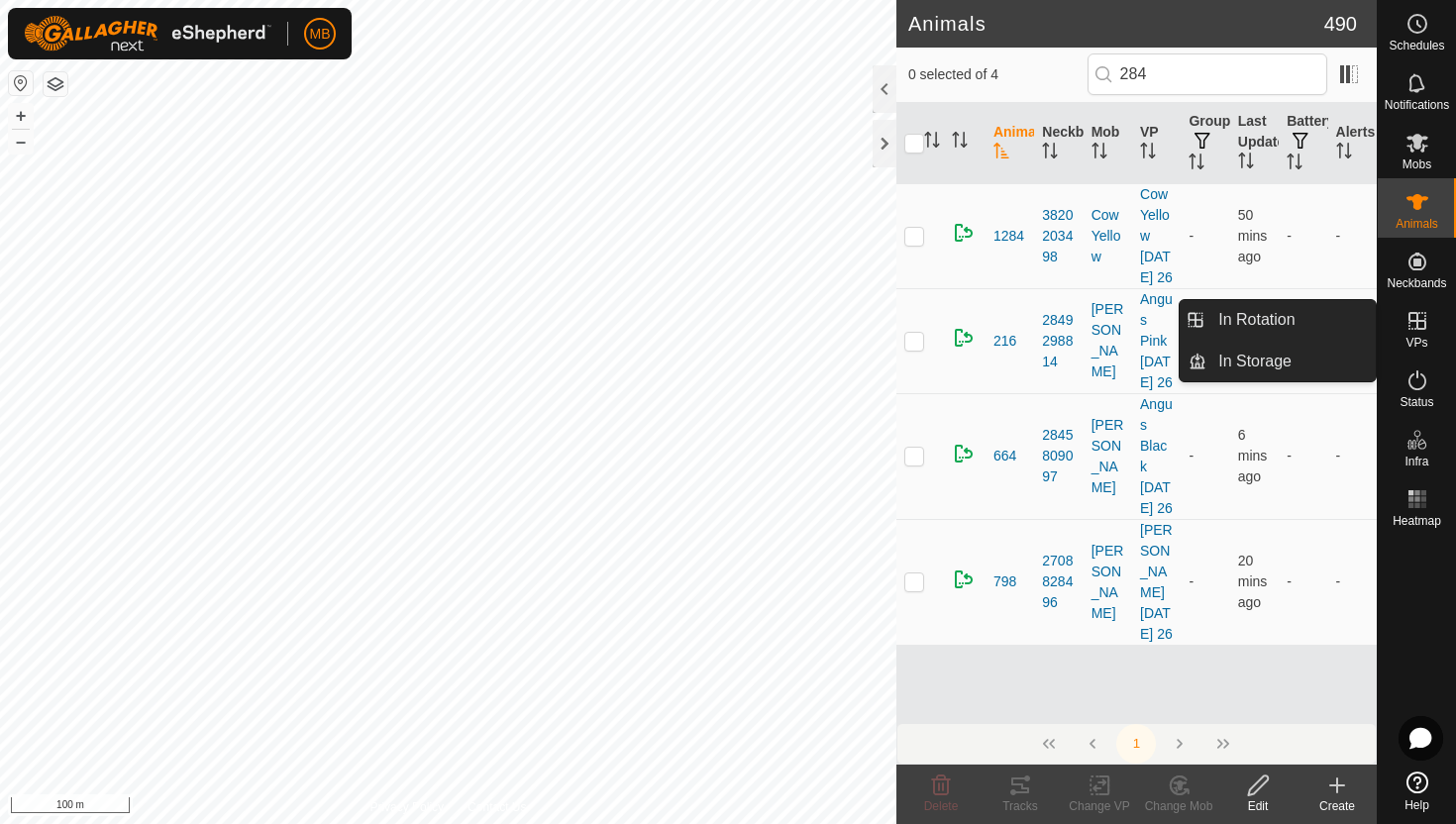 click 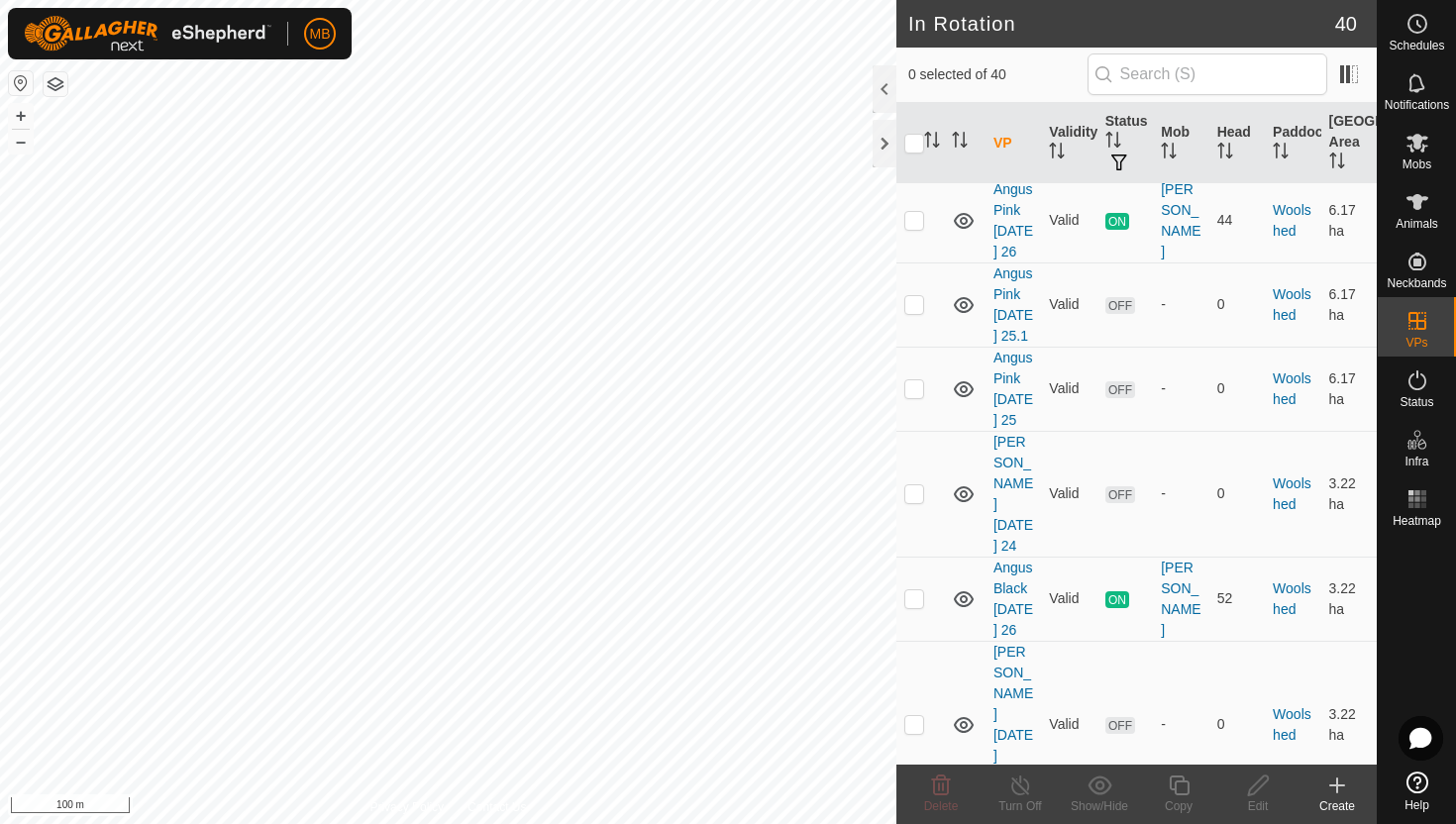 scroll, scrollTop: 3960, scrollLeft: 0, axis: vertical 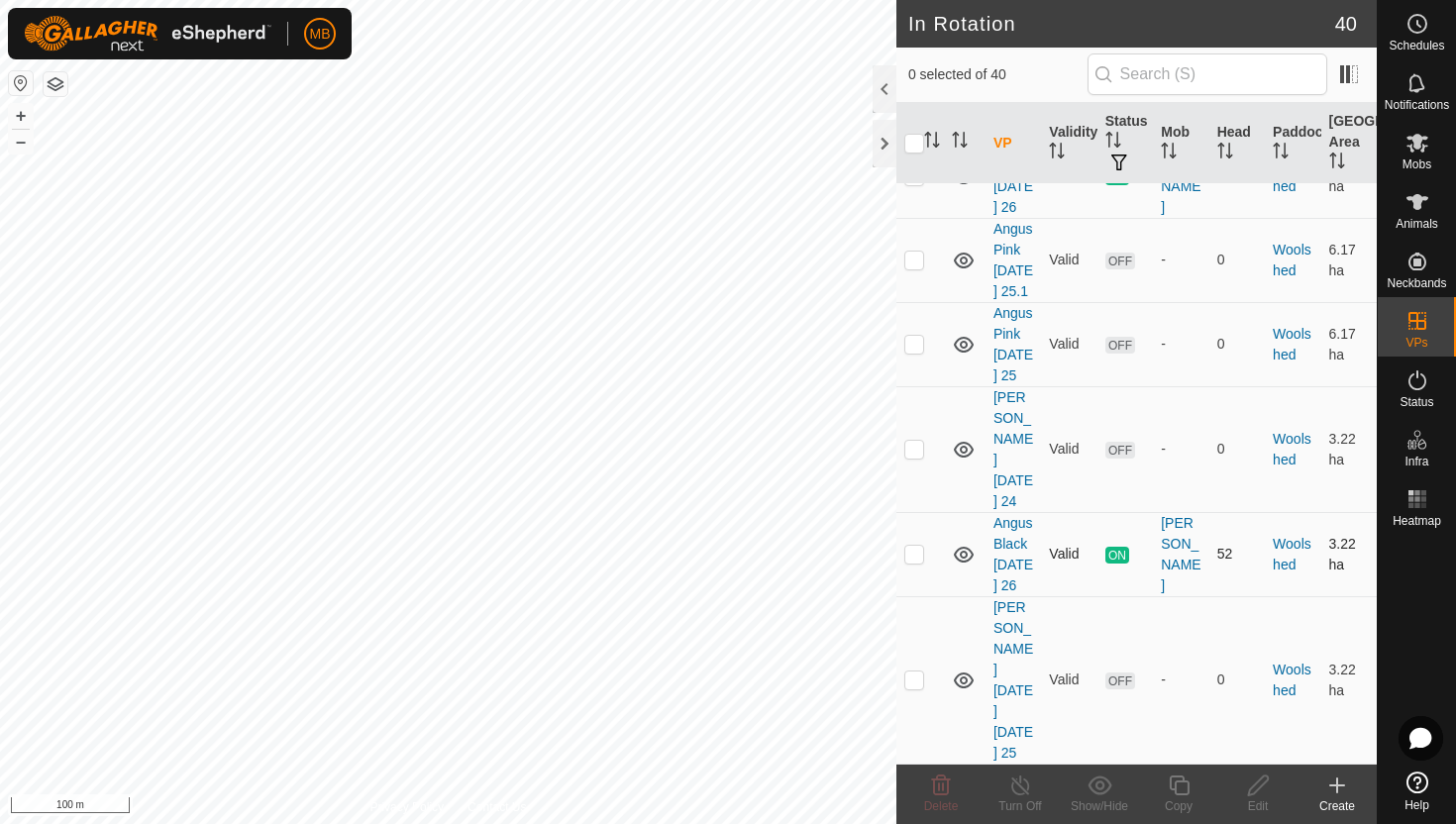click at bounding box center [914, 554] 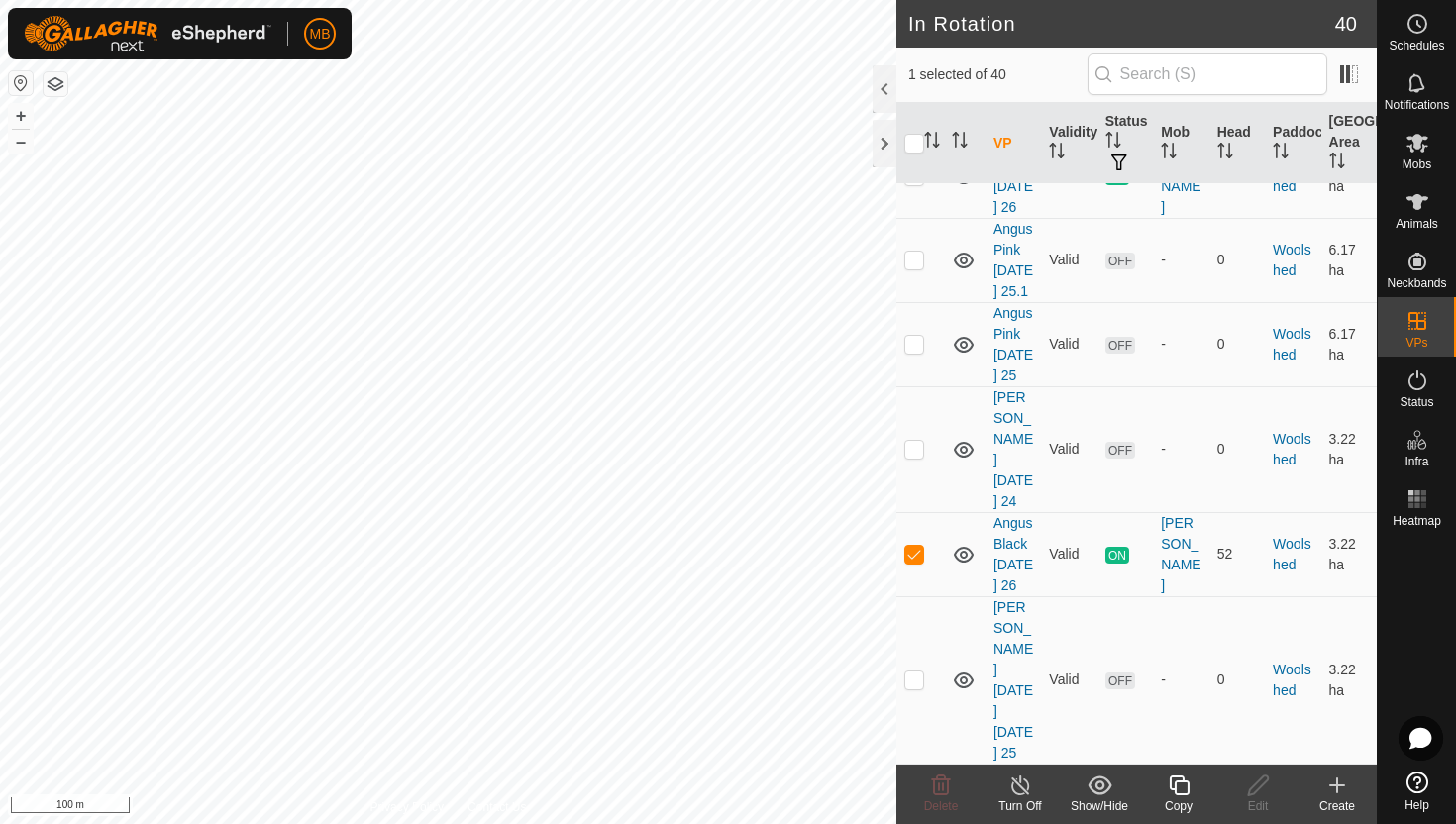 click 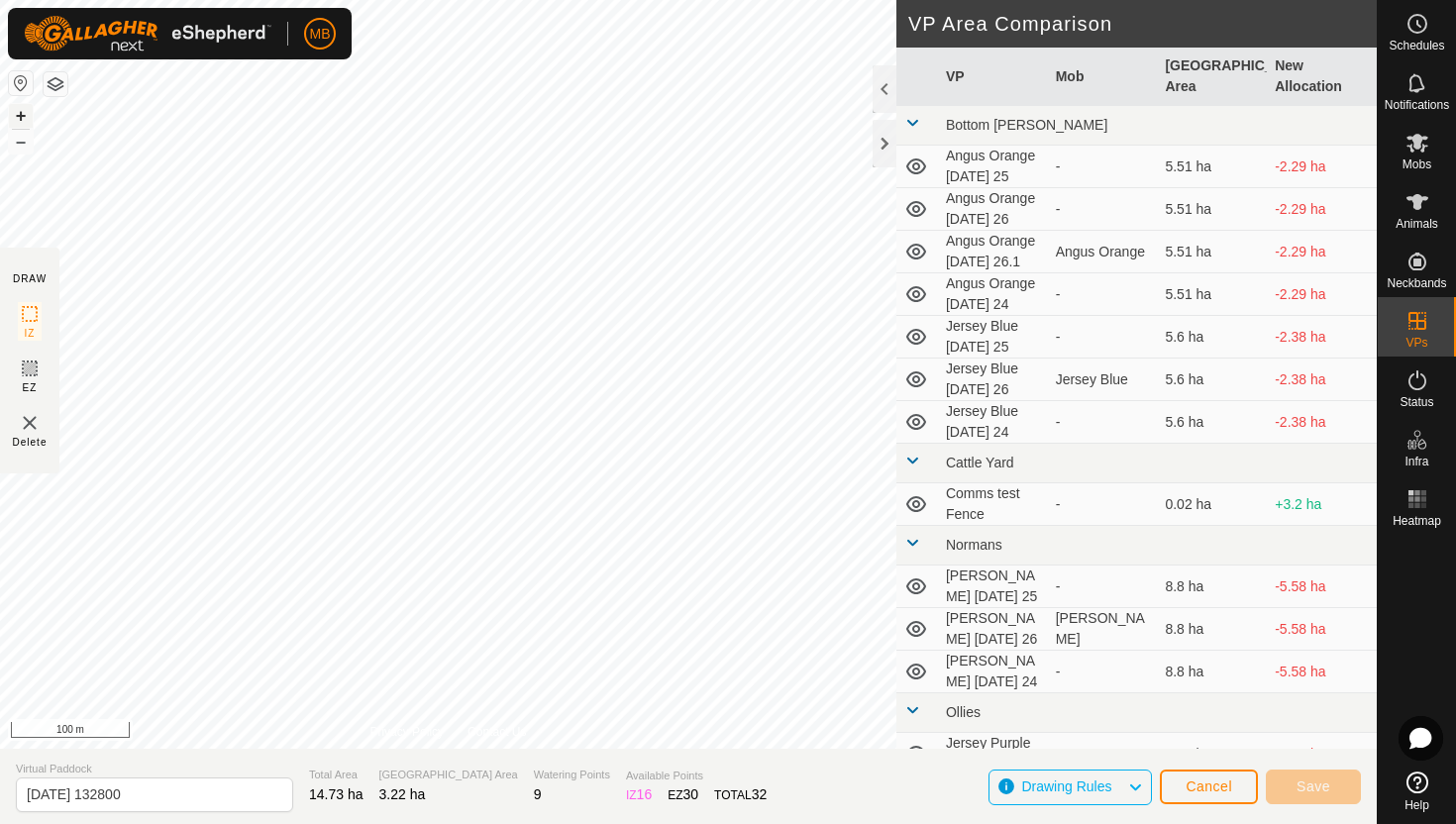 click on "+" at bounding box center [21, 116] 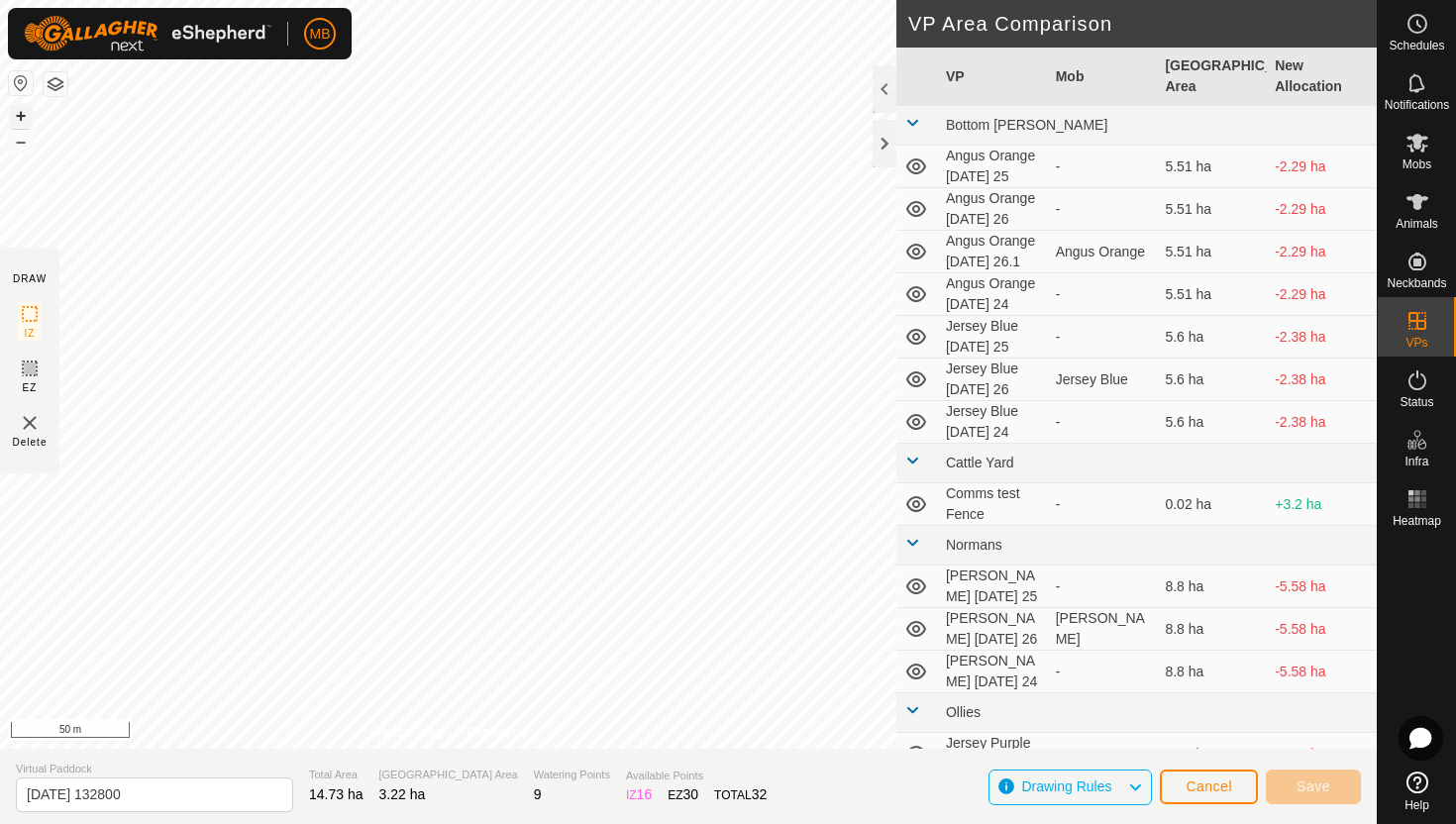 click on "+" at bounding box center (21, 116) 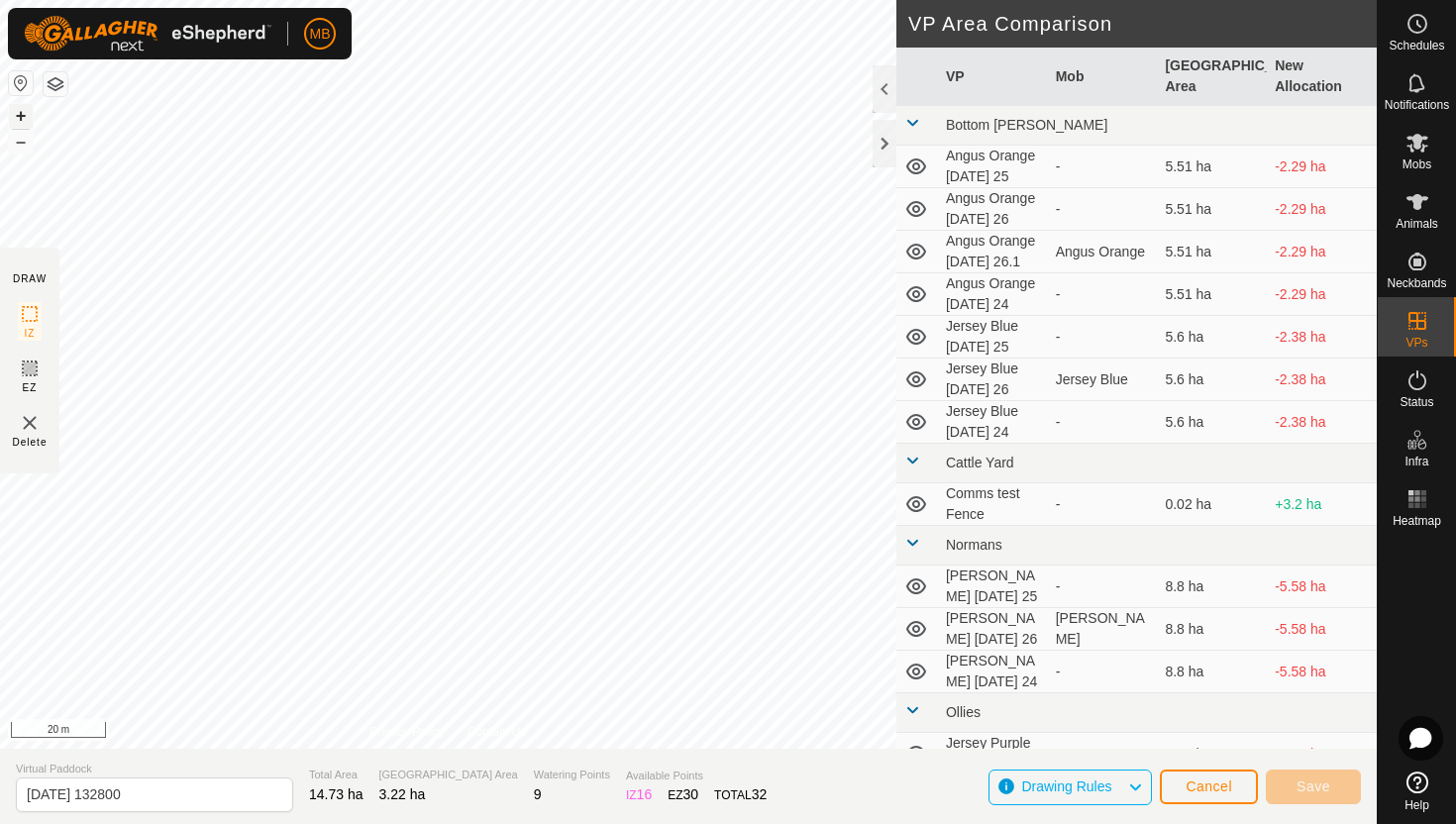 click on "+" at bounding box center [21, 116] 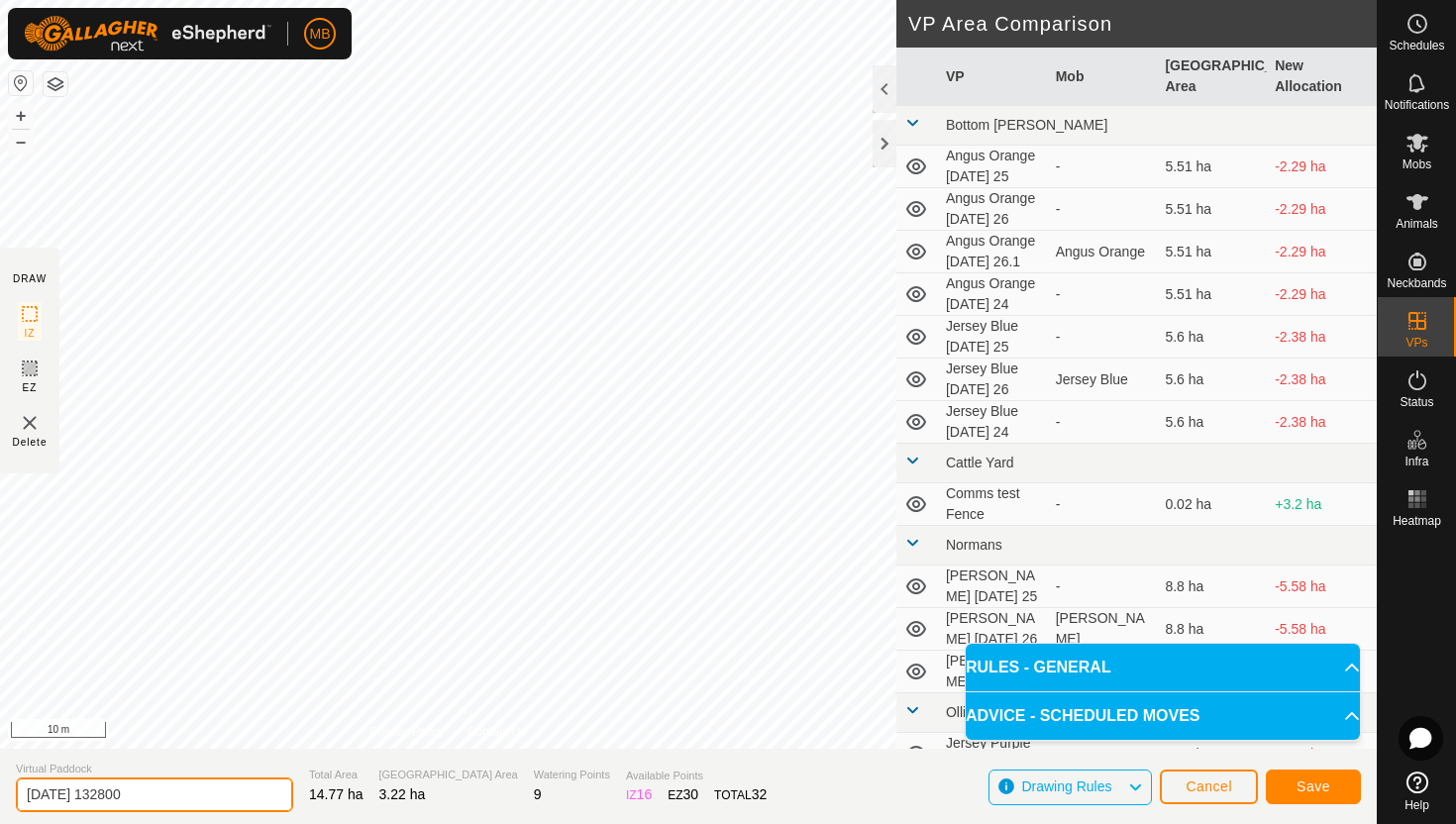 click on "[DATE] 132800" 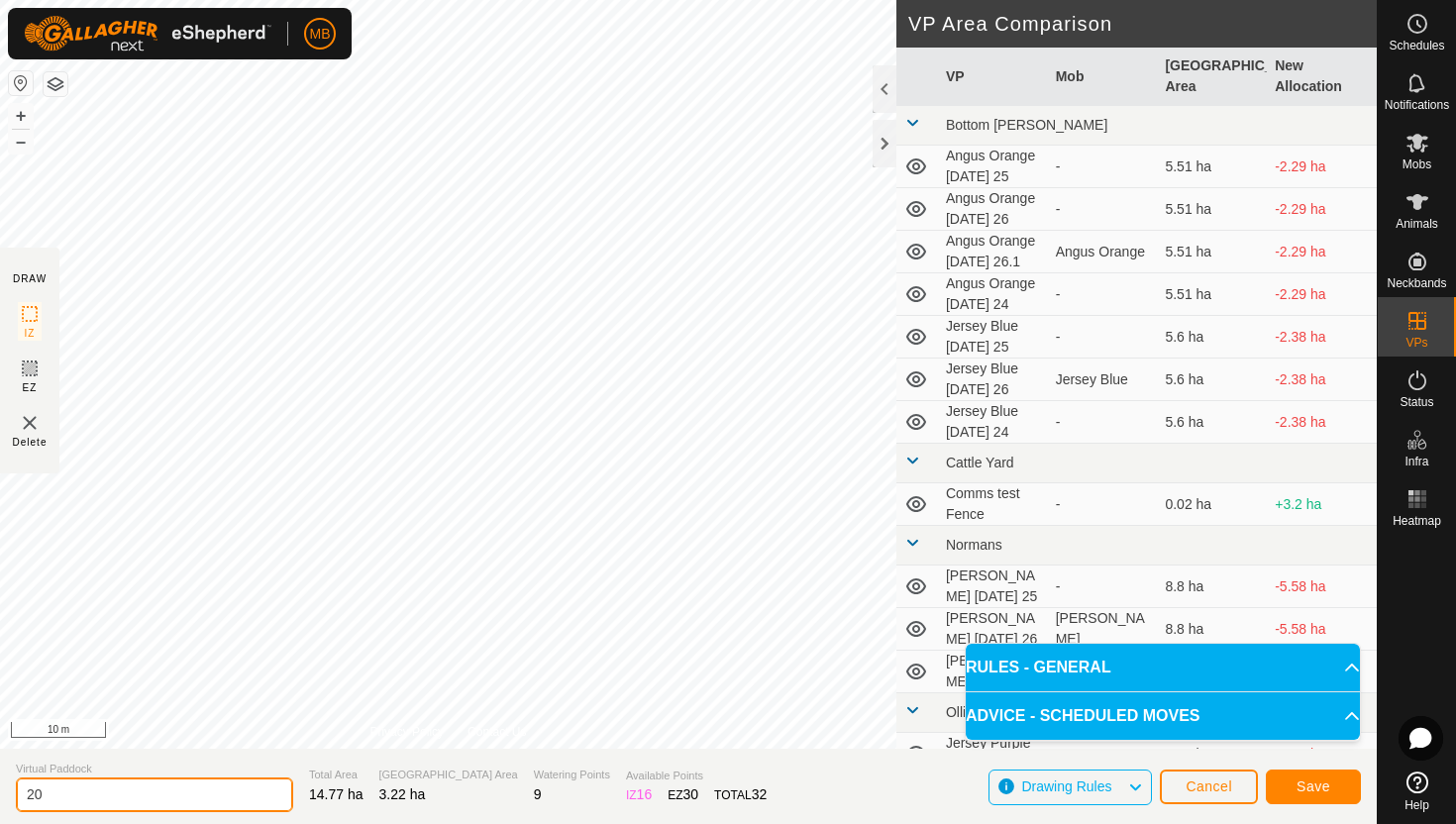 type on "2" 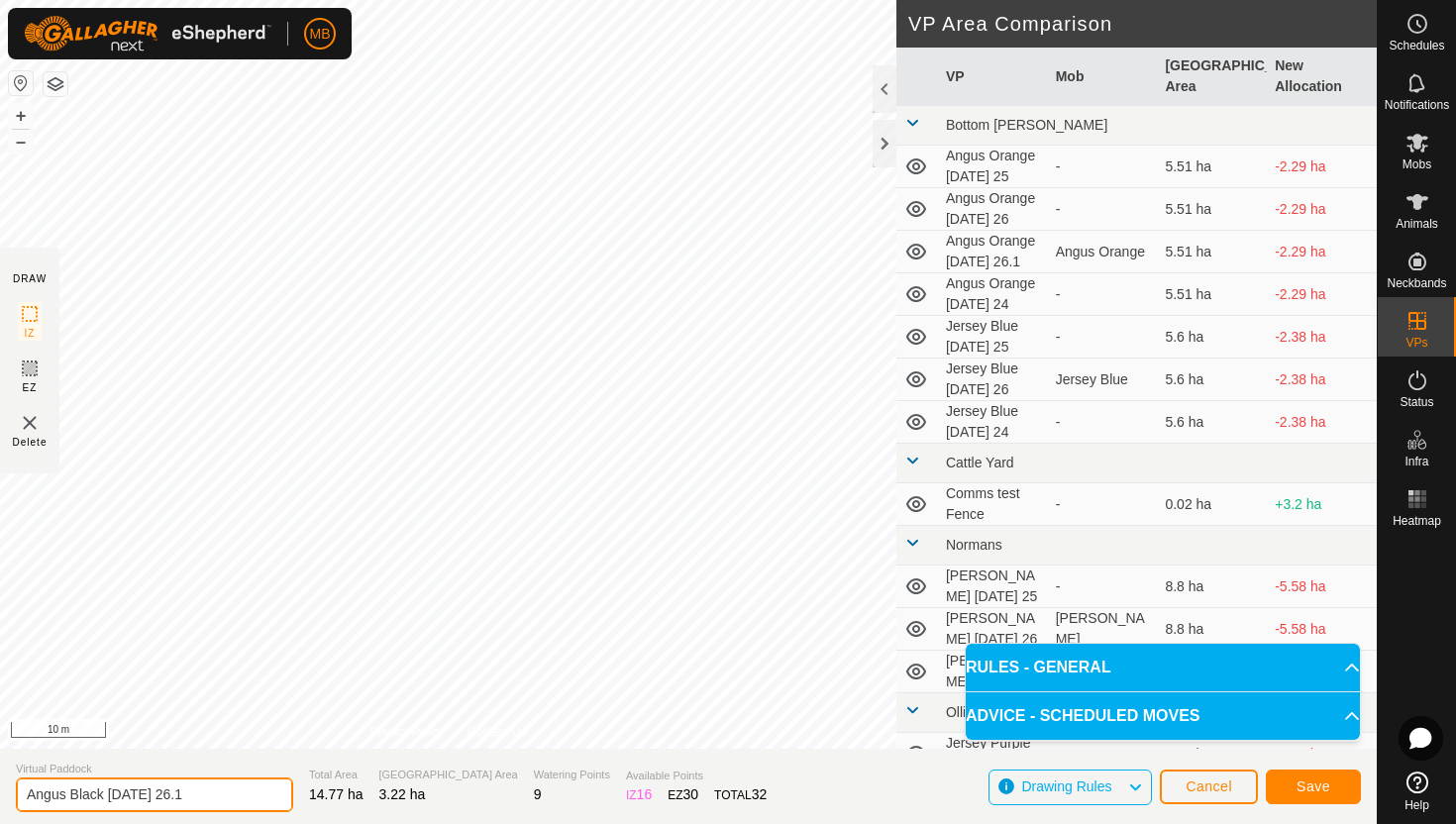 type on "Angus Black [DATE] 26.1" 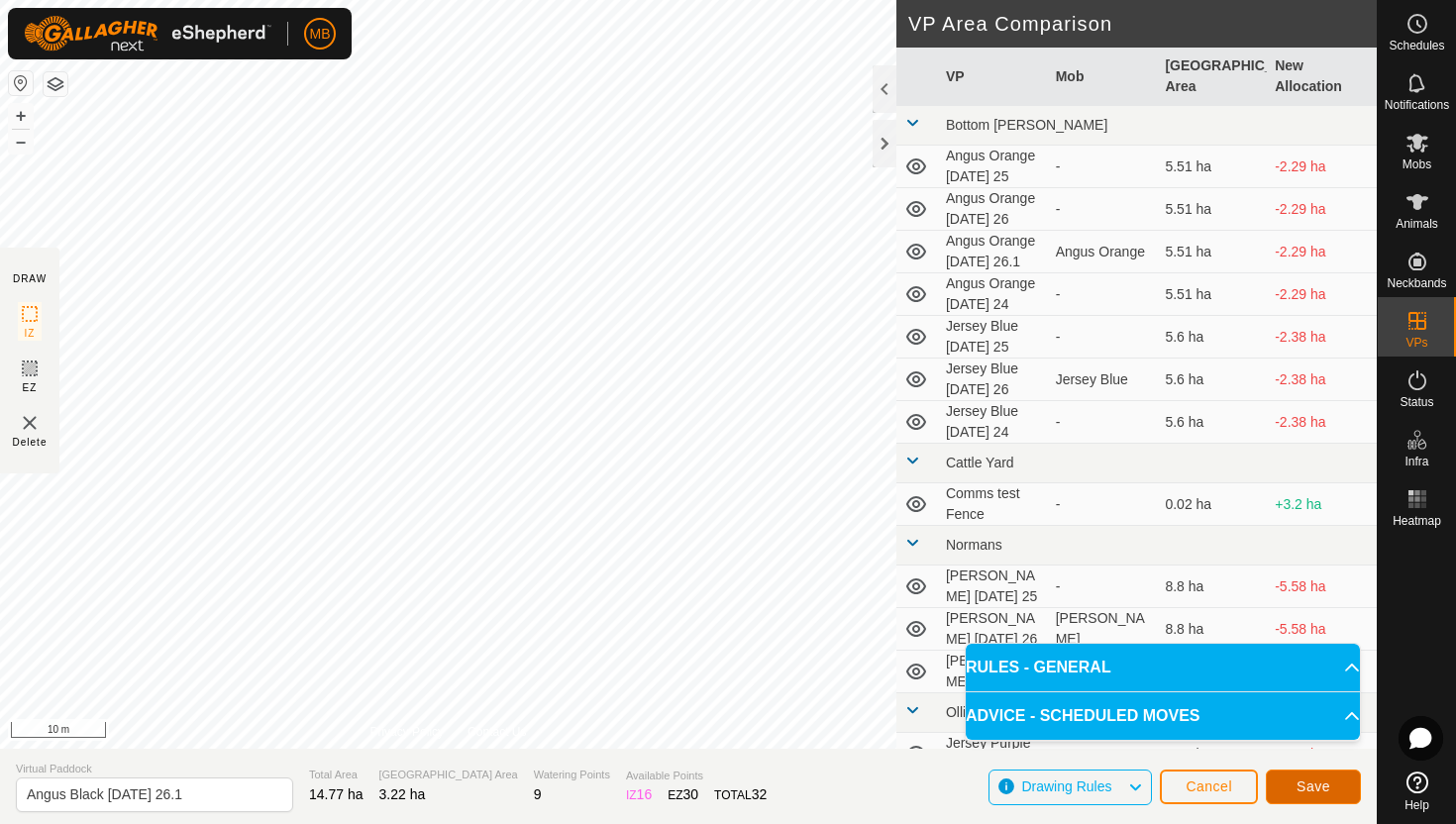 click on "Save" 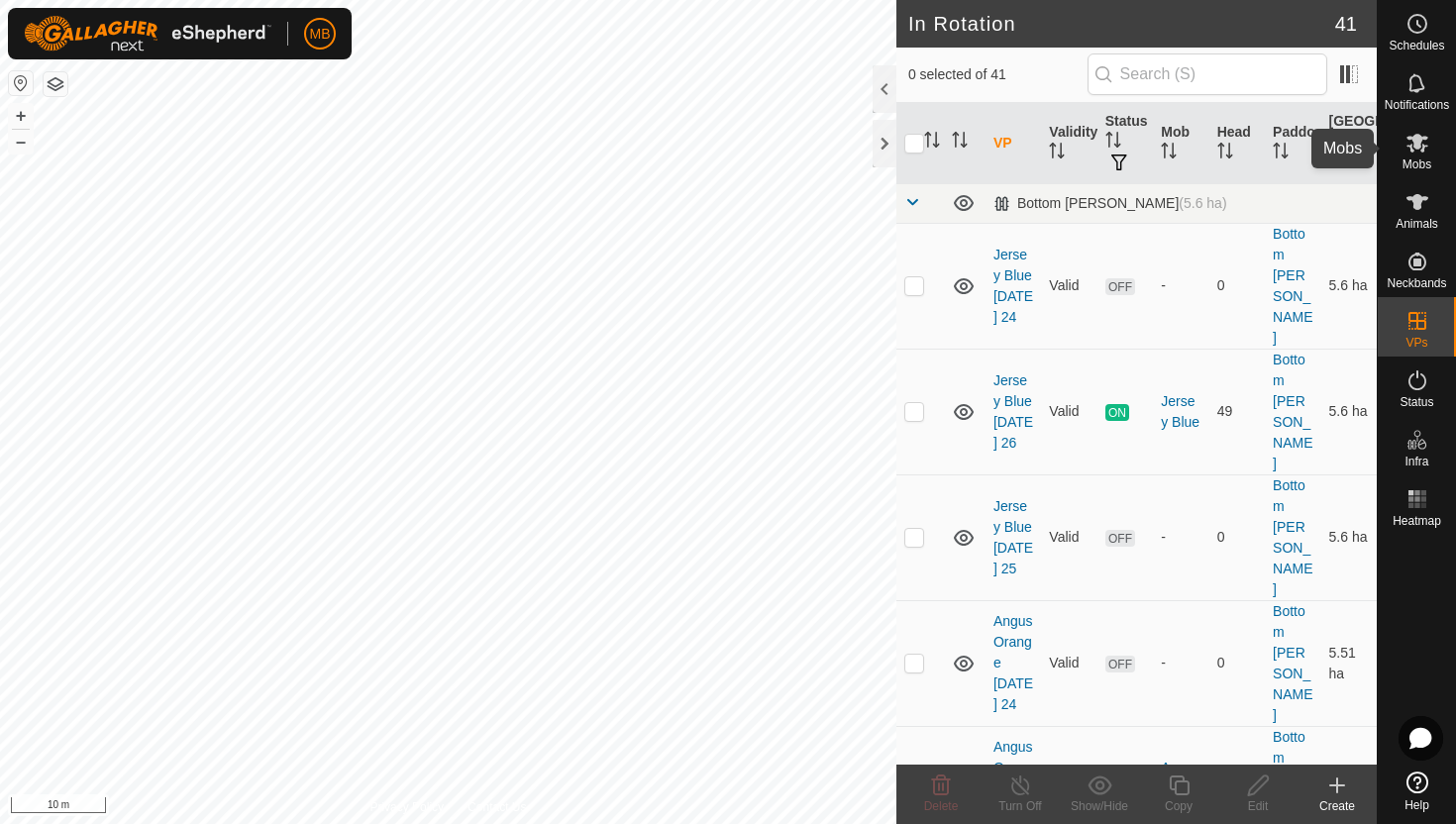 click 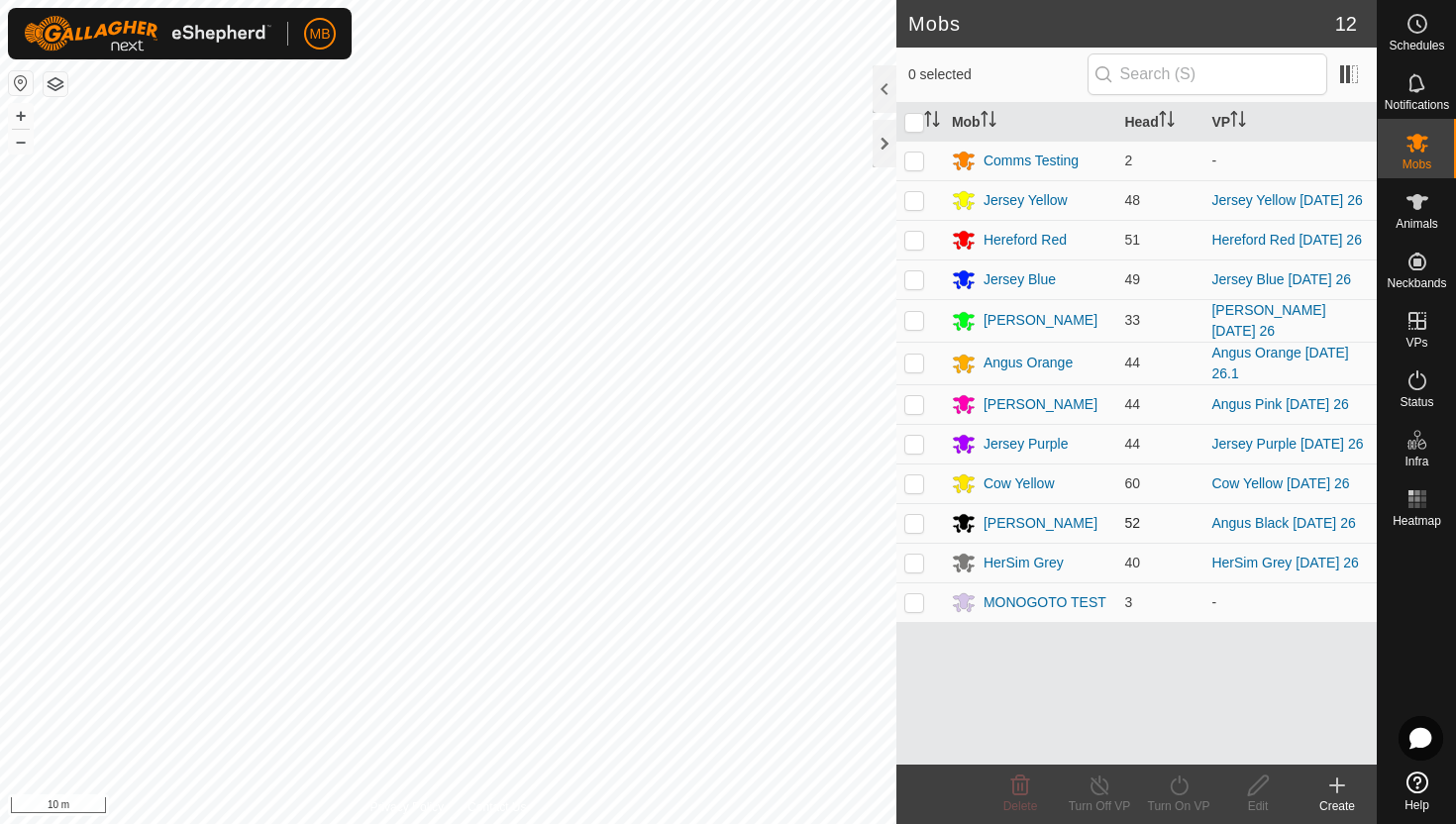 click at bounding box center [914, 523] 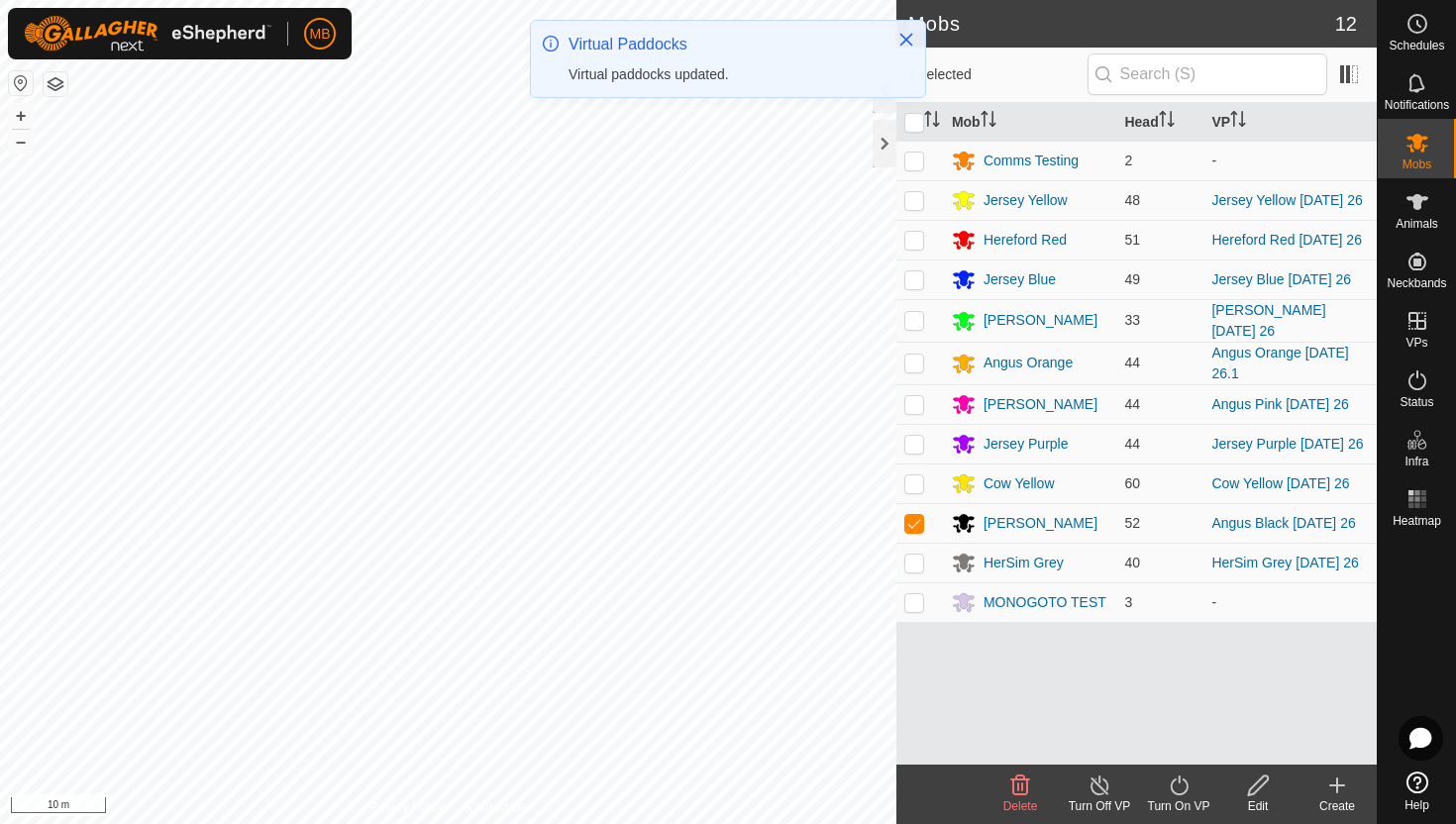 click 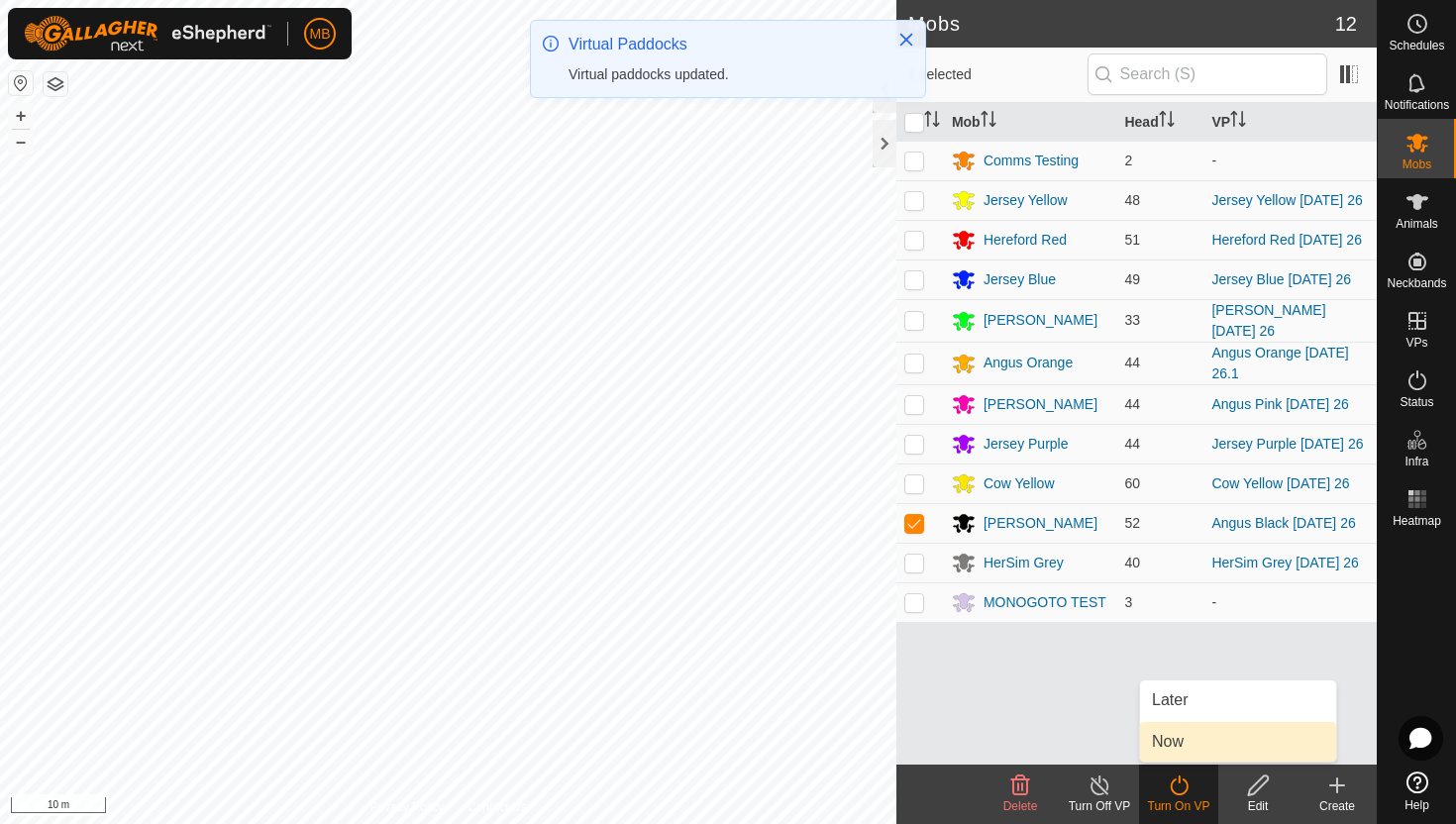 click on "Now" at bounding box center (1238, 742) 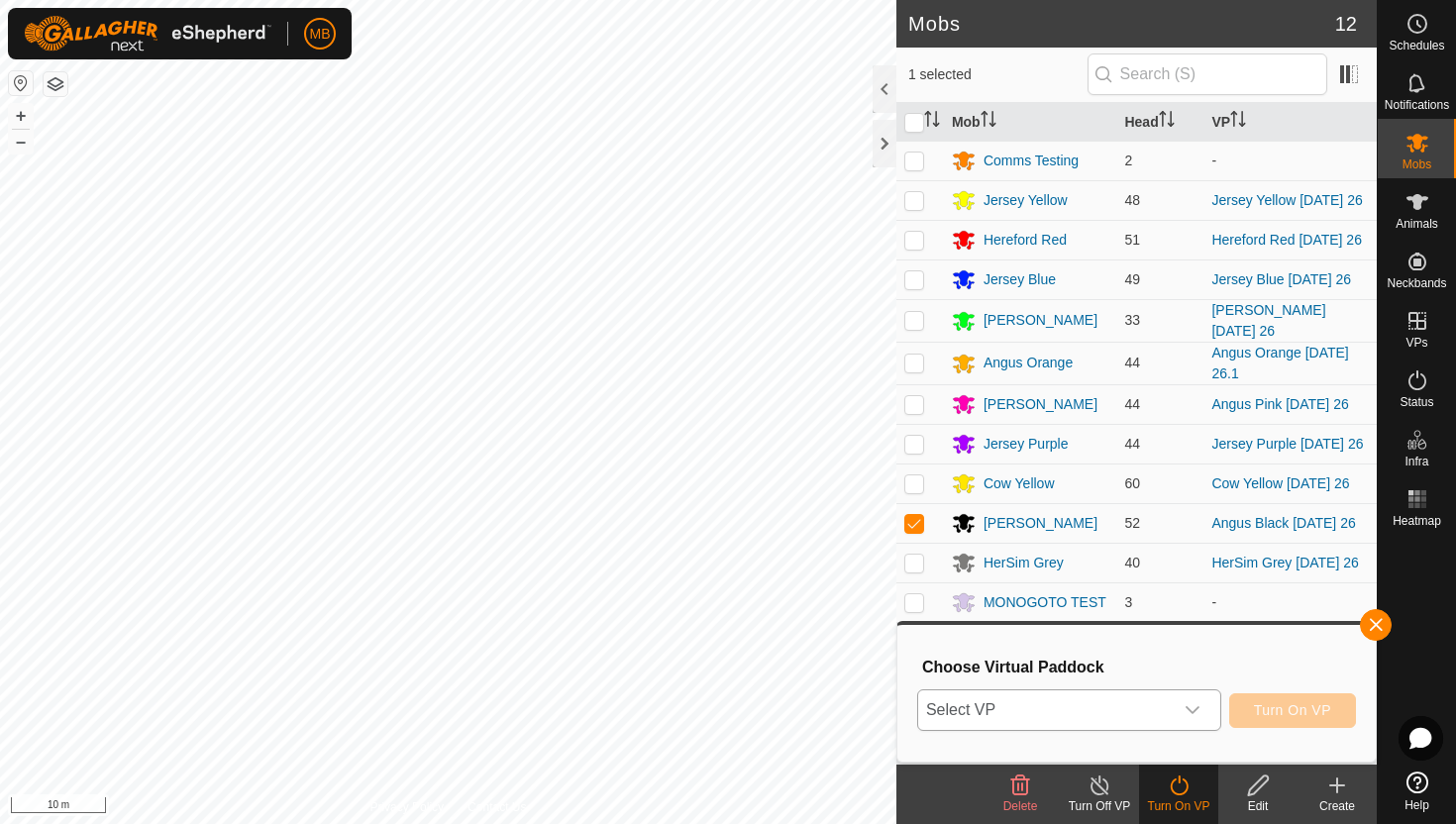 click at bounding box center [1193, 710] 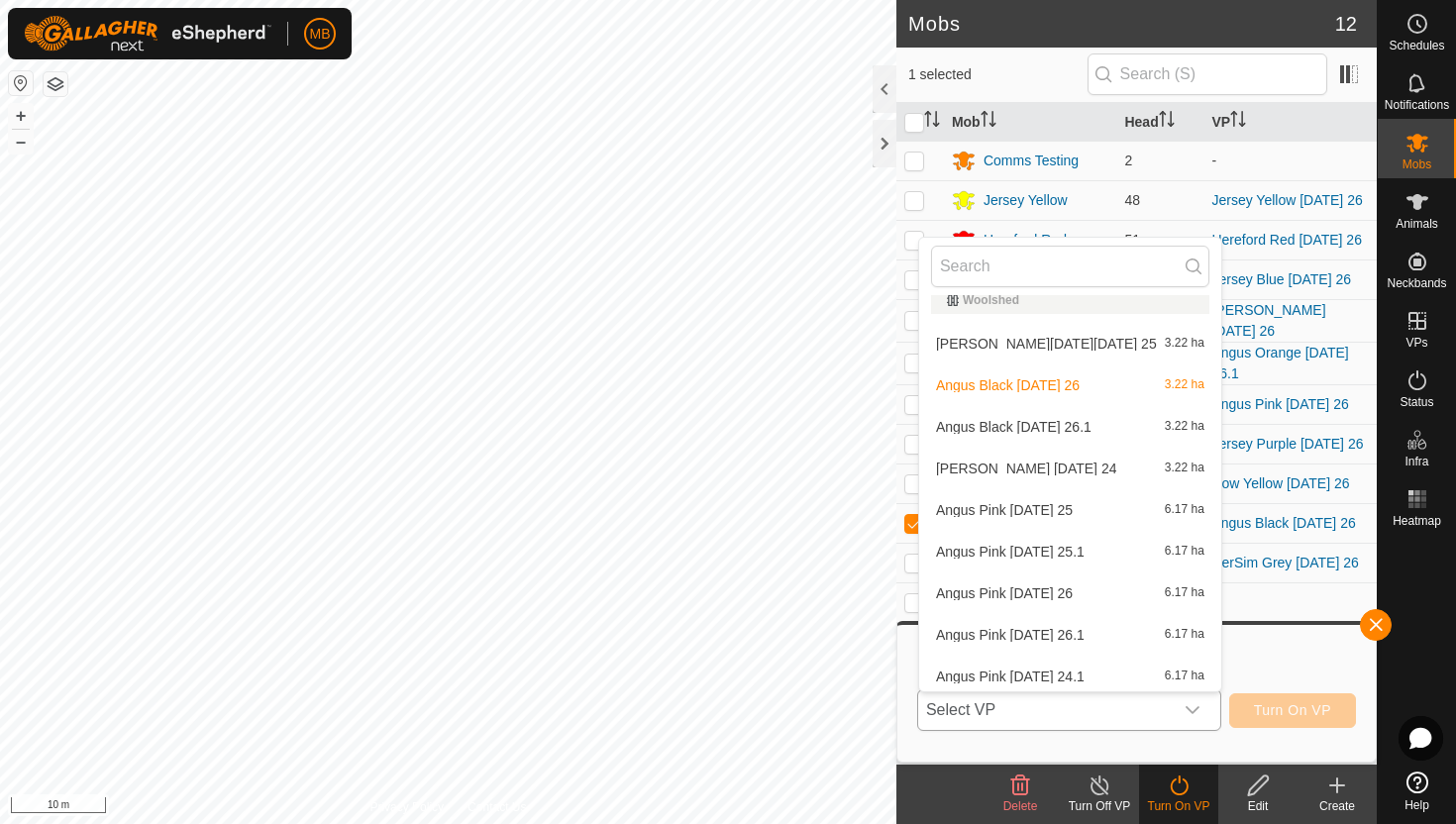 scroll, scrollTop: 1240, scrollLeft: 0, axis: vertical 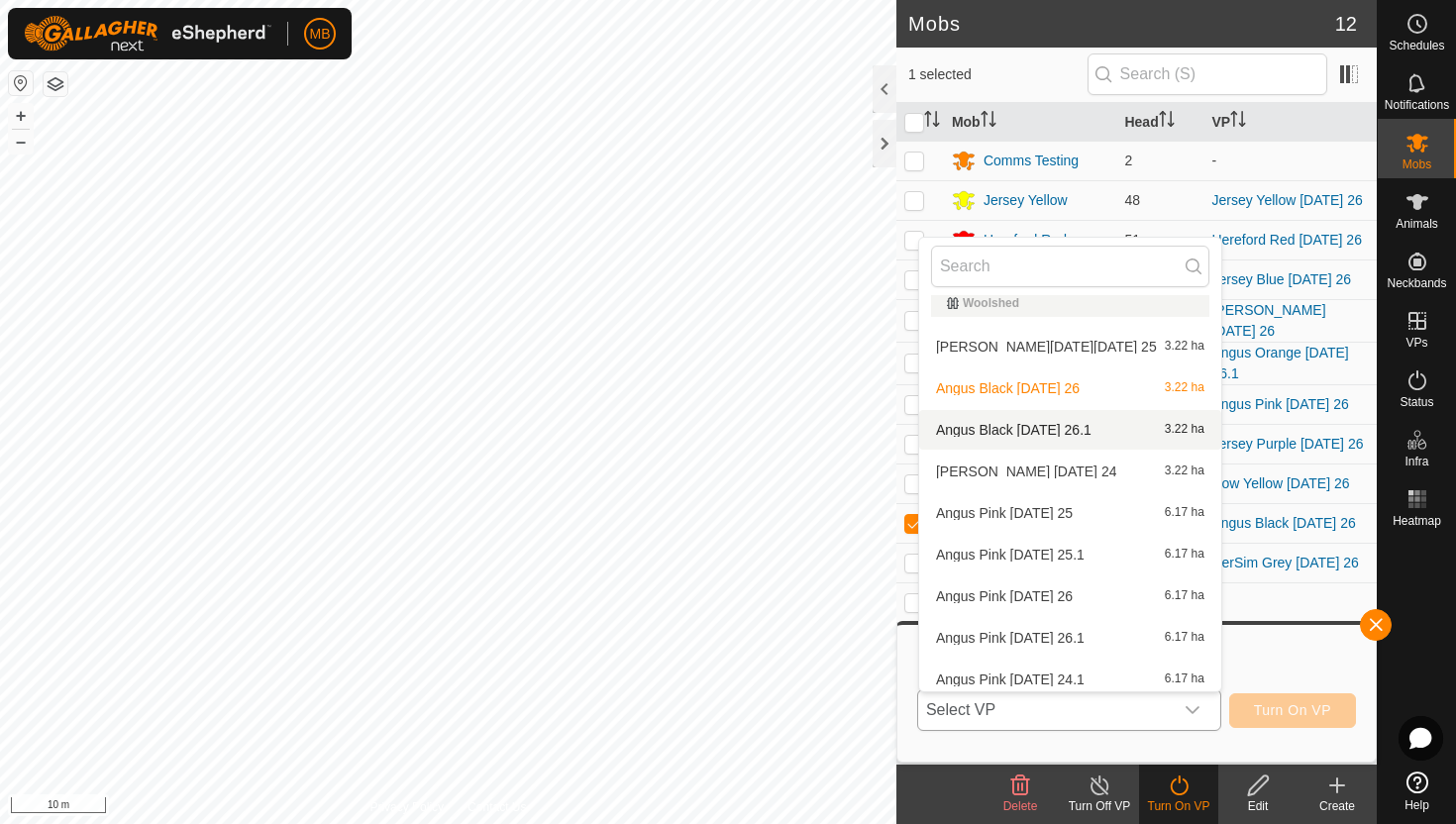 click on "Angus Black [DATE] 26.1  3.22 ha" at bounding box center (1070, 430) 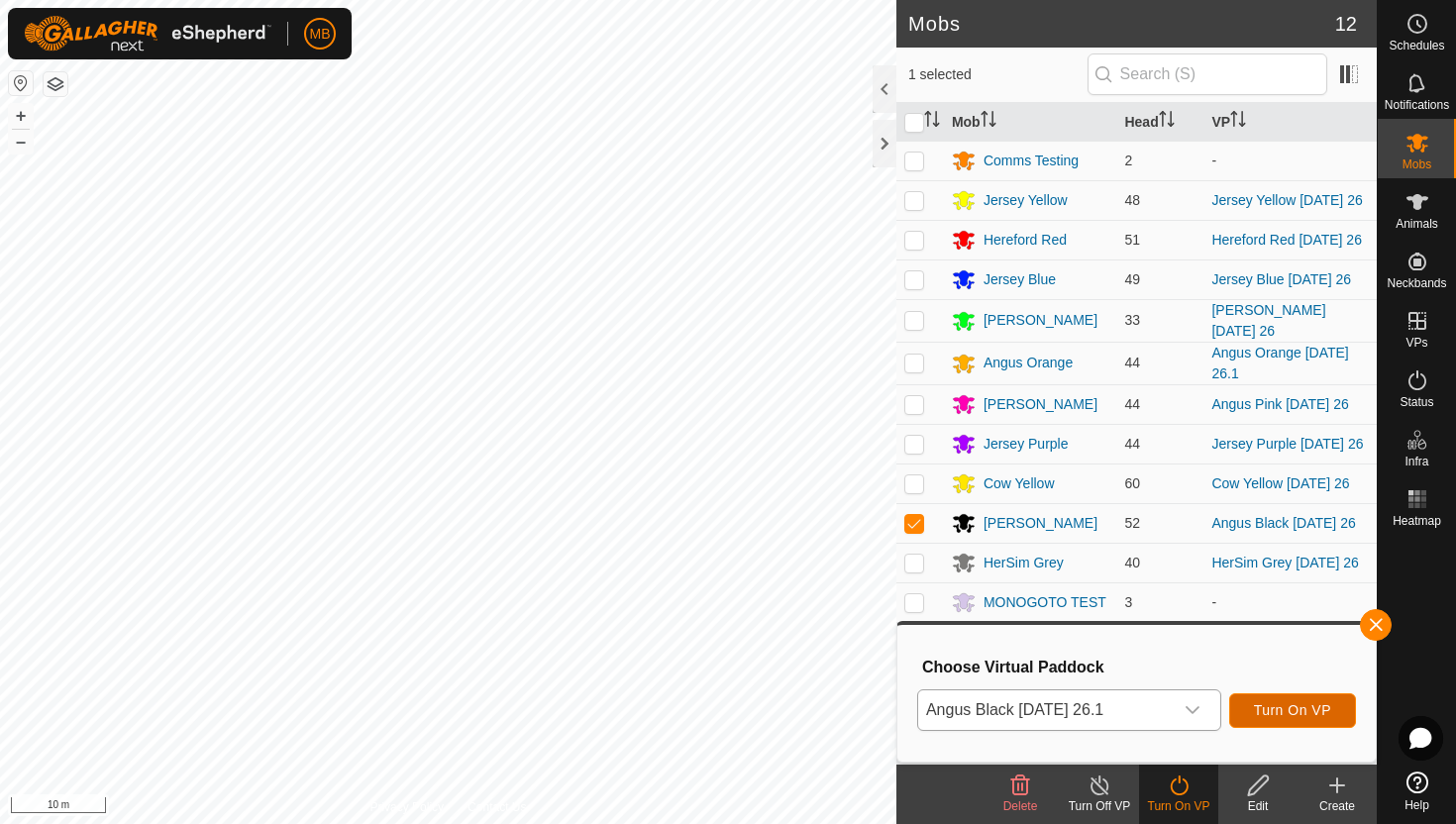 click on "Turn On VP" at bounding box center [1293, 710] 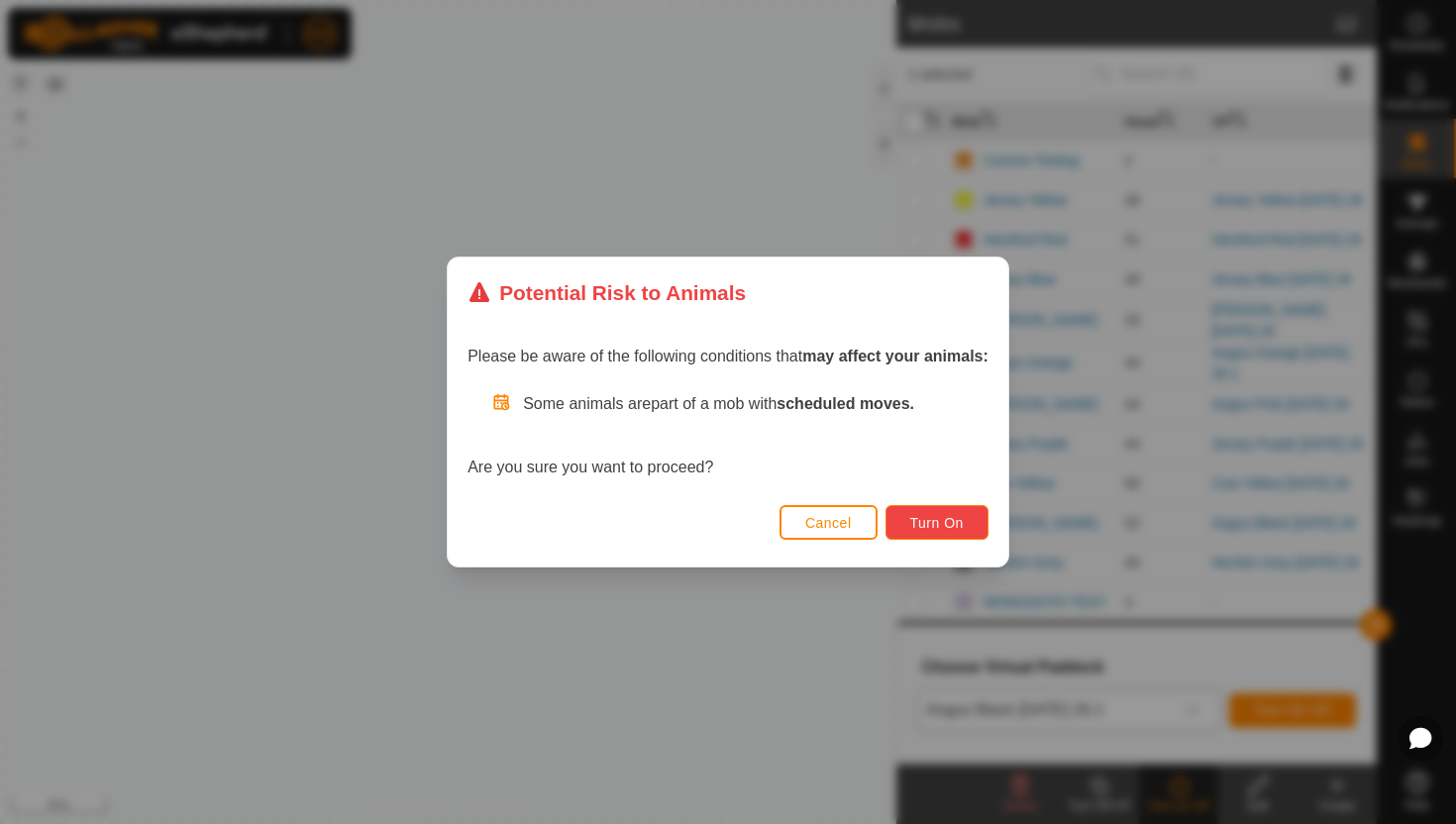 click on "Turn On" at bounding box center [937, 523] 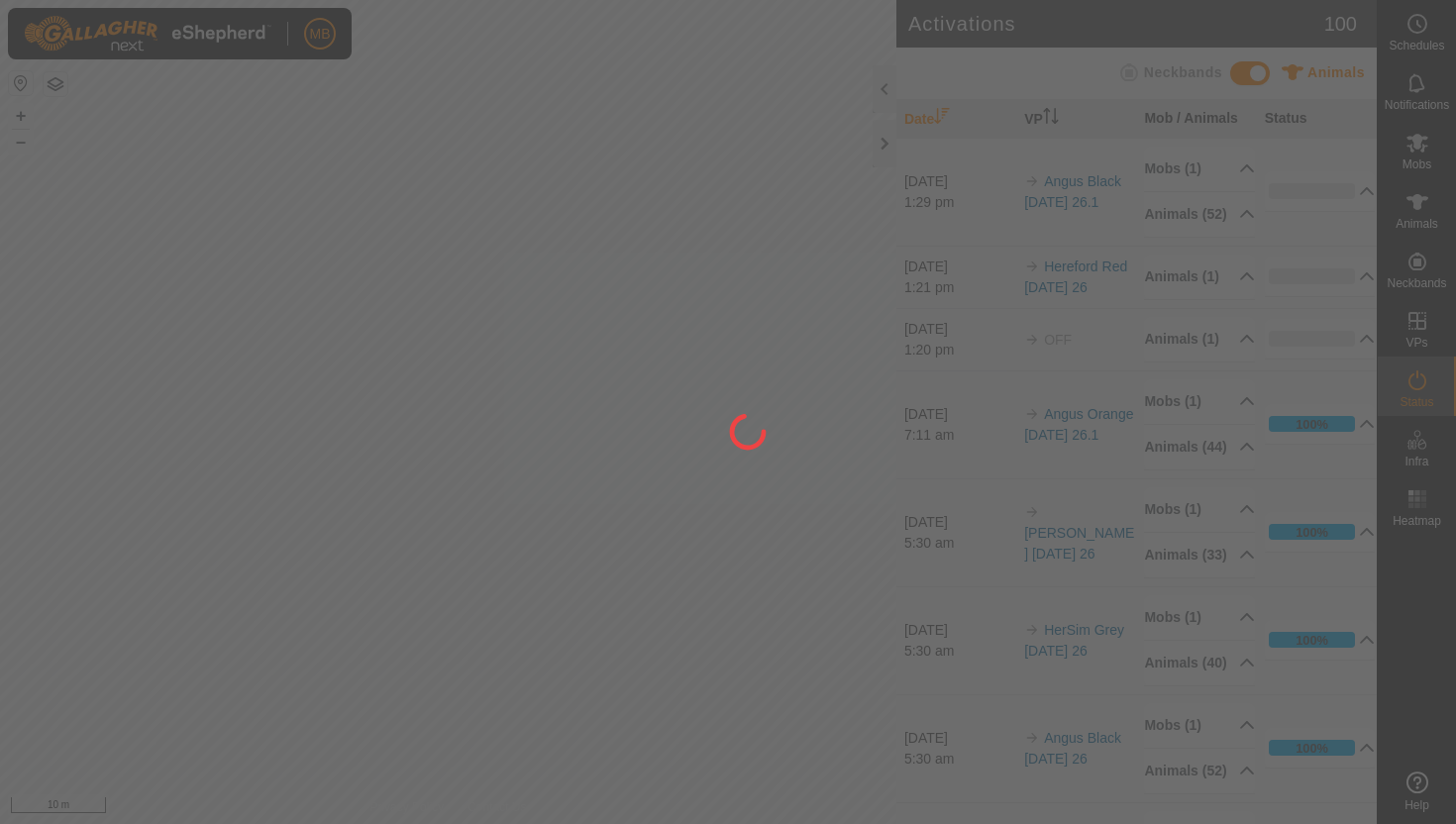 scroll, scrollTop: 0, scrollLeft: 0, axis: both 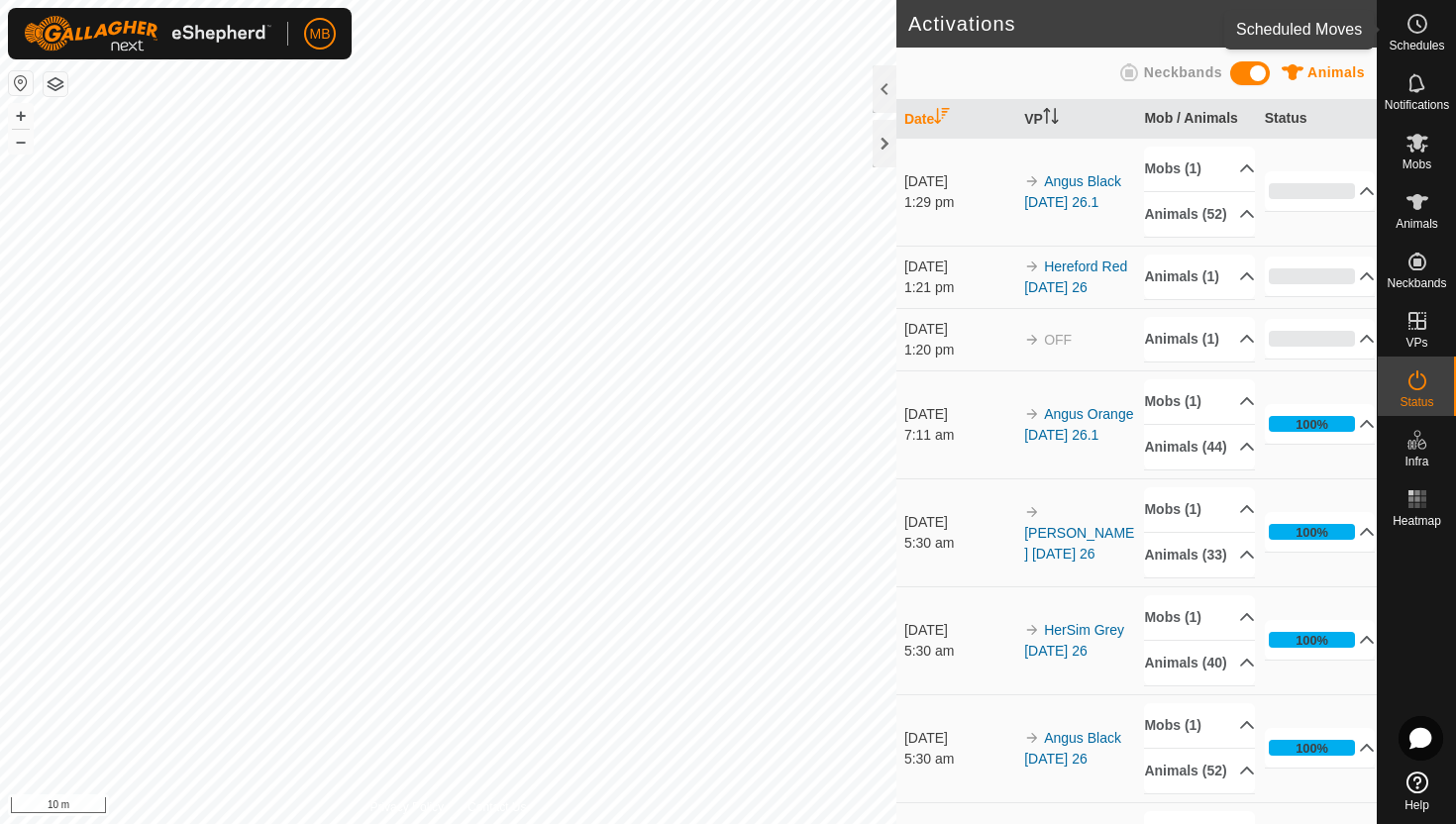 click 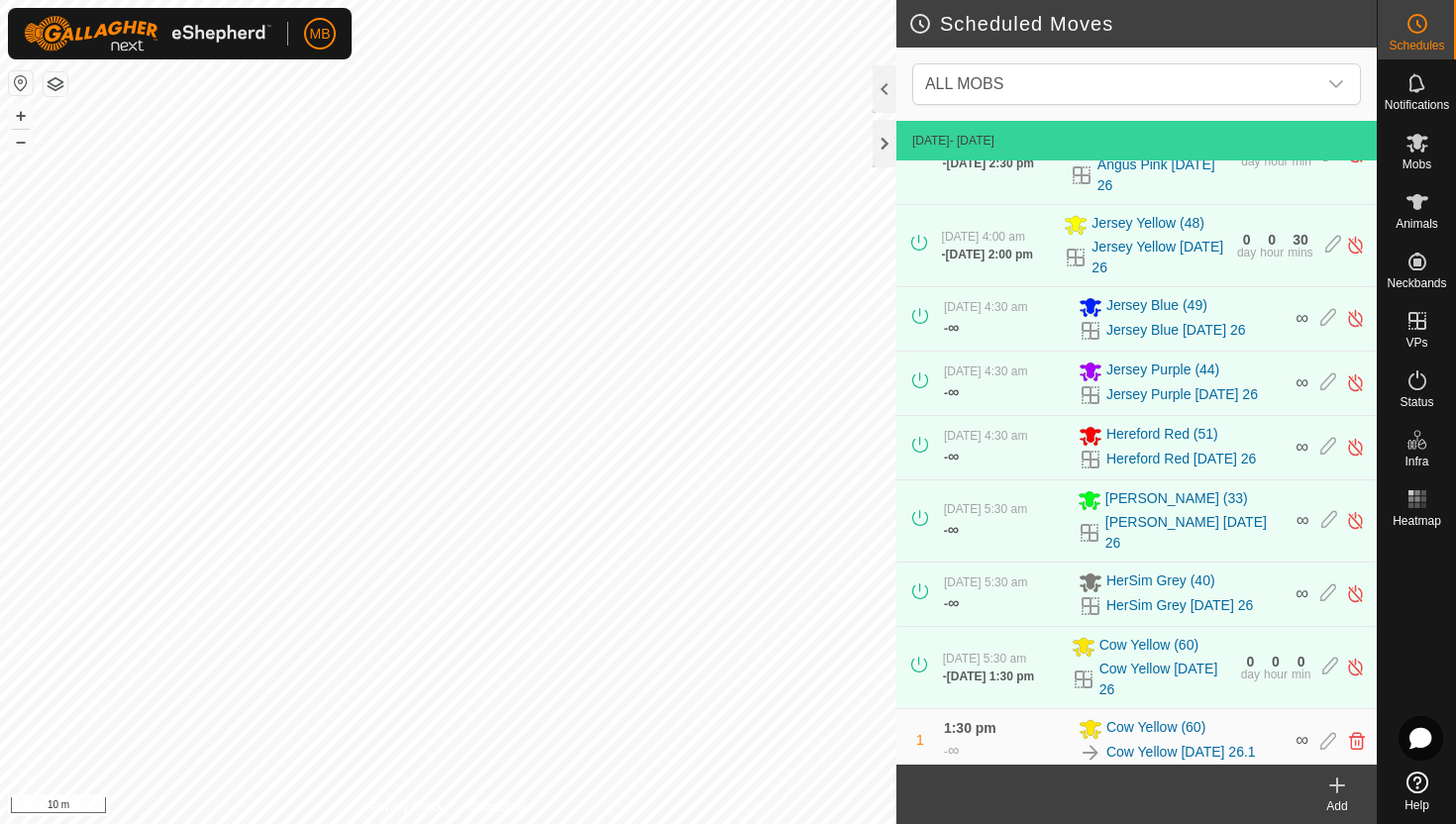 scroll, scrollTop: 175, scrollLeft: 0, axis: vertical 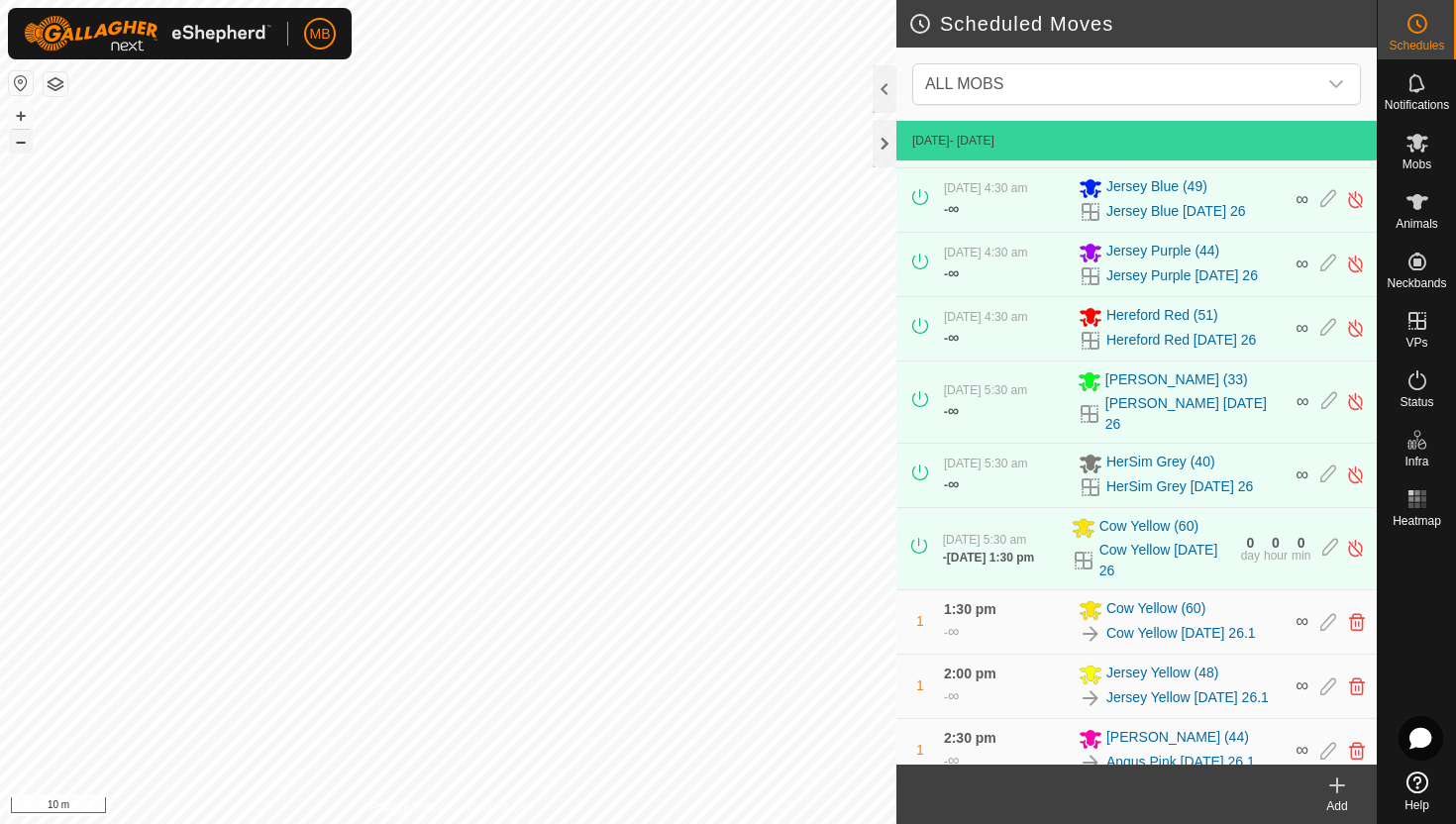 click on "–" at bounding box center [21, 142] 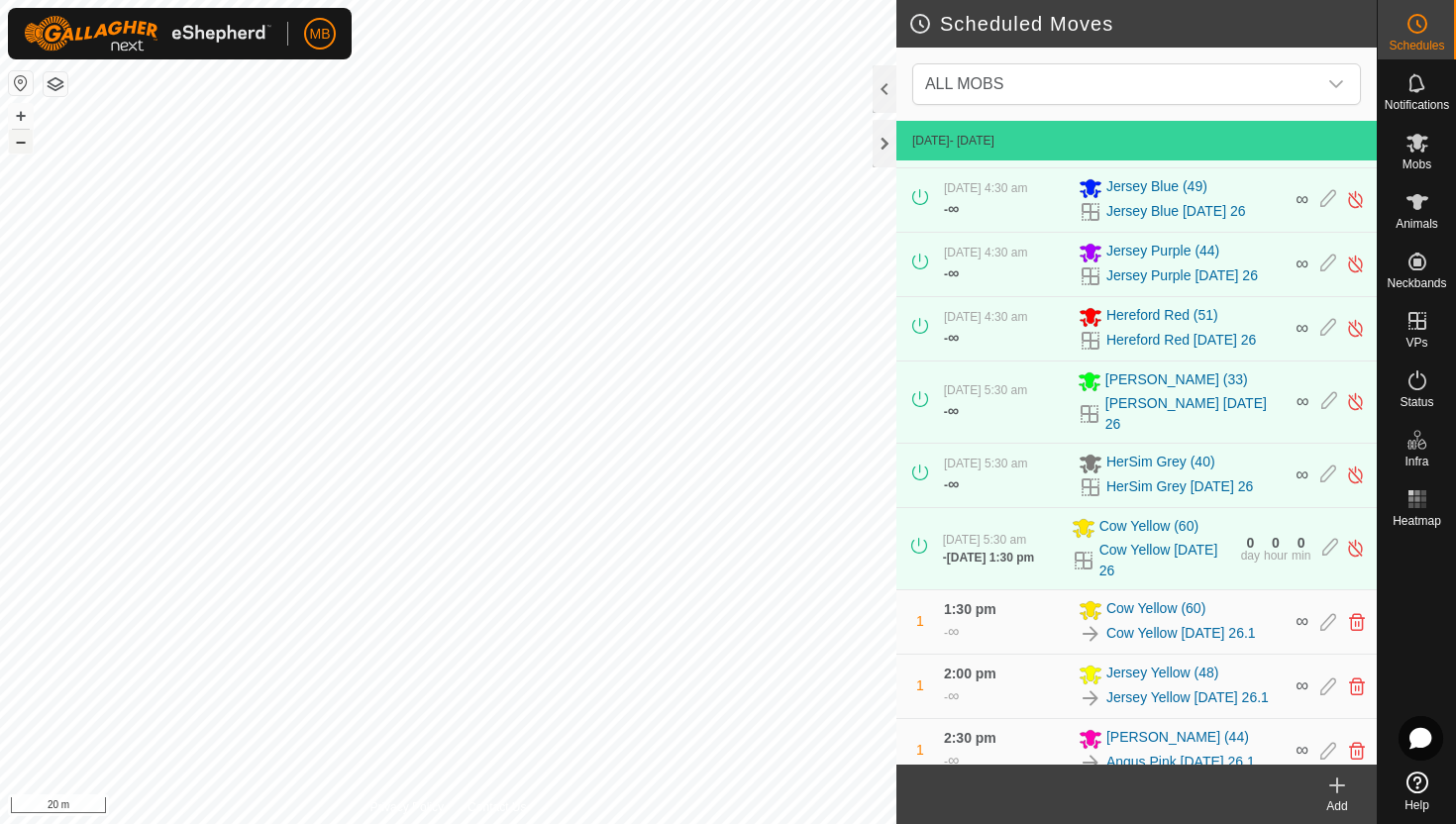 click on "–" at bounding box center (21, 142) 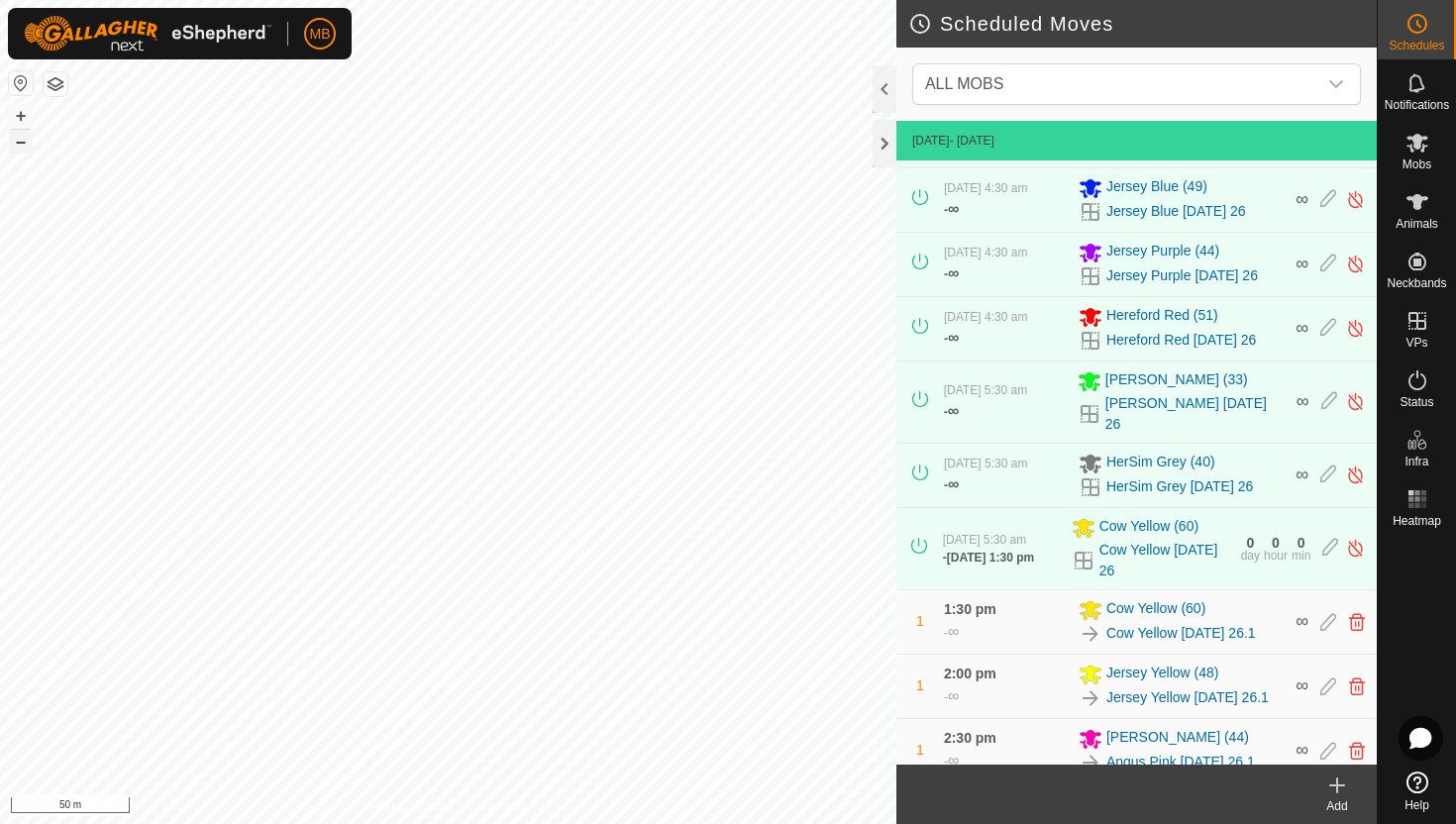 click on "–" at bounding box center (21, 142) 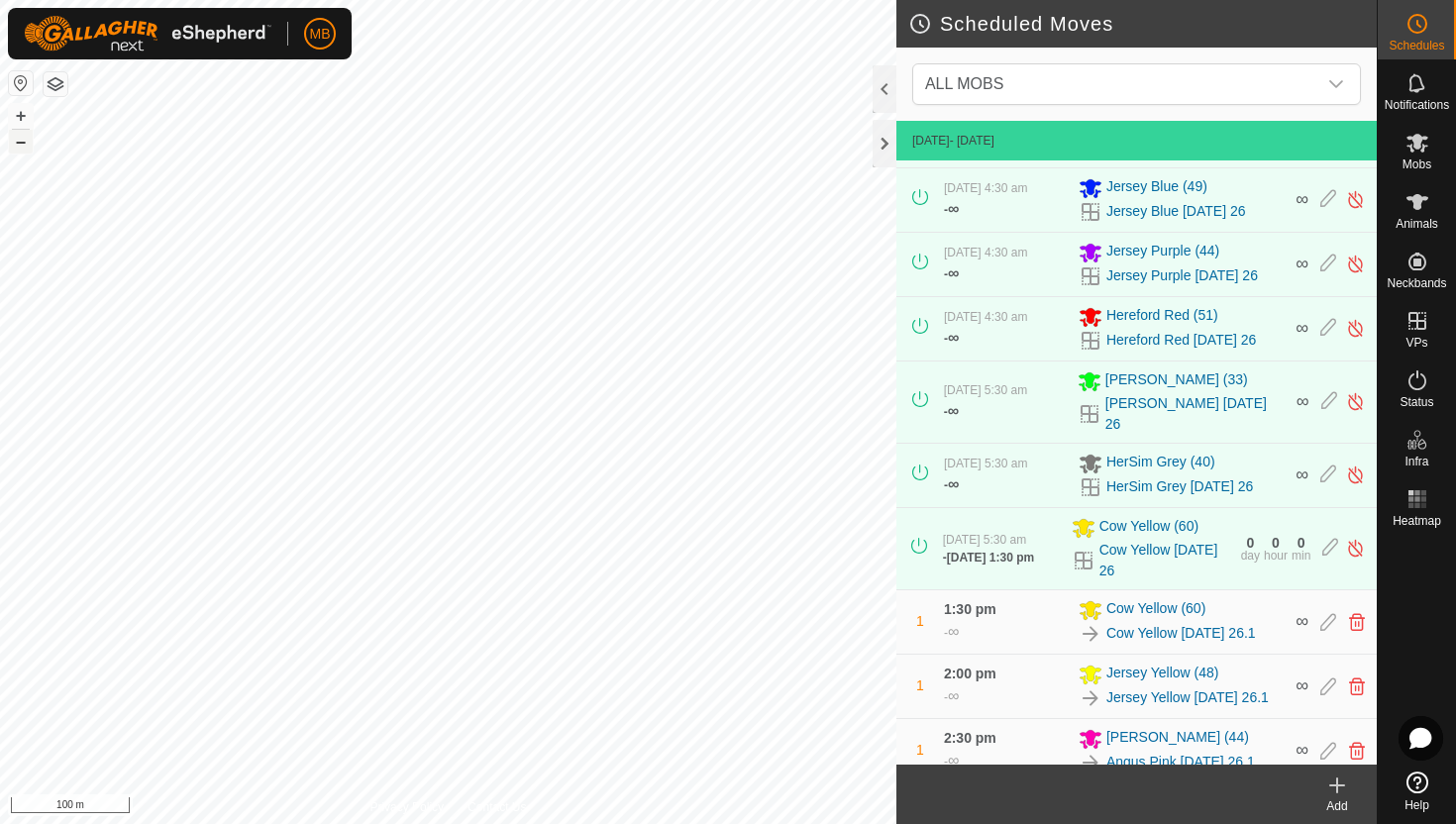 click on "–" at bounding box center [21, 142] 